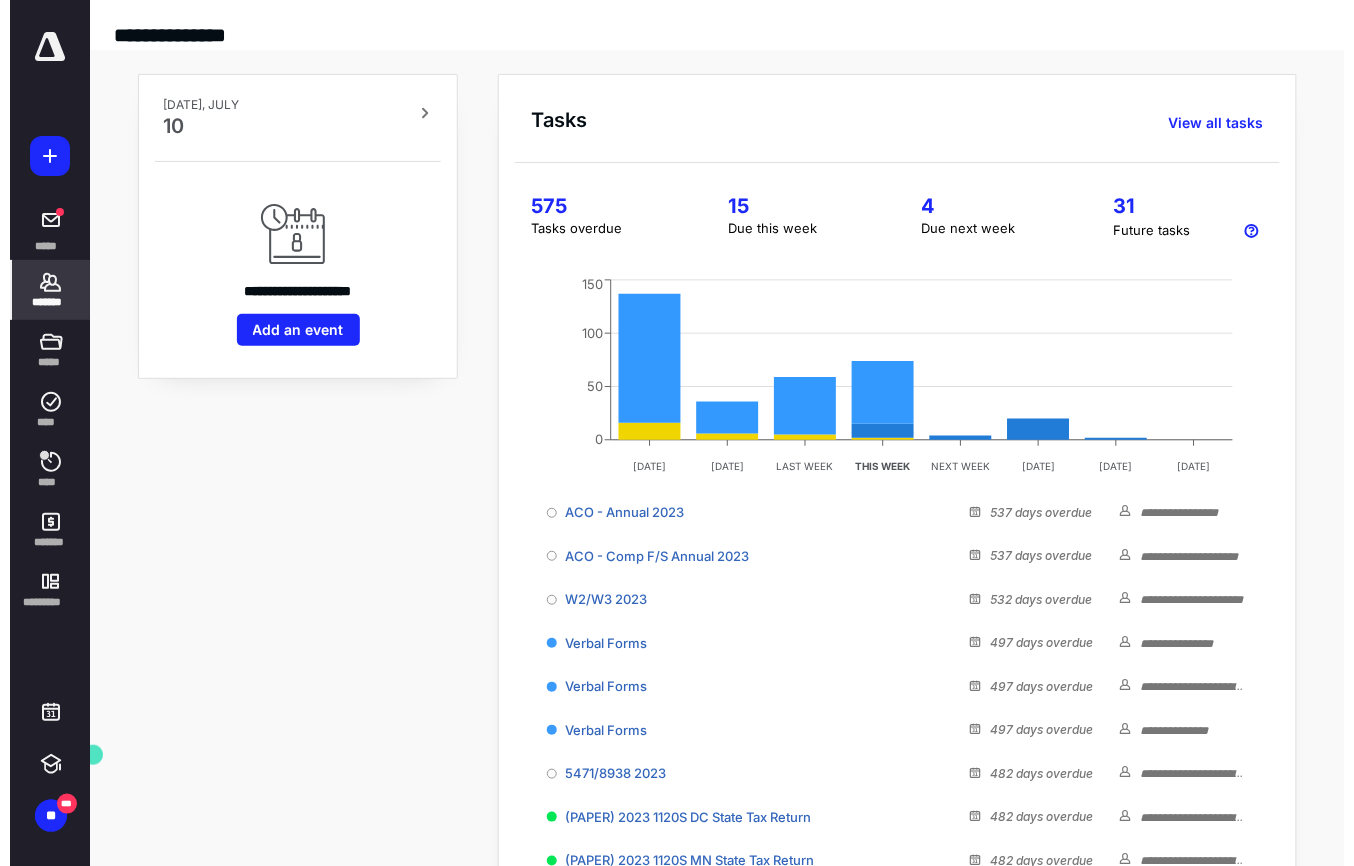 scroll, scrollTop: 0, scrollLeft: 0, axis: both 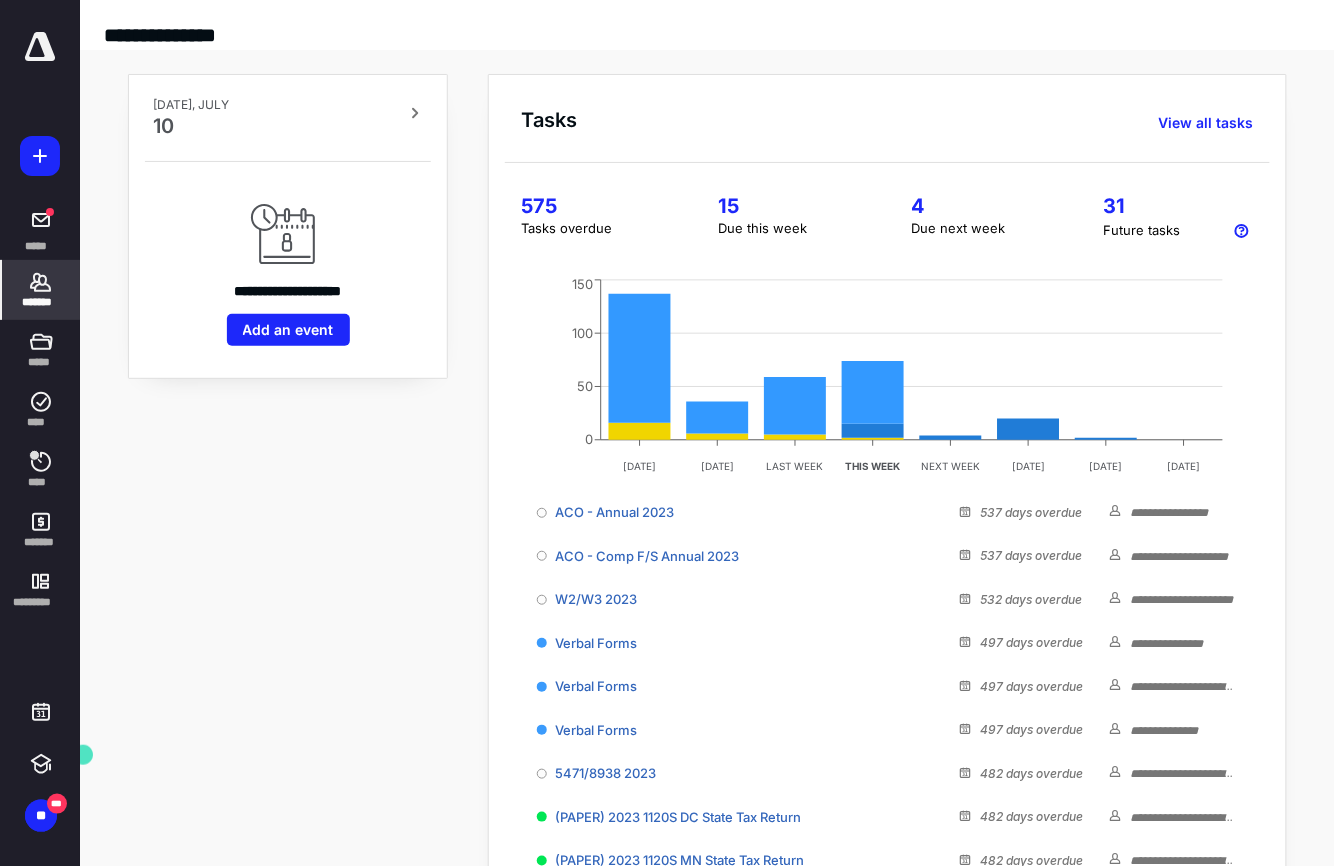 click on "*******" at bounding box center [41, 302] 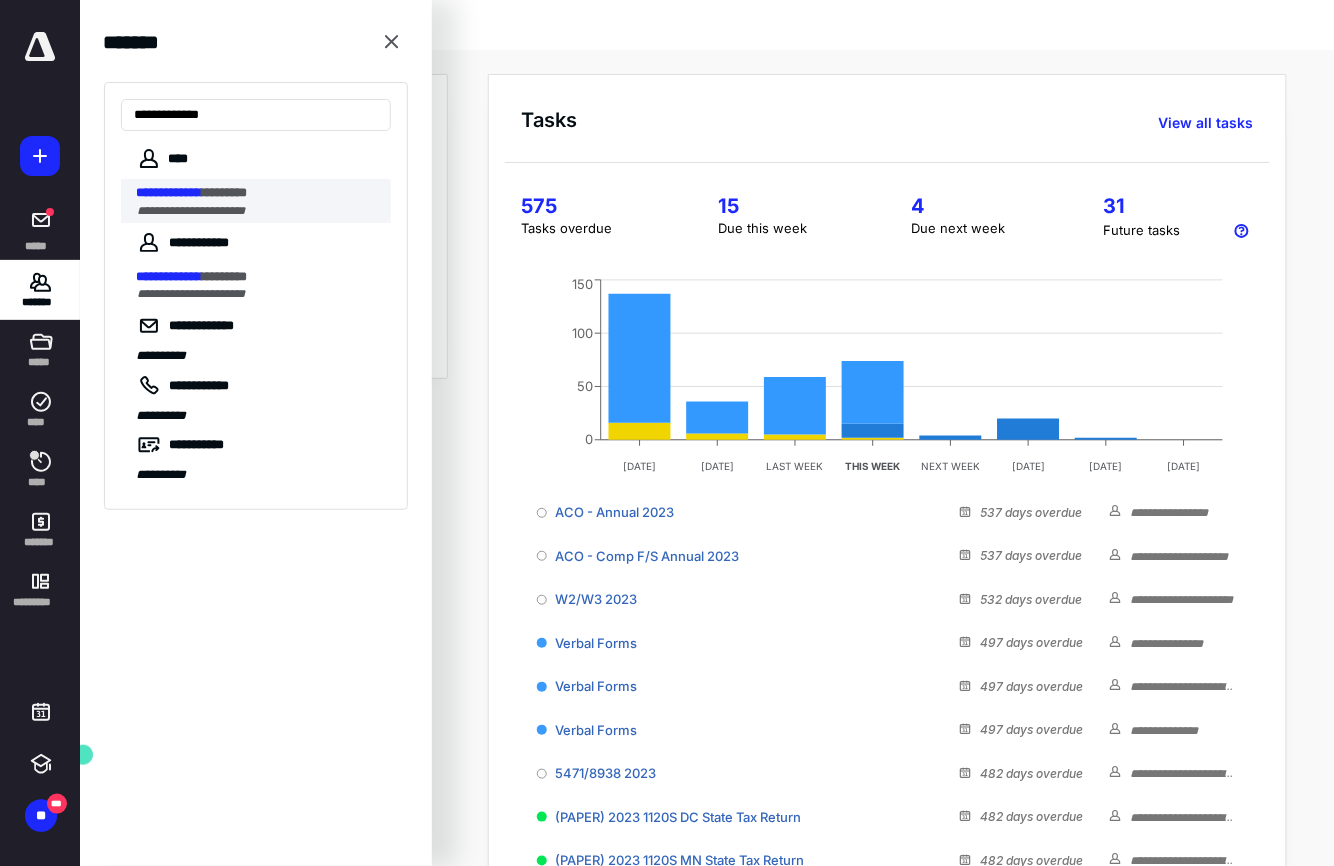 type on "**********" 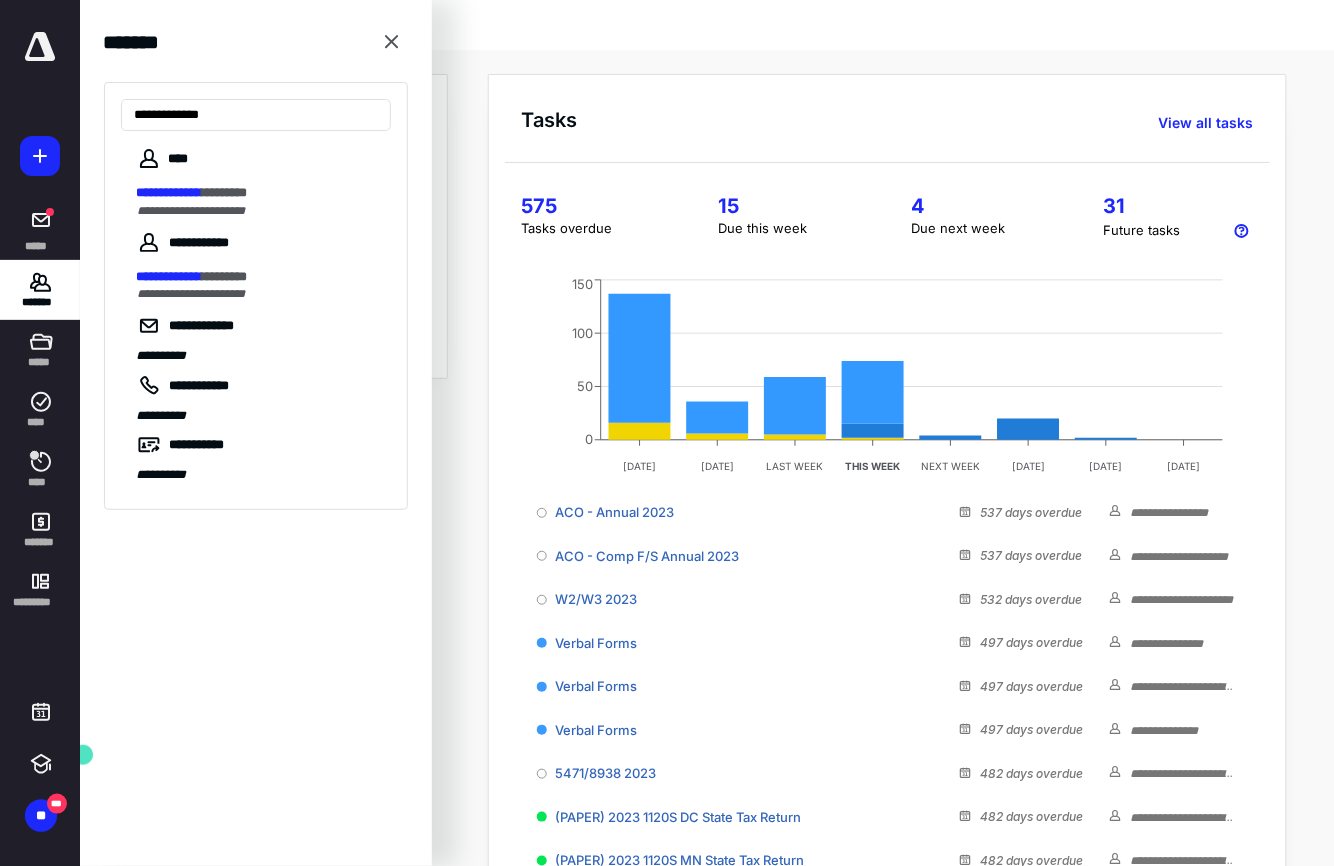 click on "**********" at bounding box center (258, 193) 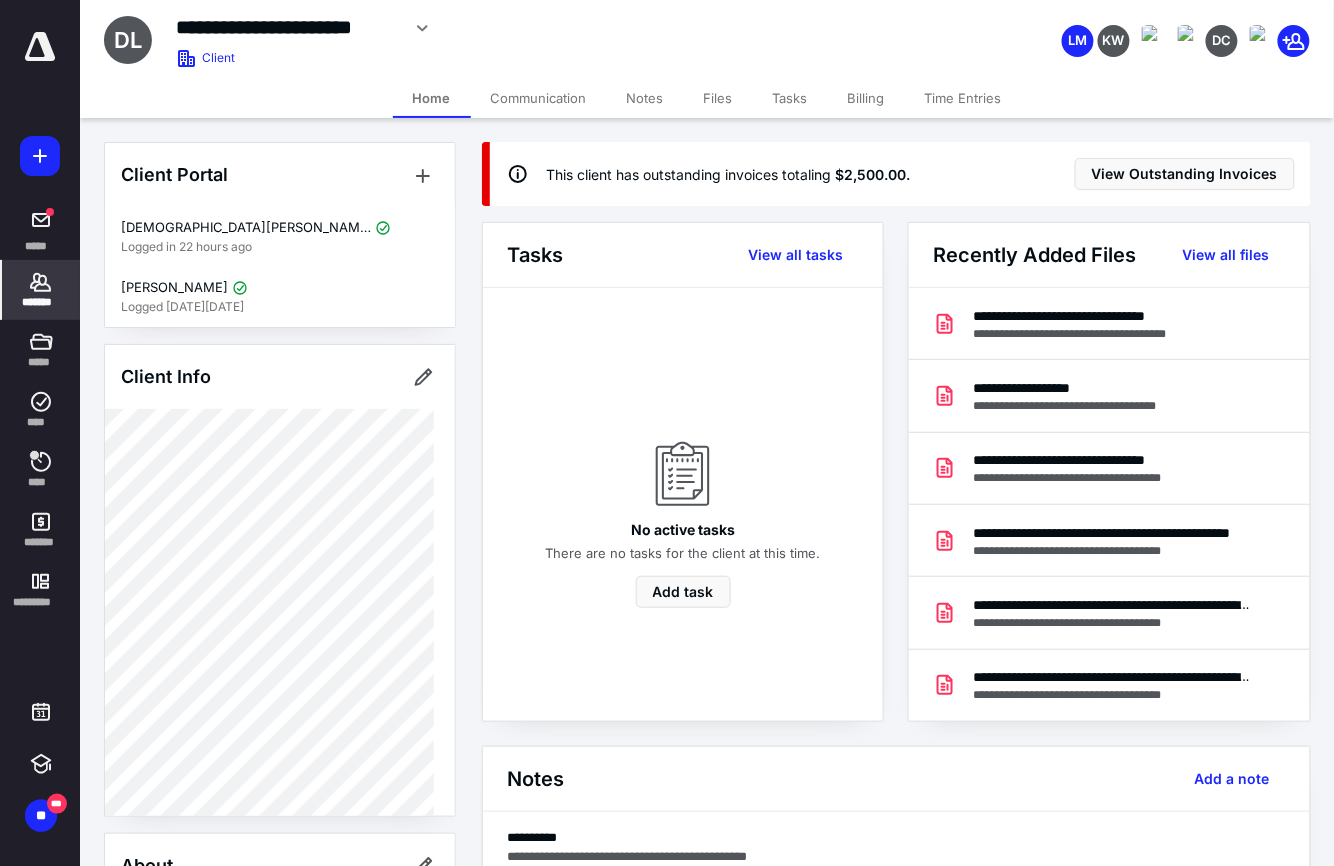 click on "Notes" at bounding box center [645, 98] 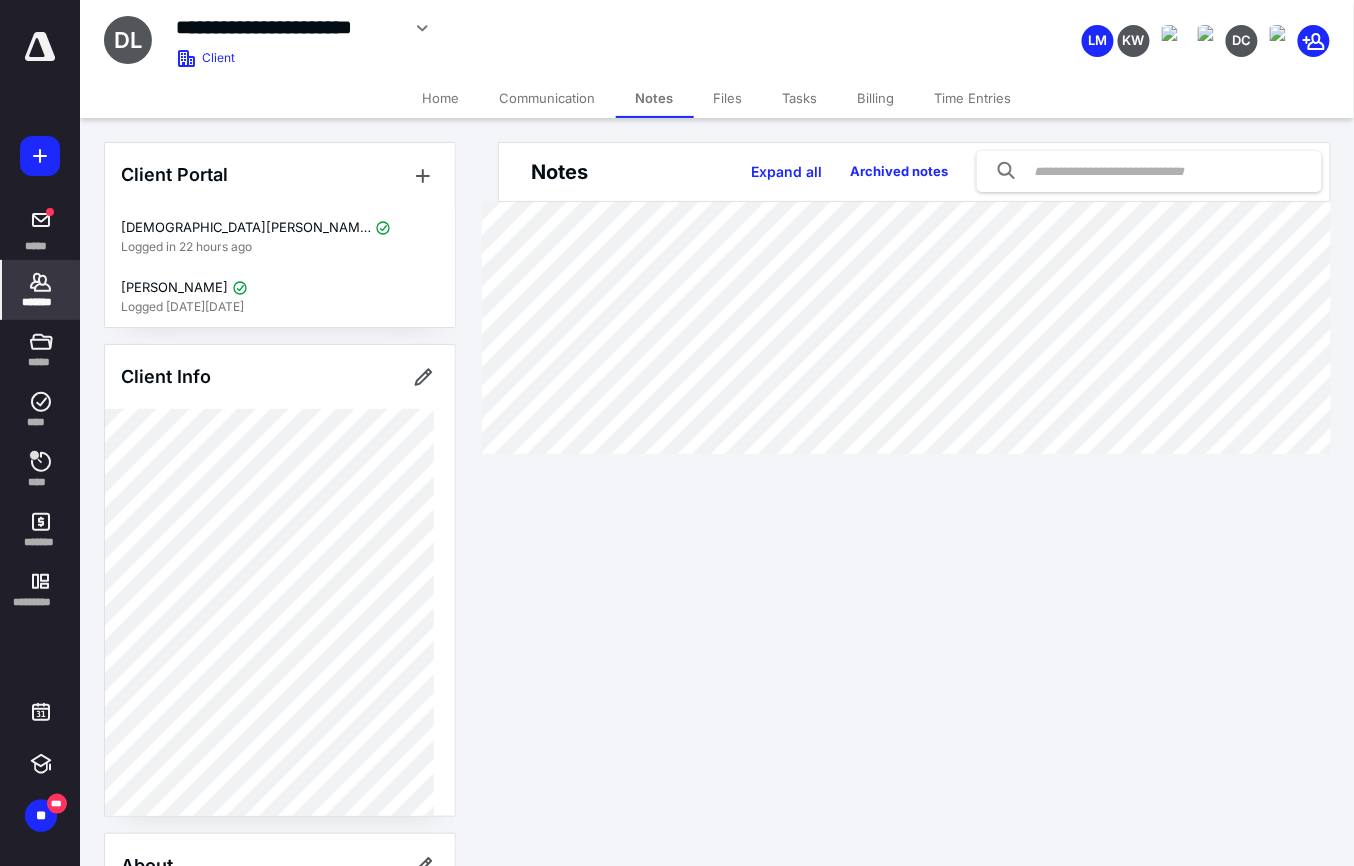 click on "Files" at bounding box center [728, 98] 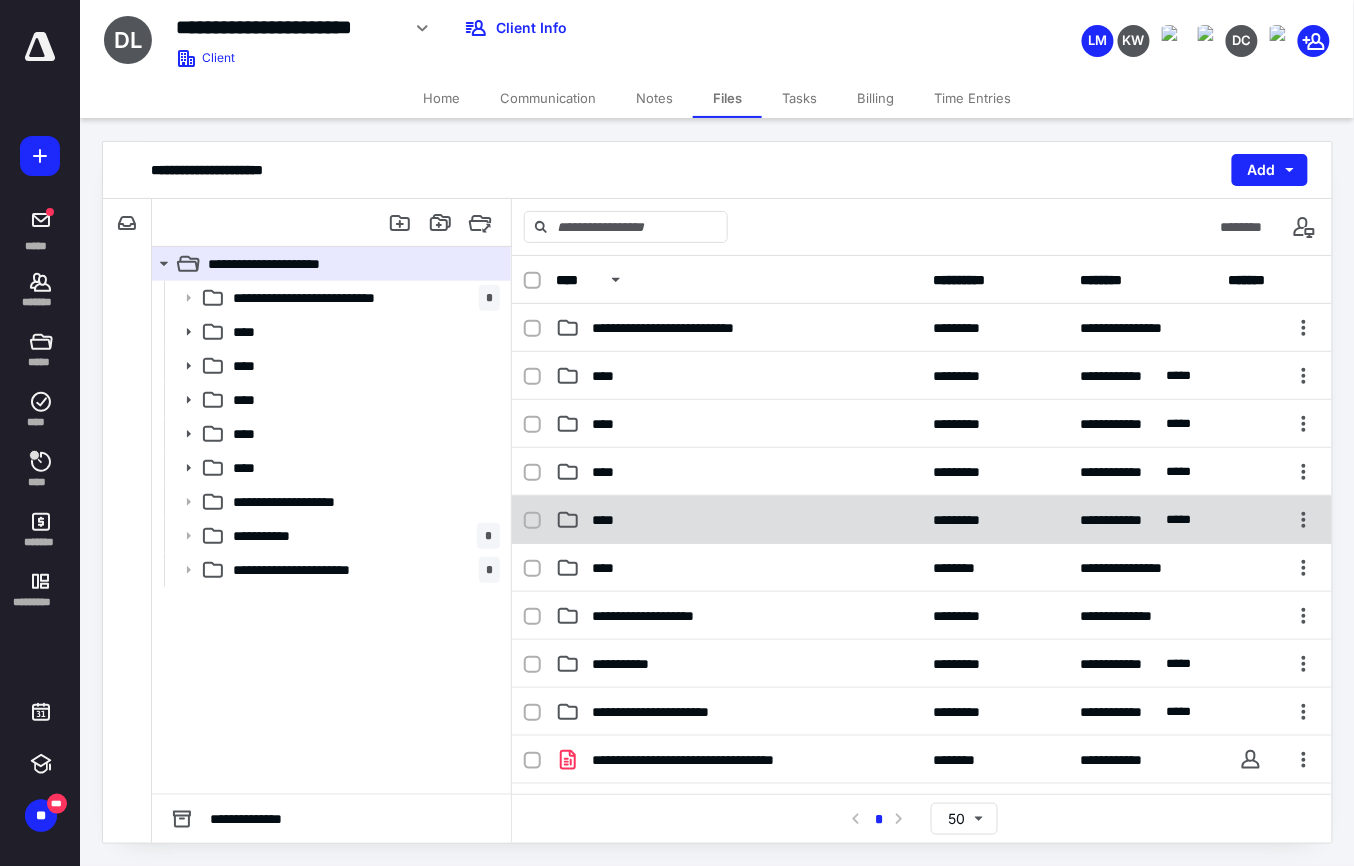 click on "****" at bounding box center [739, 520] 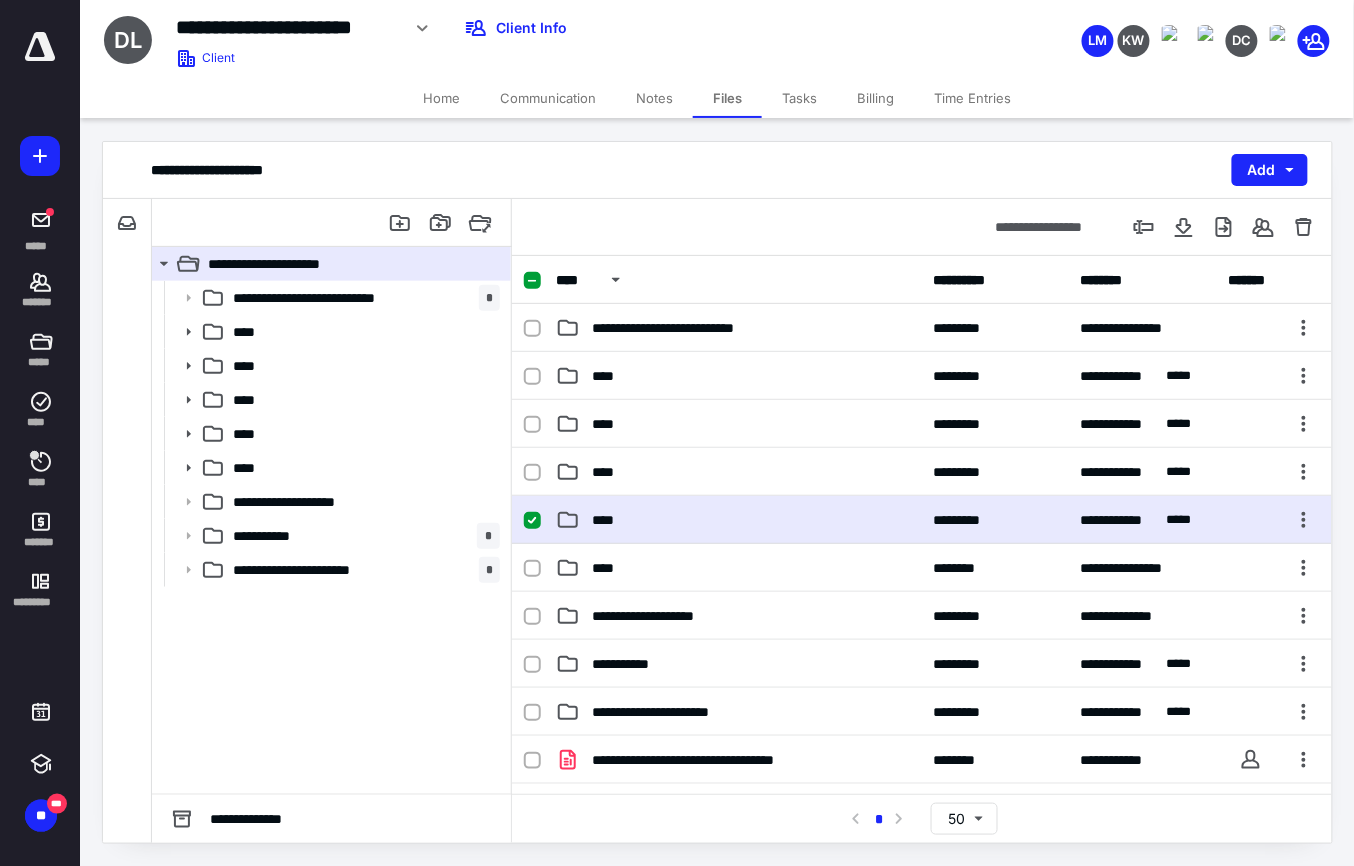 click on "****" at bounding box center (739, 520) 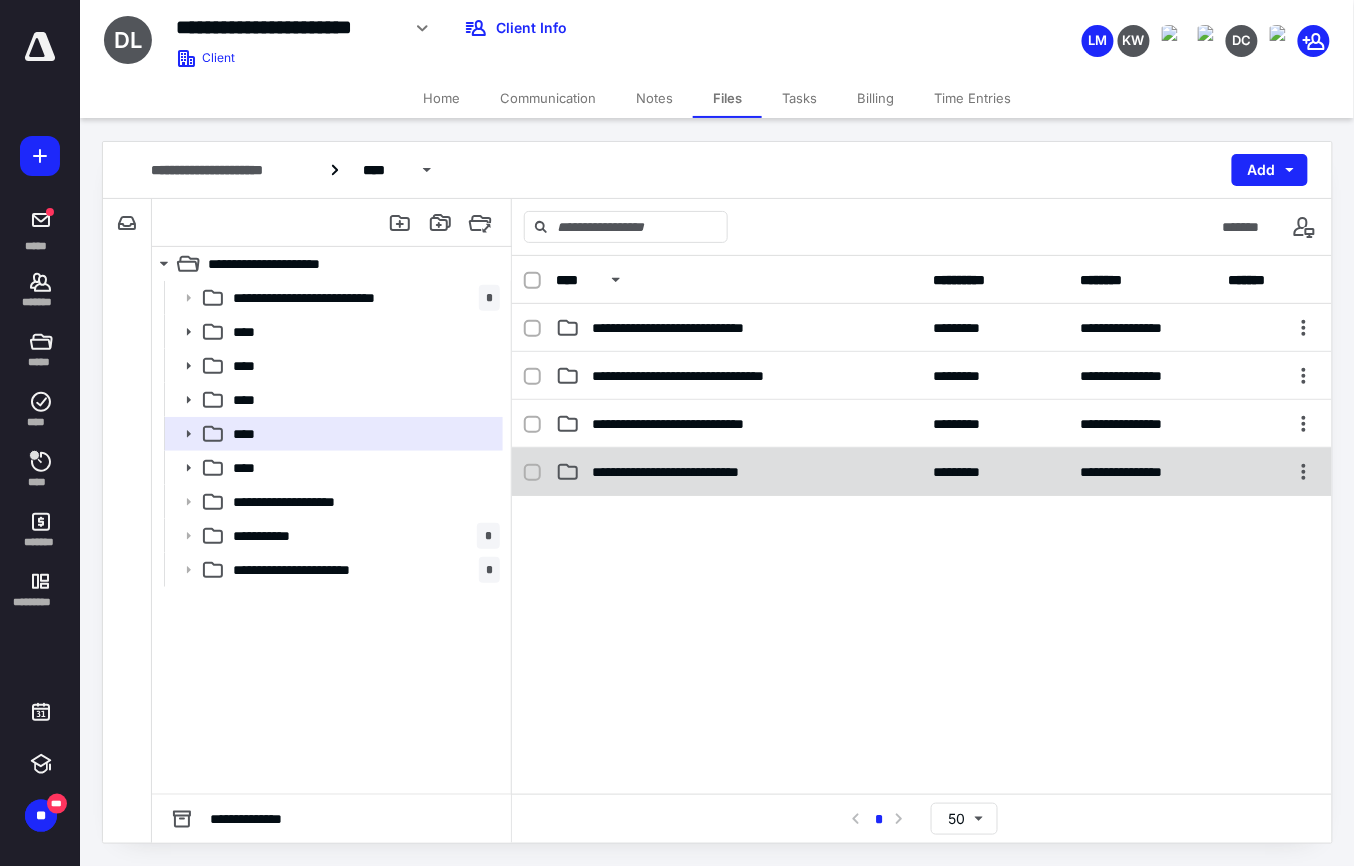 click on "**********" at bounding box center [922, 472] 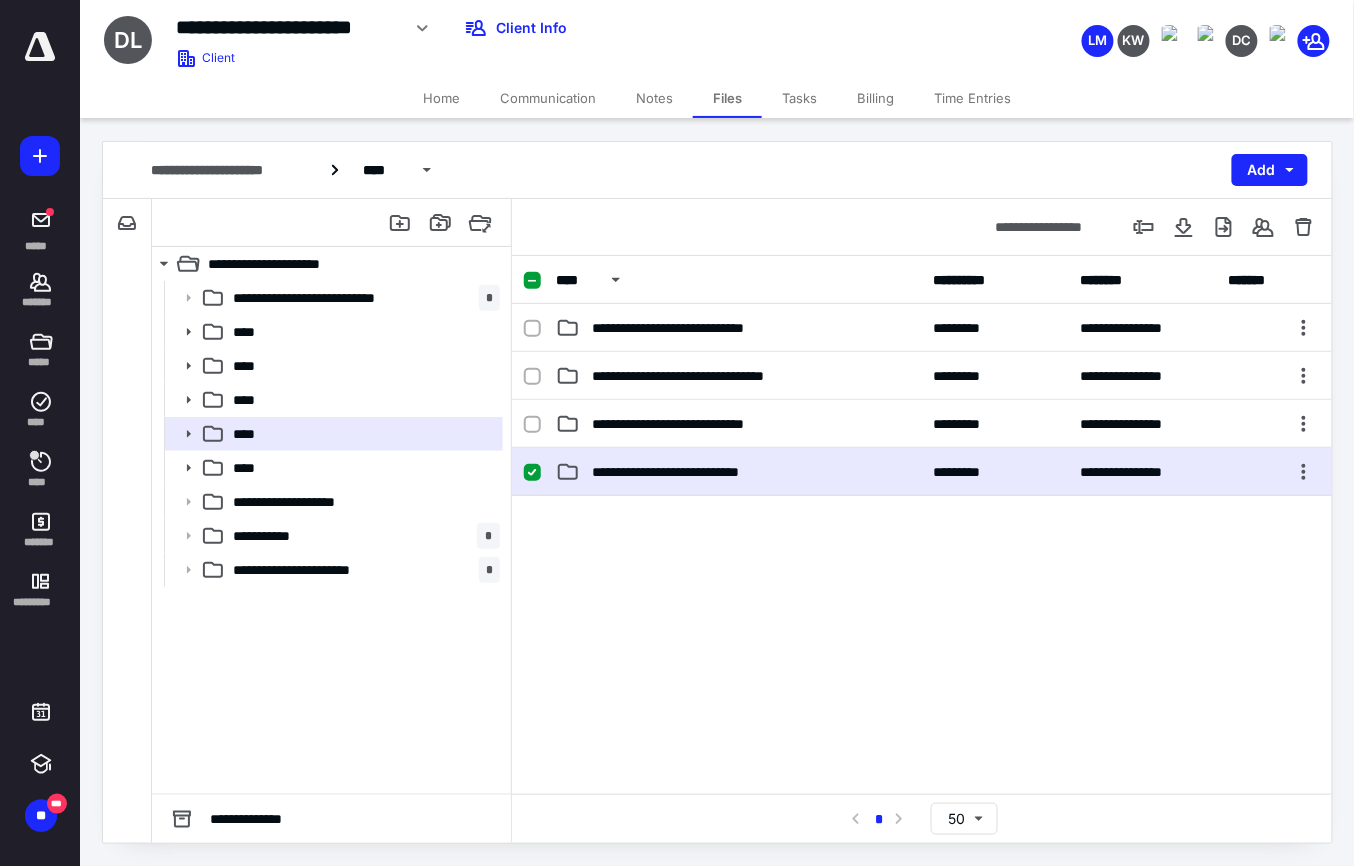 click on "**********" at bounding box center (922, 472) 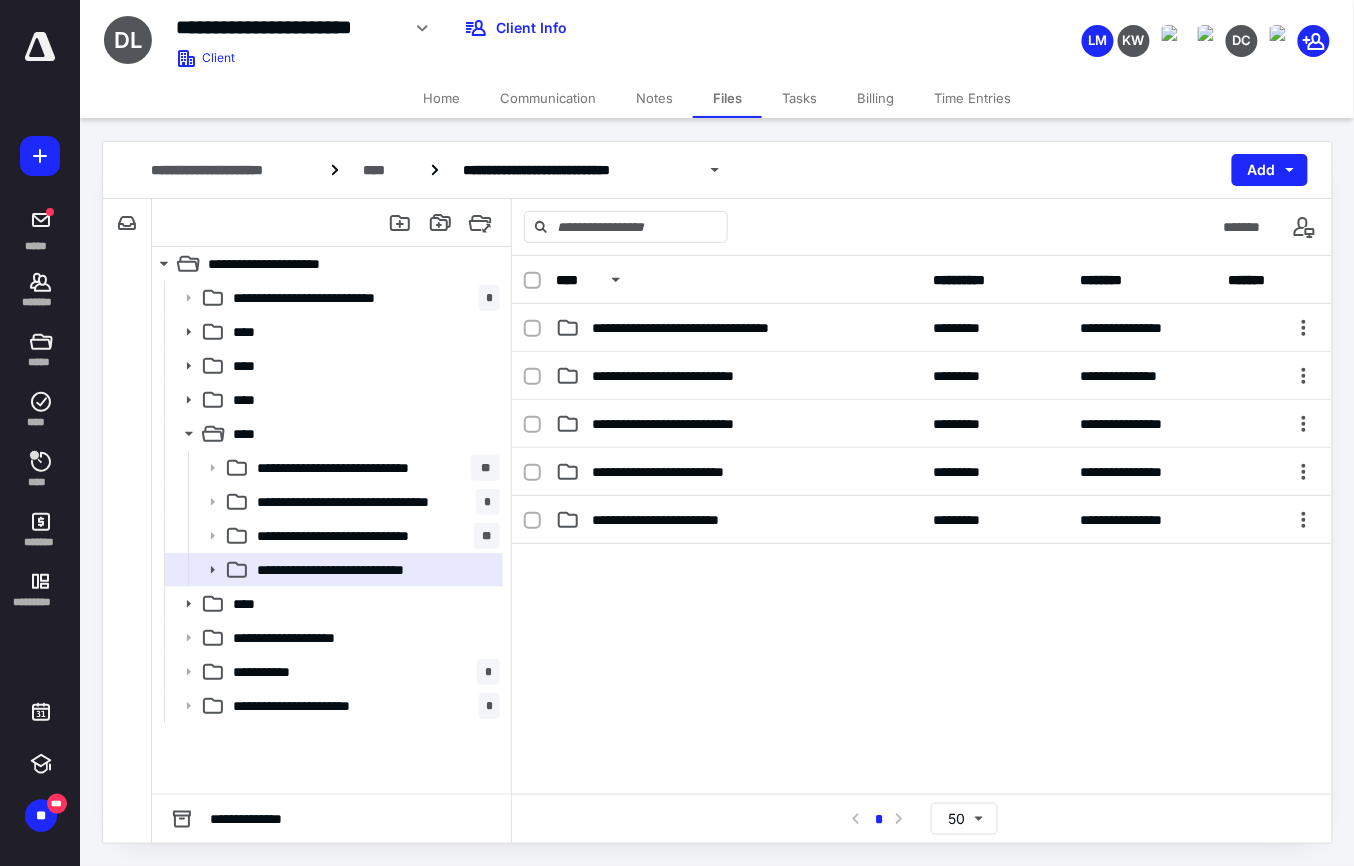 click on "**********" at bounding box center (922, 472) 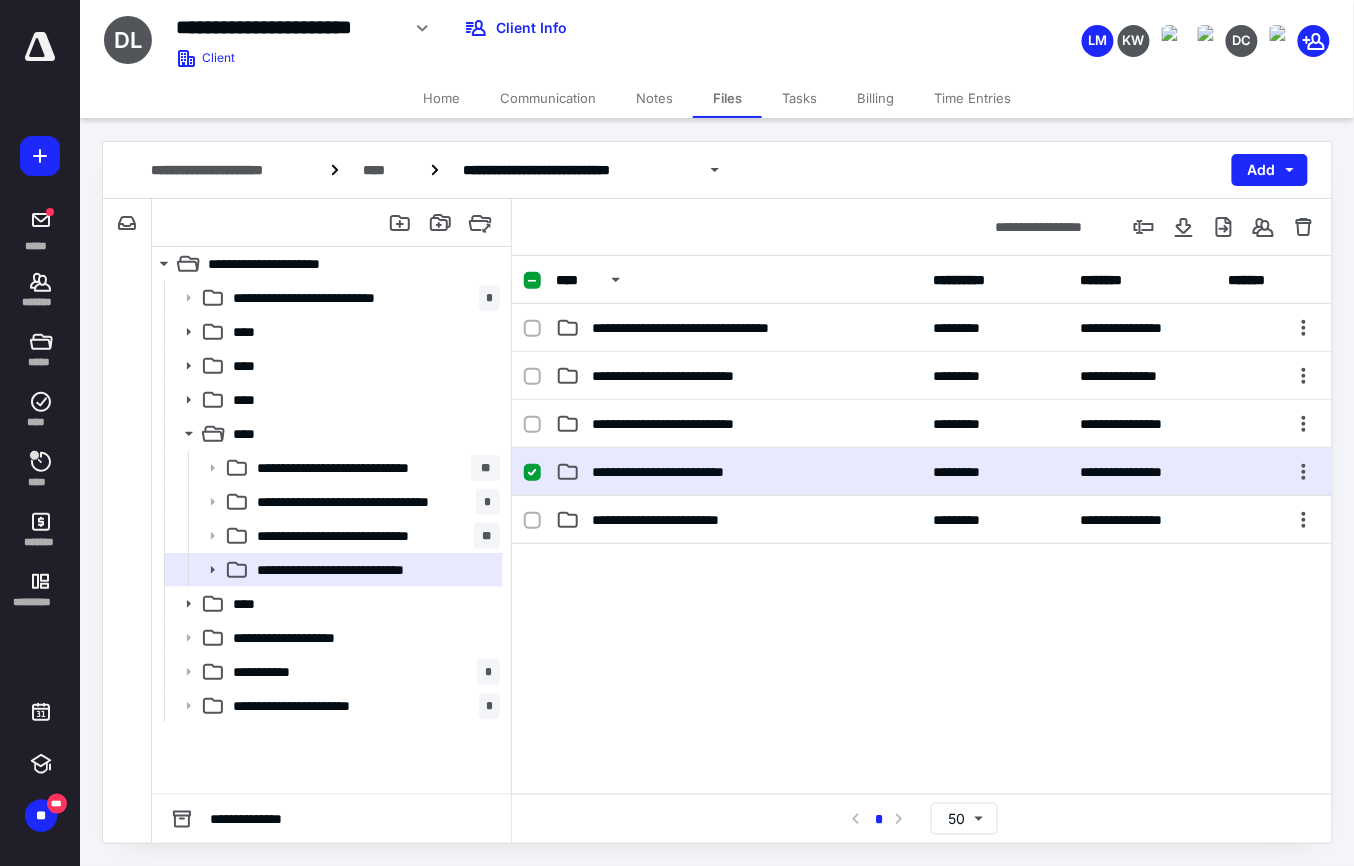 click on "**********" at bounding box center (922, 472) 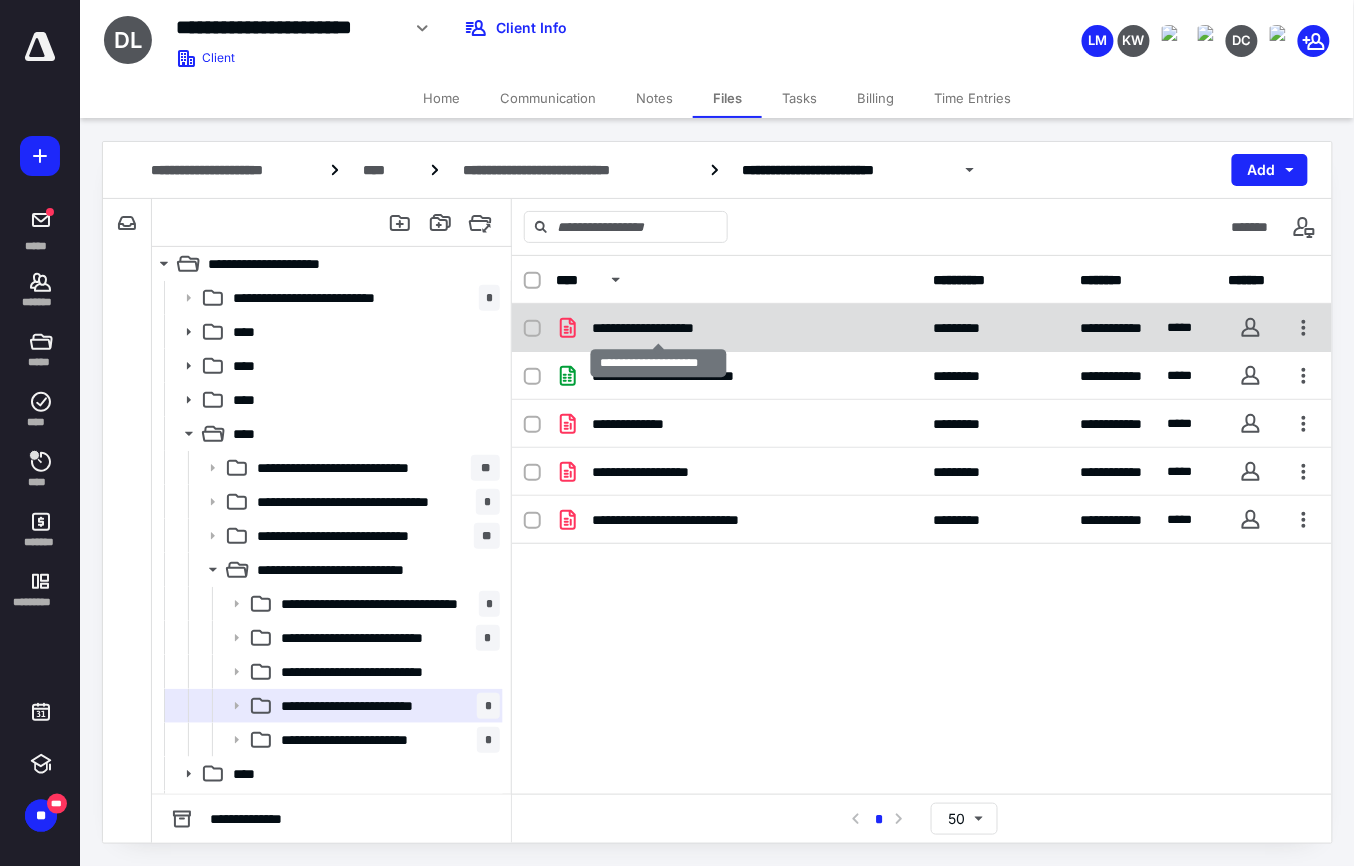 click on "**********" at bounding box center (658, 328) 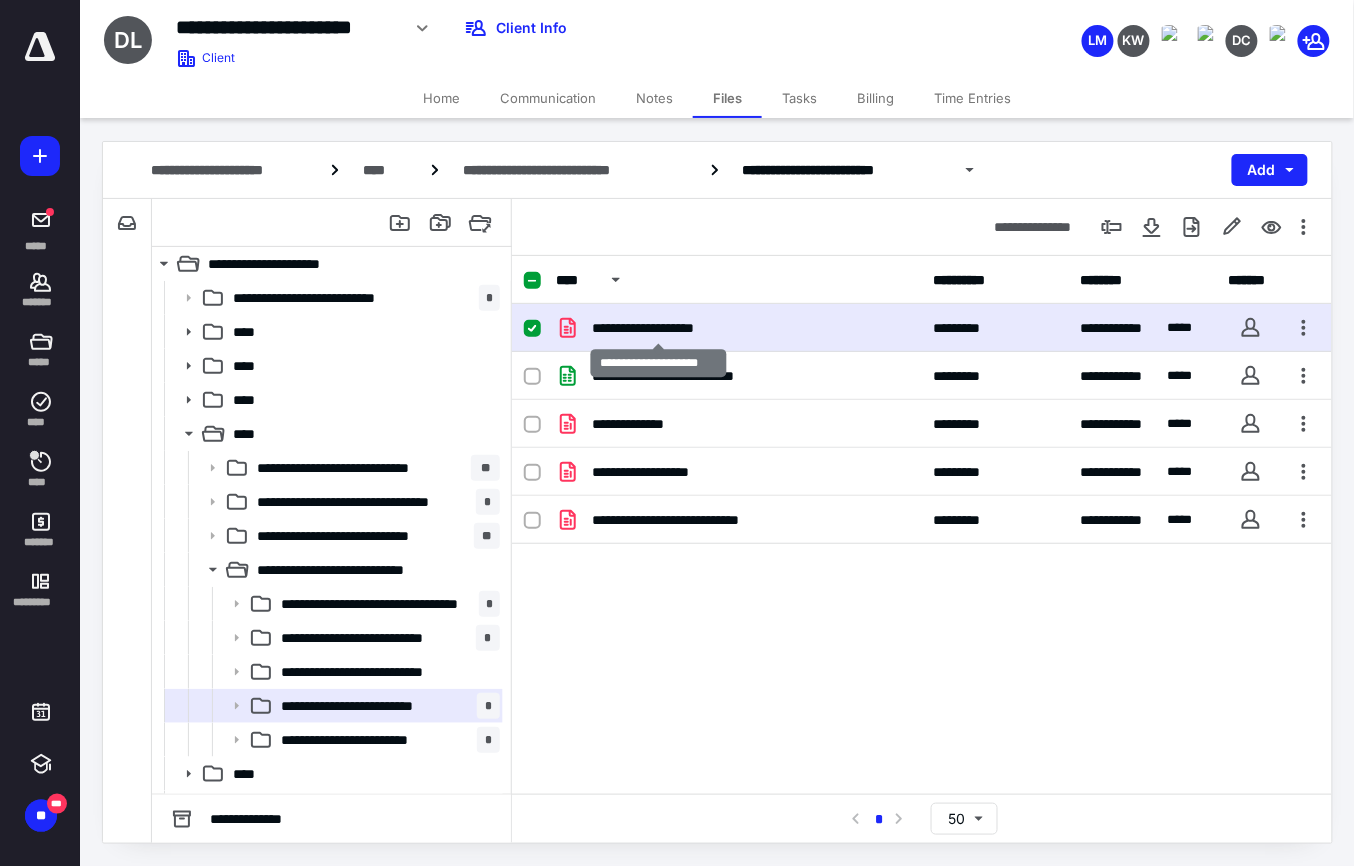 click on "**********" at bounding box center (658, 328) 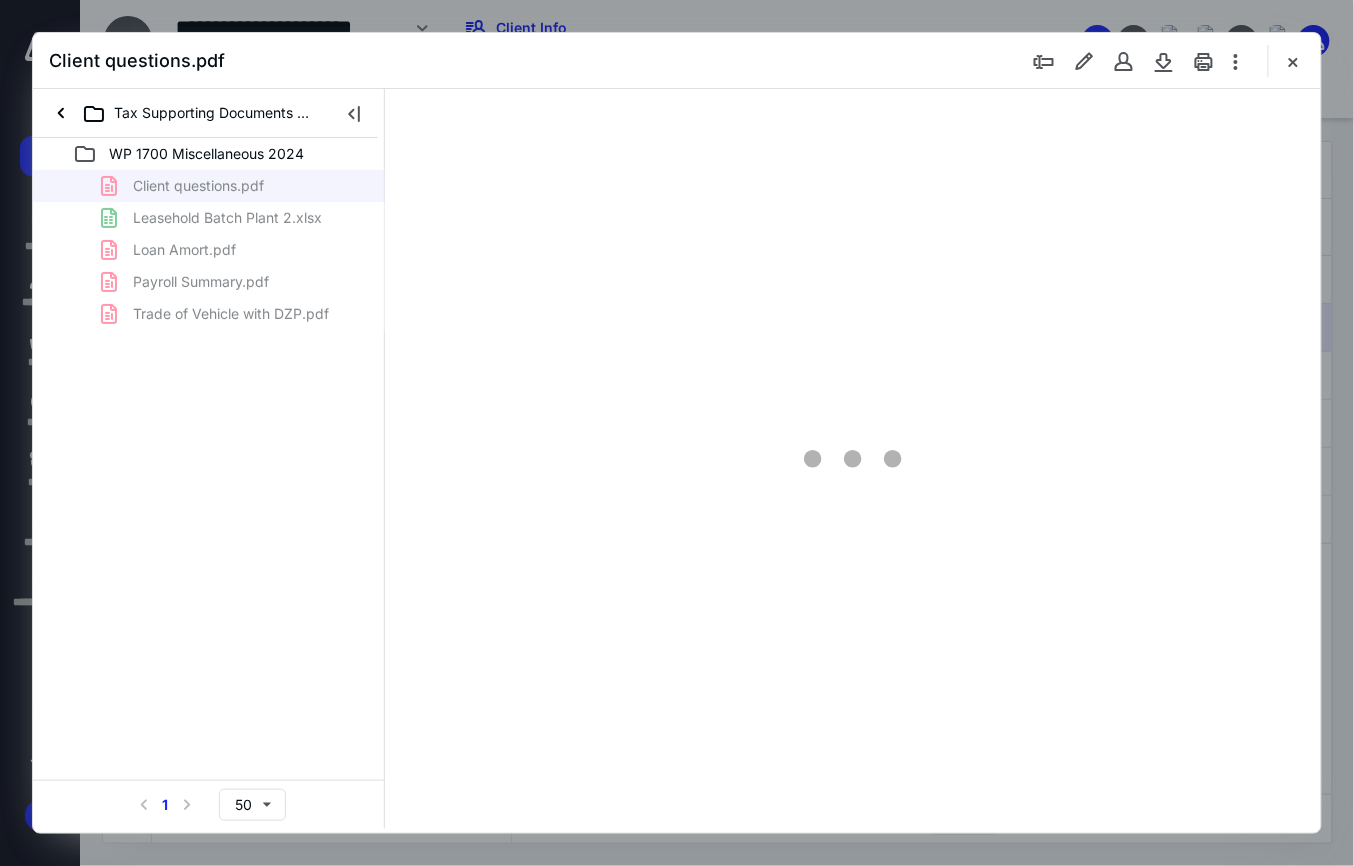scroll, scrollTop: 0, scrollLeft: 0, axis: both 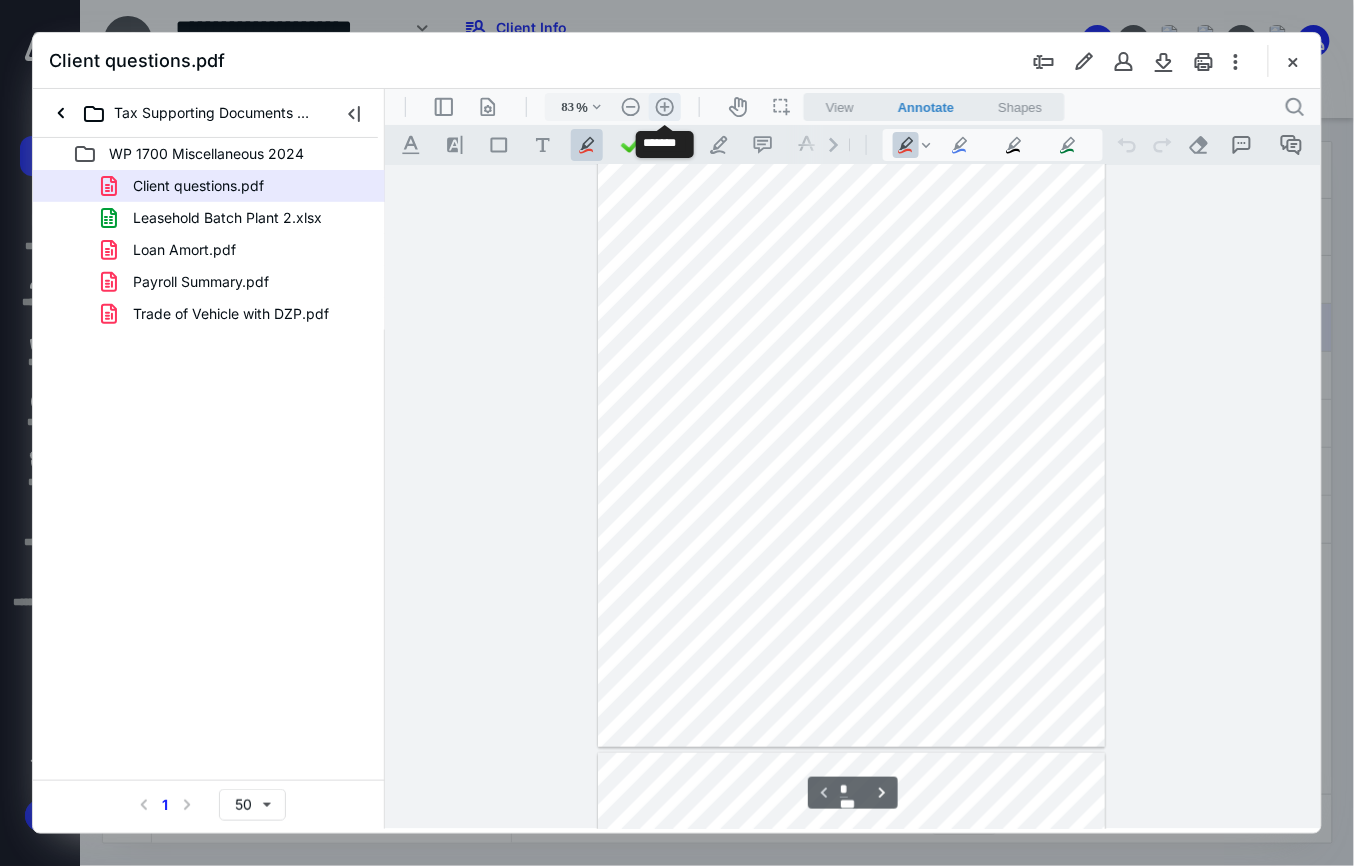 click on ".cls-1{fill:#abb0c4;} icon - header - zoom - in - line" at bounding box center (664, 106) 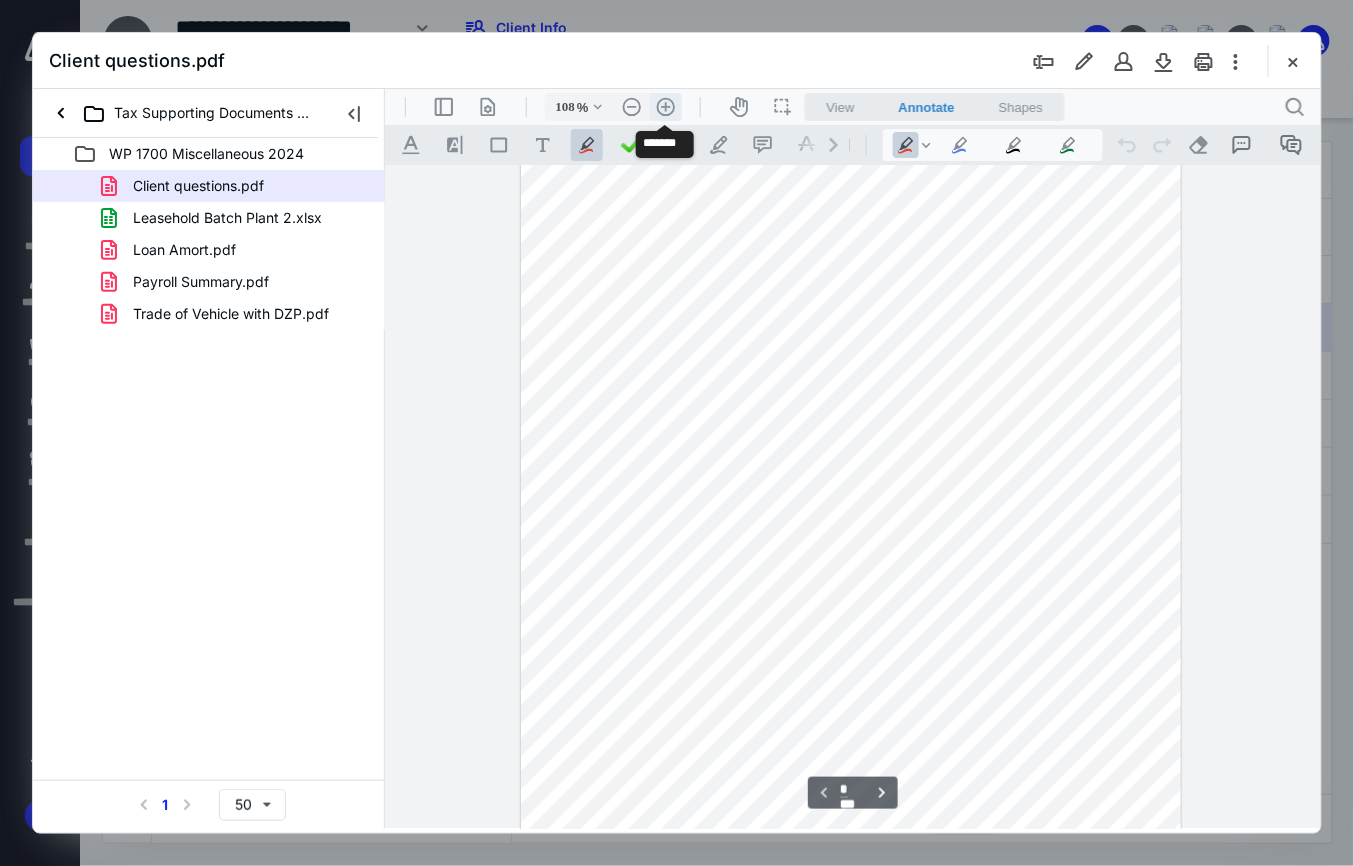 click on ".cls-1{fill:#abb0c4;} icon - header - zoom - in - line" at bounding box center (665, 106) 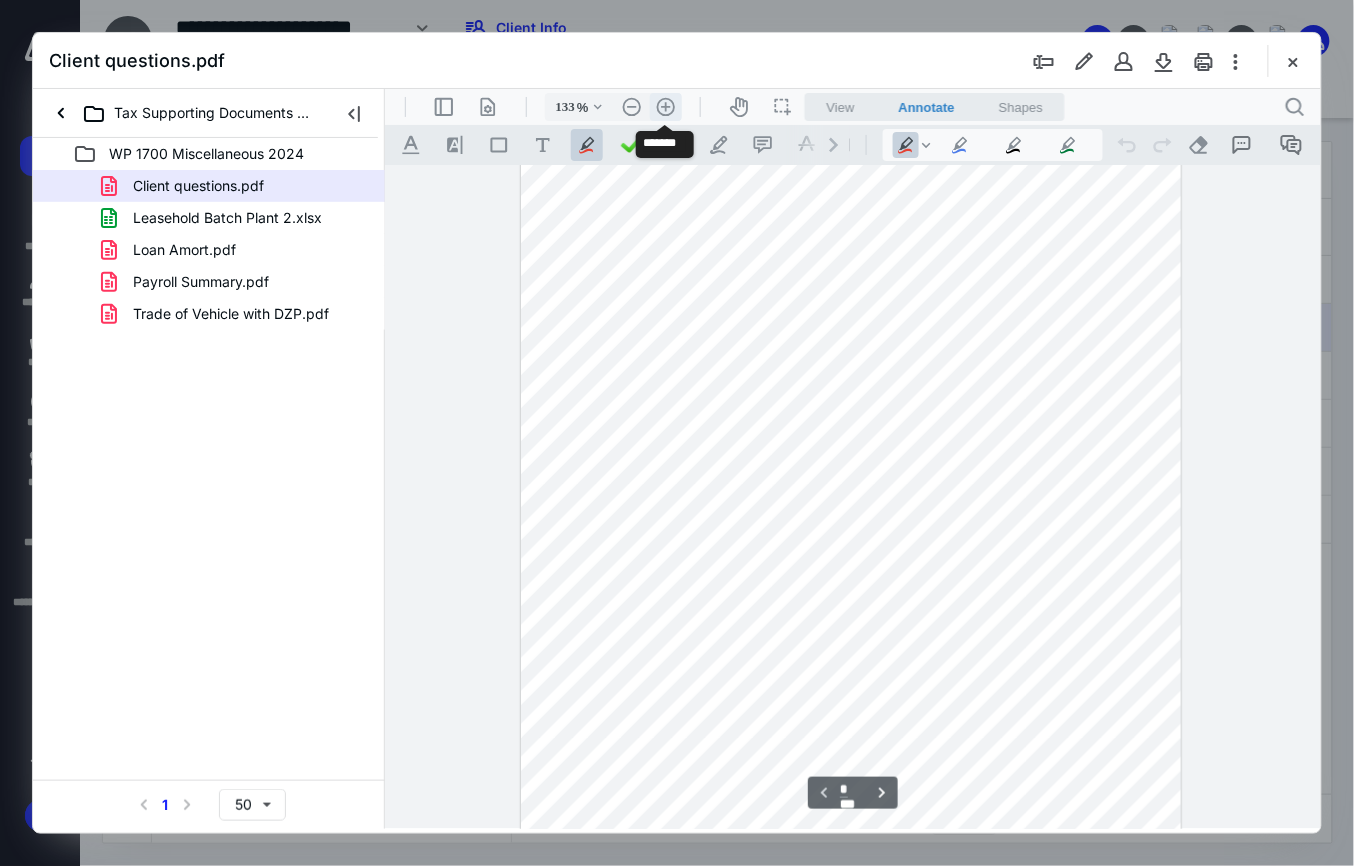 scroll, scrollTop: 302, scrollLeft: 0, axis: vertical 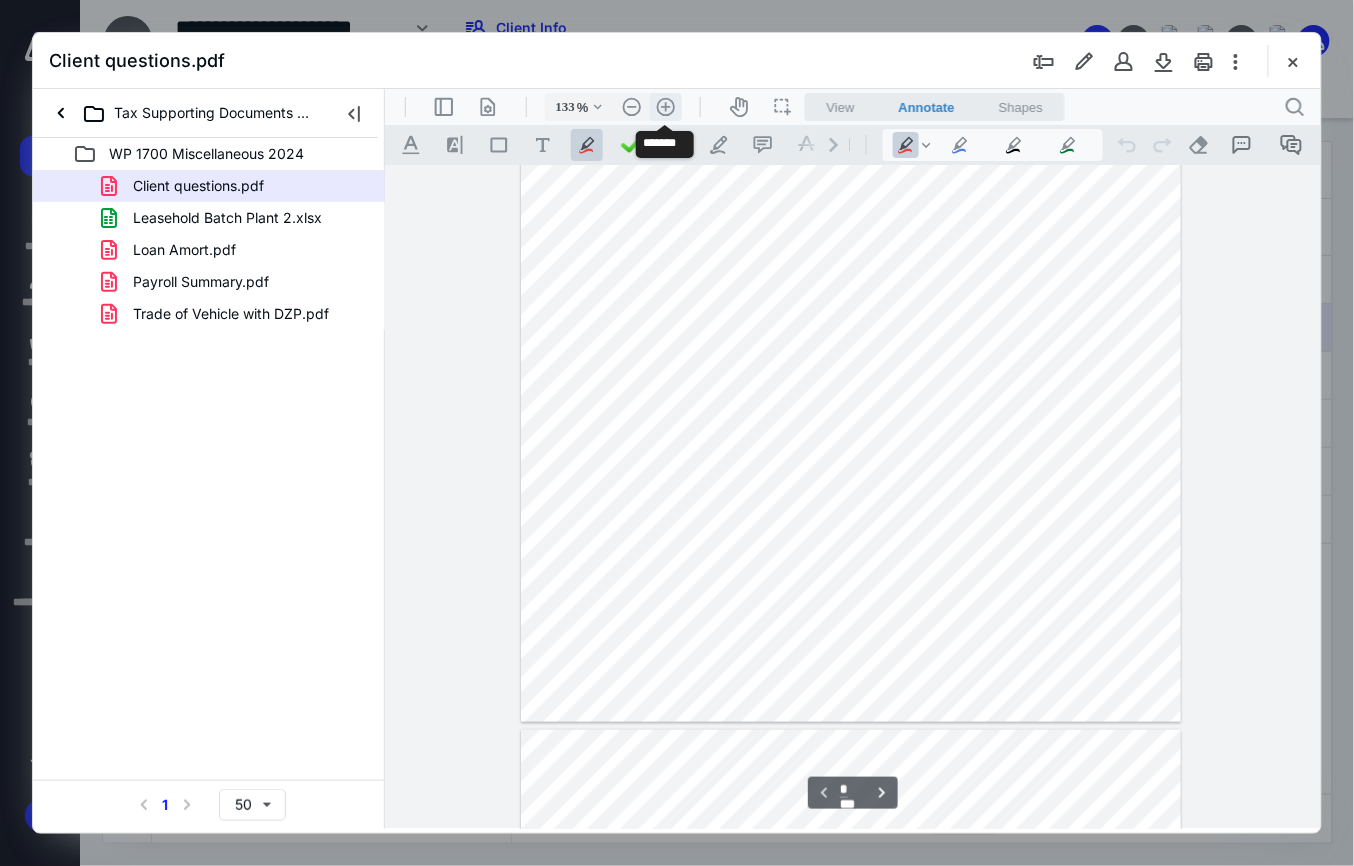 click on ".cls-1{fill:#abb0c4;} icon - header - zoom - in - line" at bounding box center (665, 106) 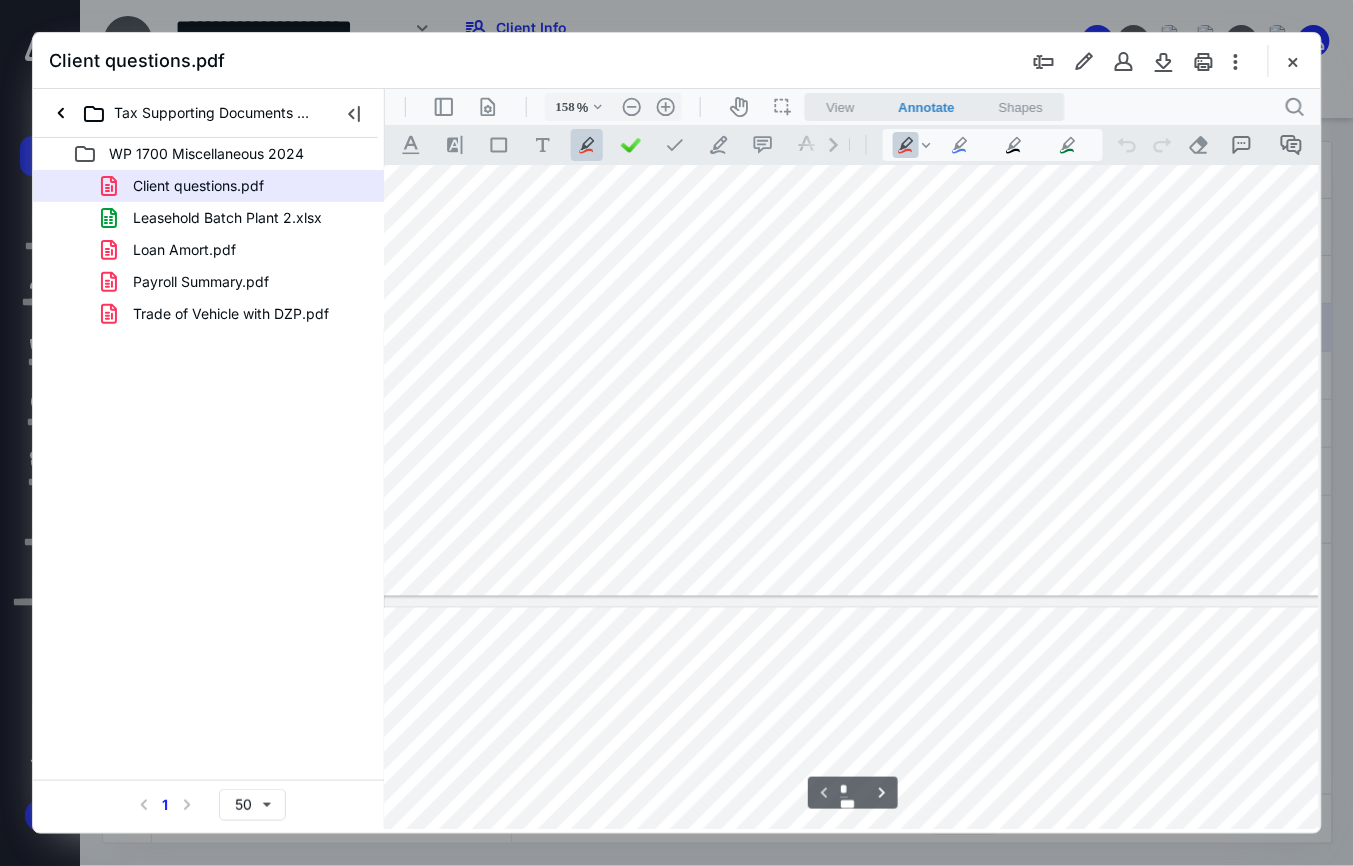 scroll, scrollTop: 681, scrollLeft: 28, axis: both 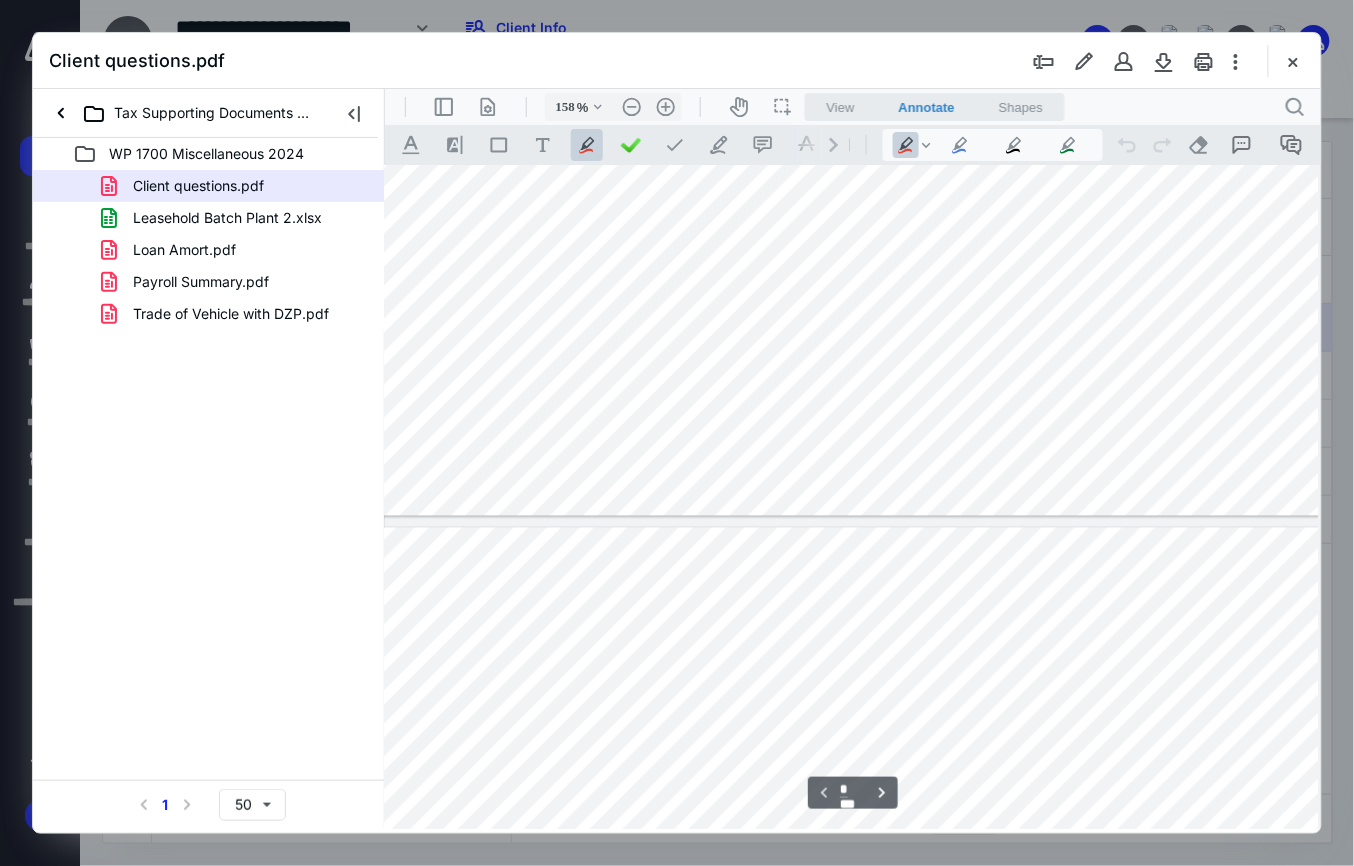 type on "*" 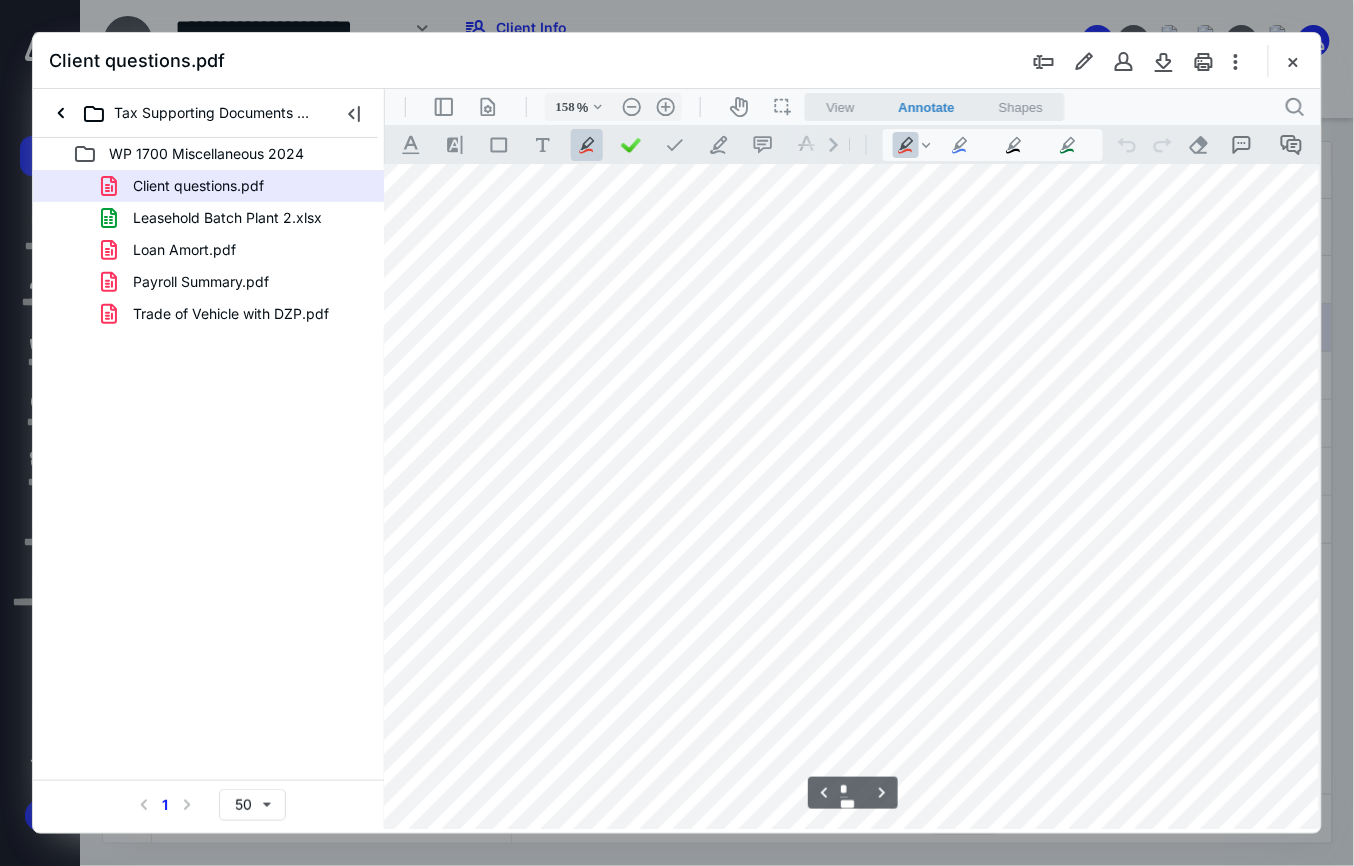 scroll, scrollTop: 2014, scrollLeft: 28, axis: both 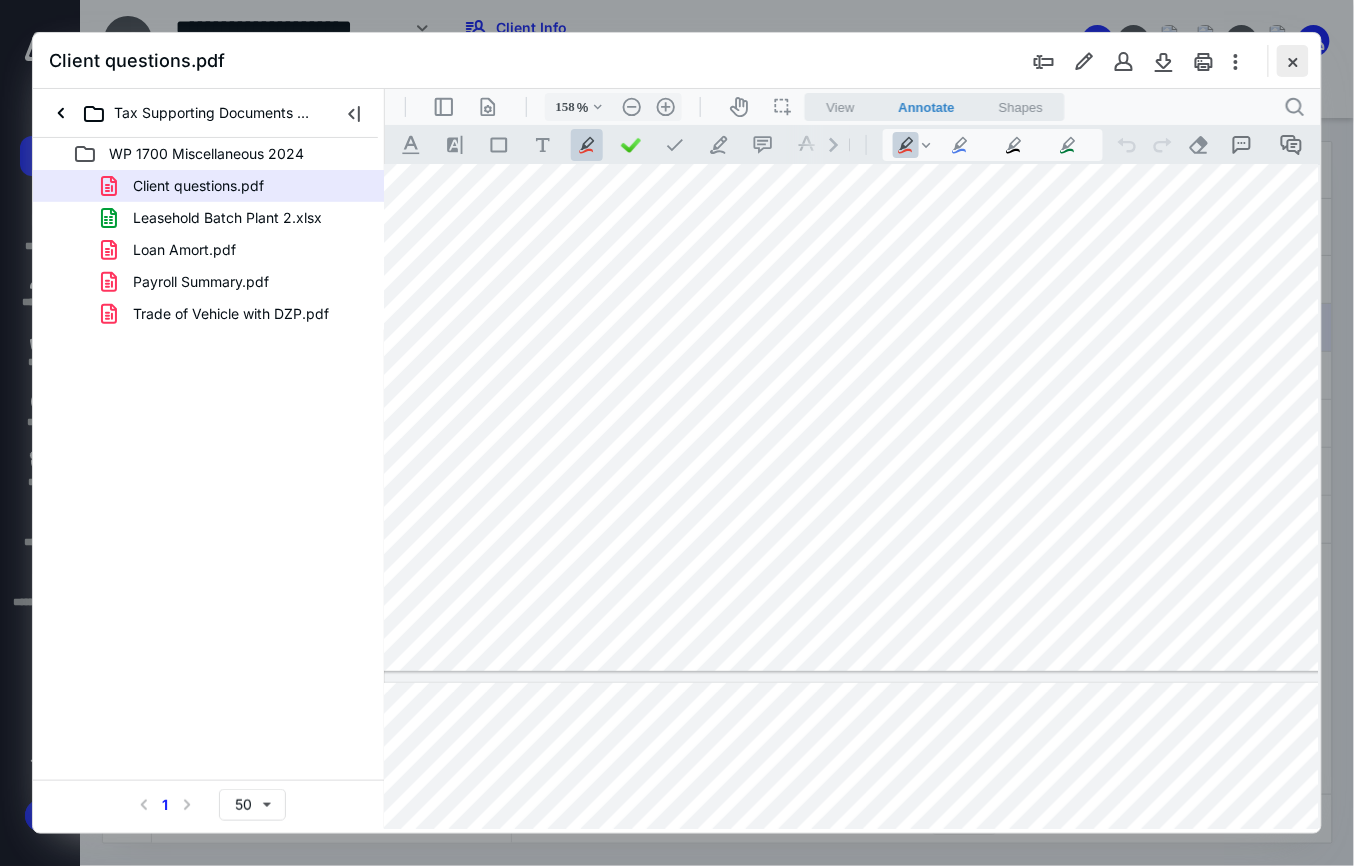 click at bounding box center [1293, 61] 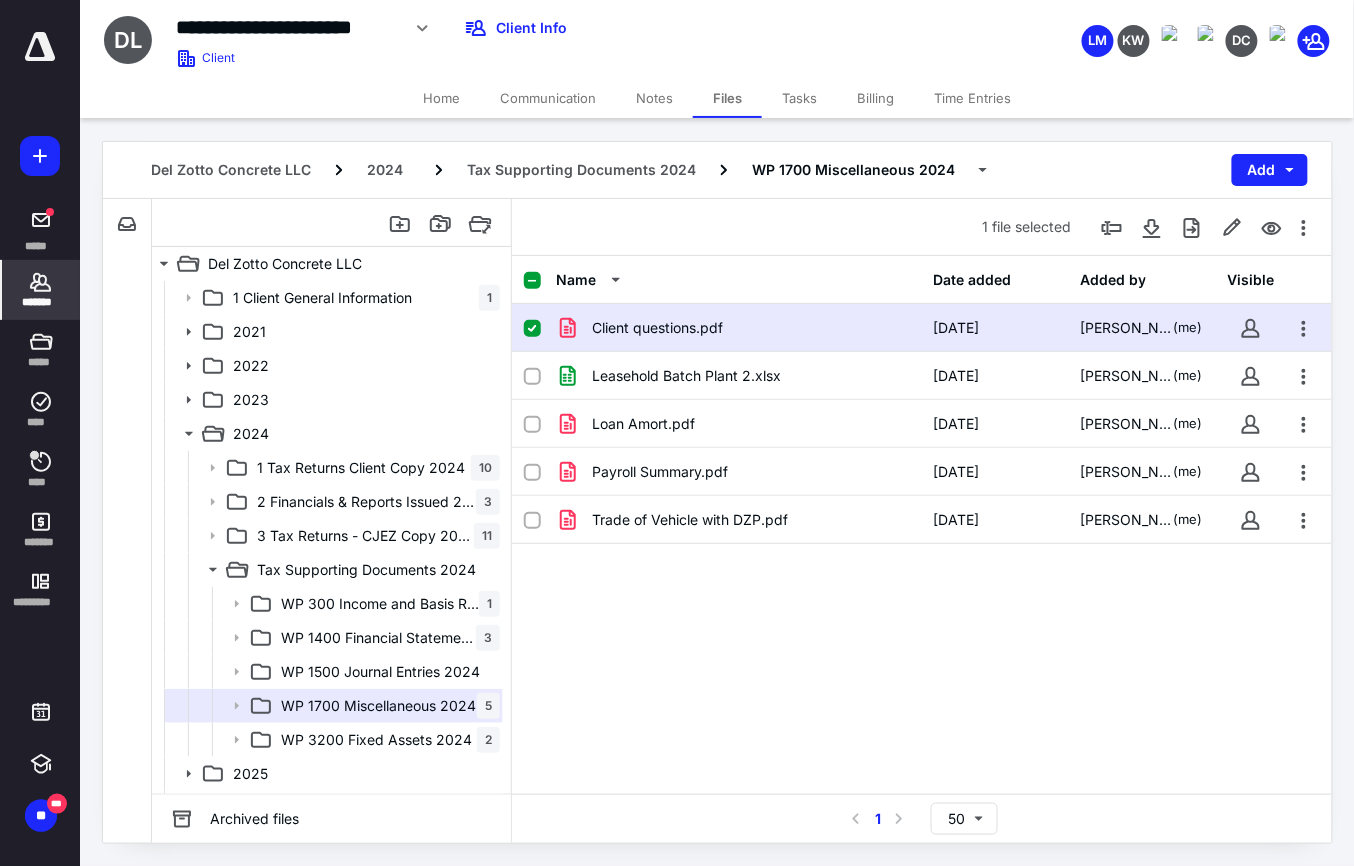 click on "*******" at bounding box center (41, 302) 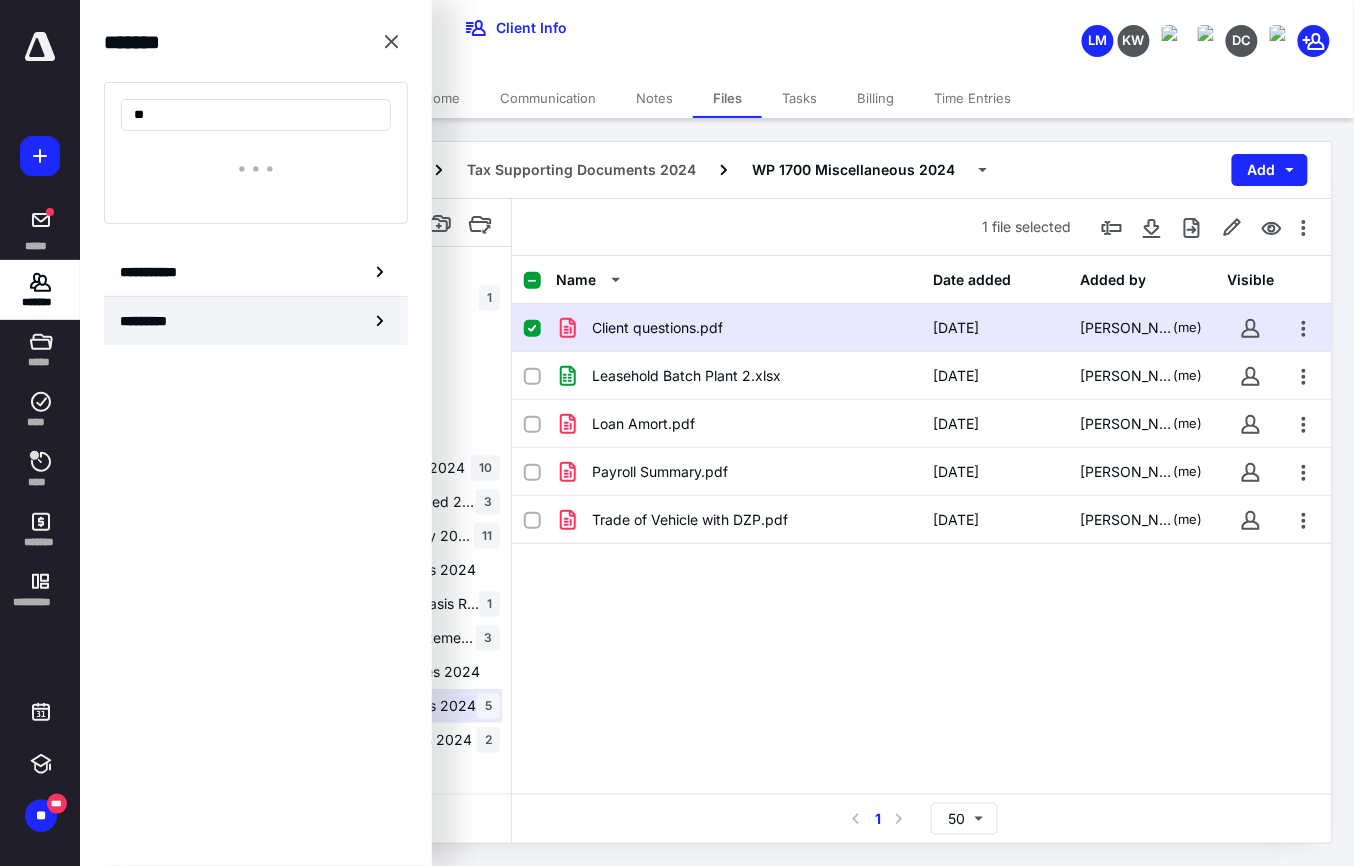 type on "*" 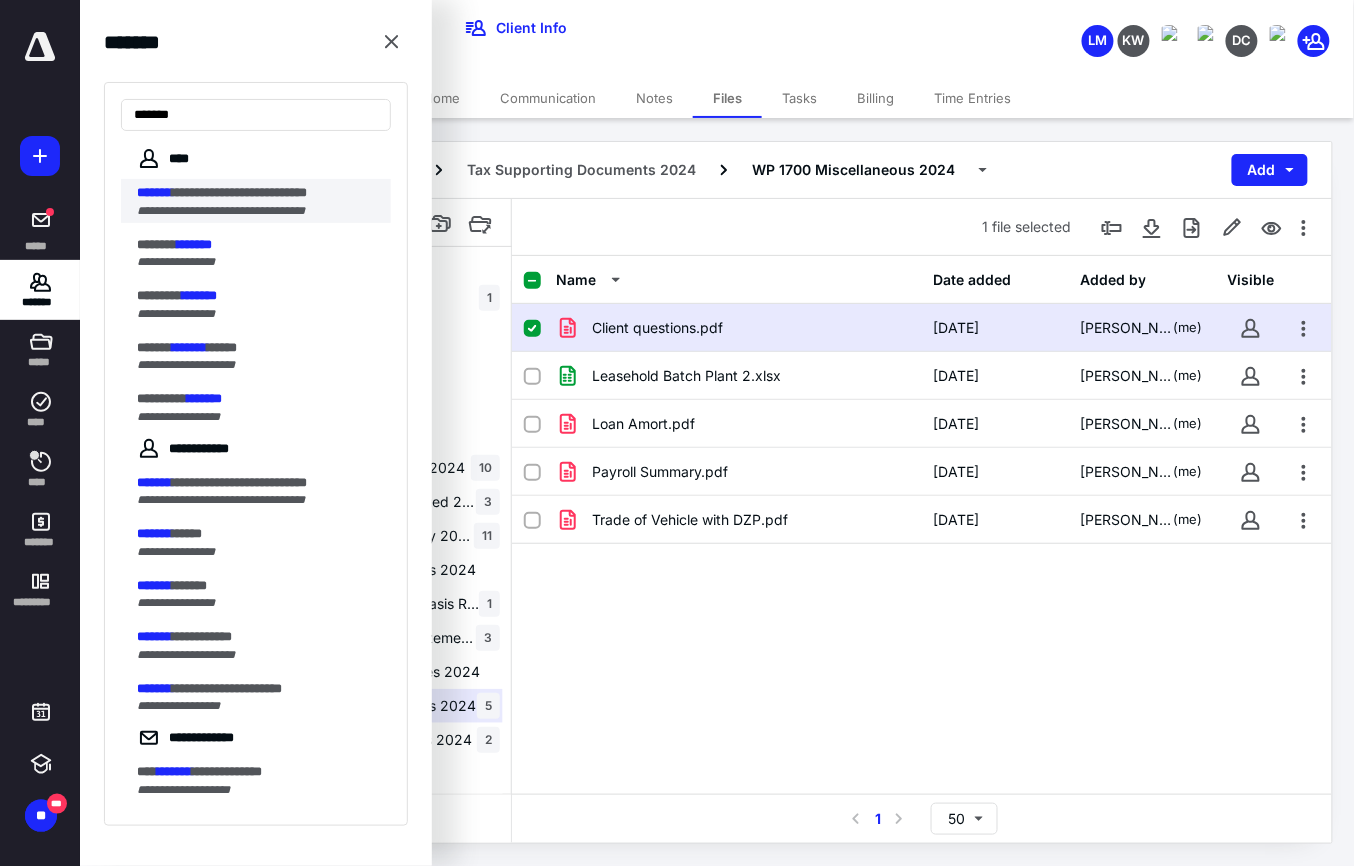 type on "*******" 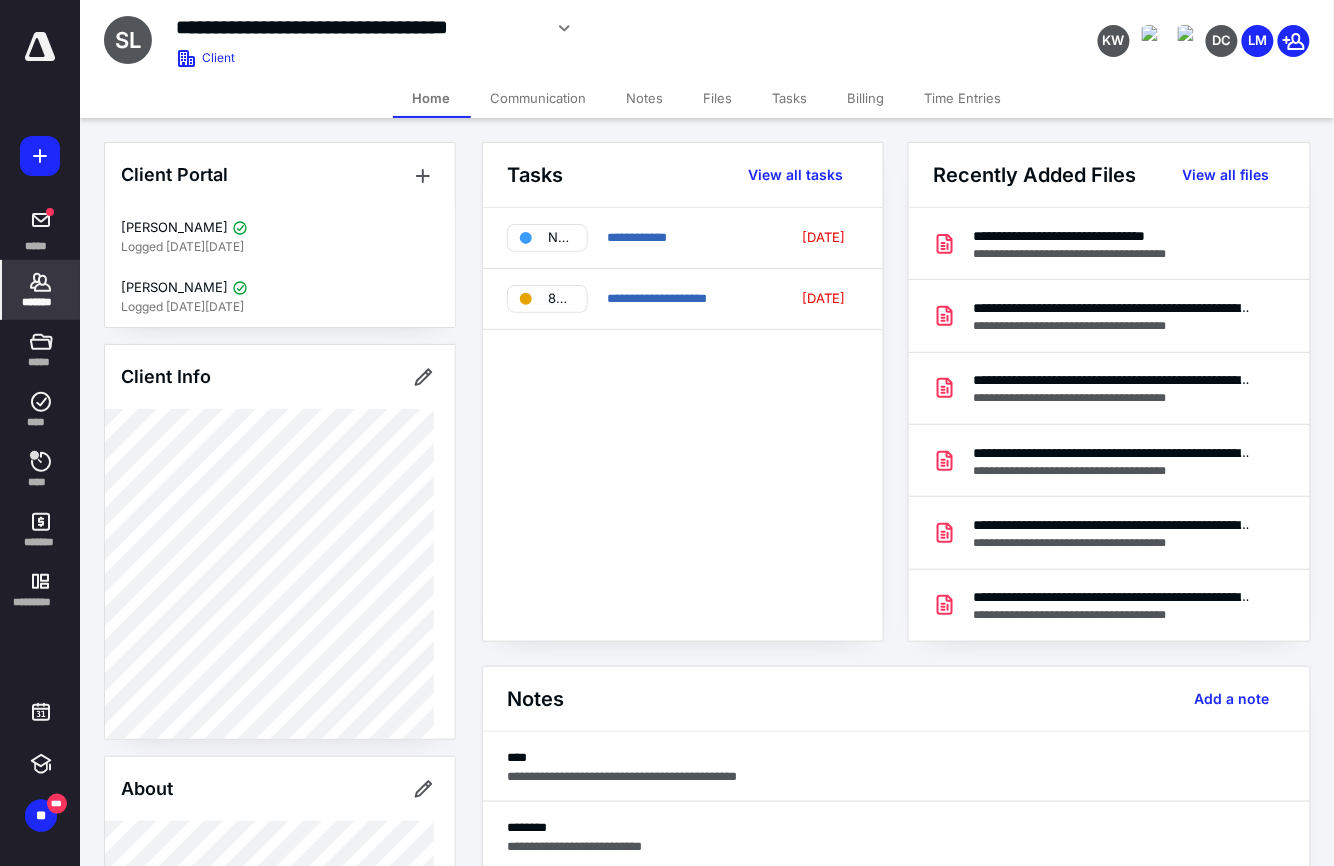 click on "Files" at bounding box center [718, 98] 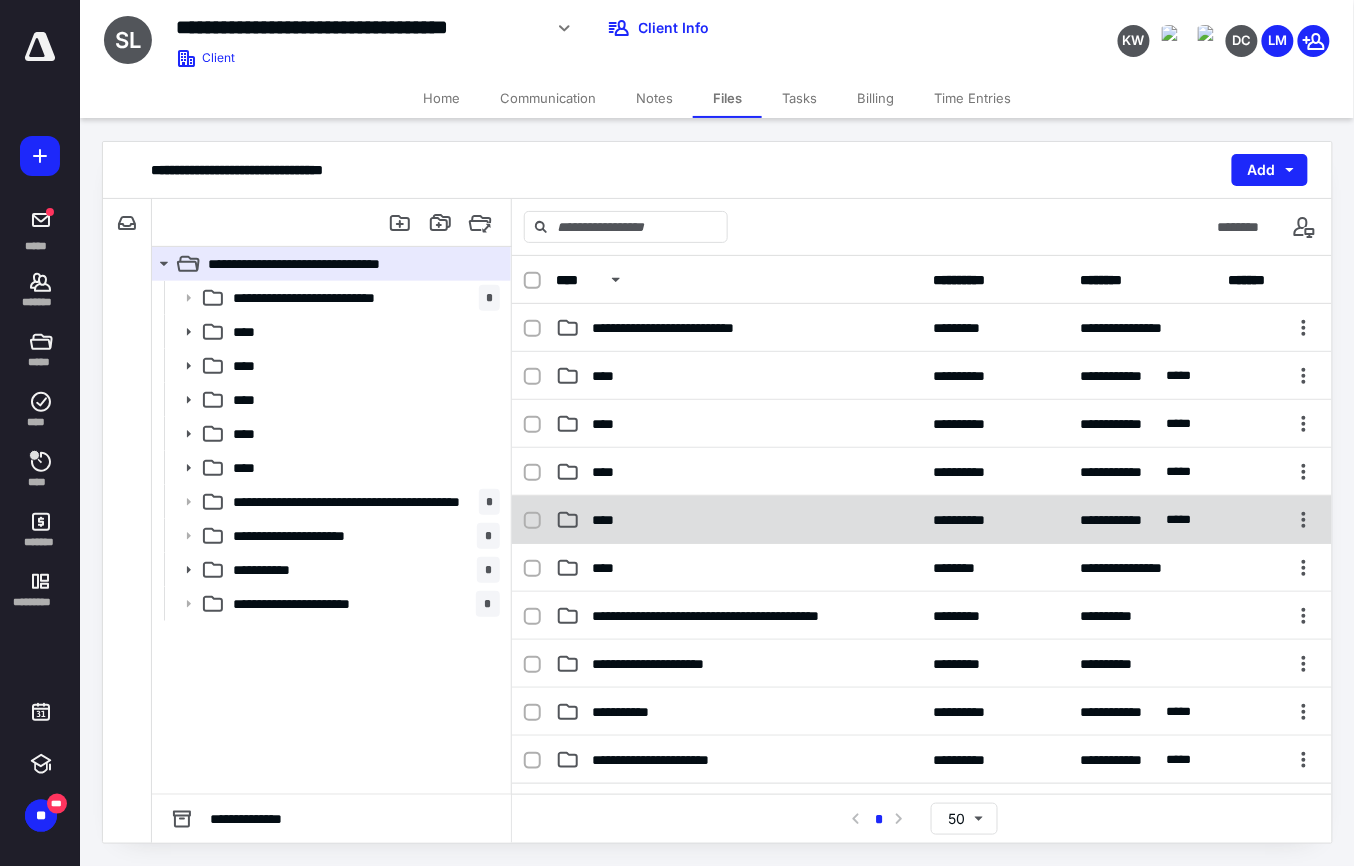 click on "****" at bounding box center (739, 520) 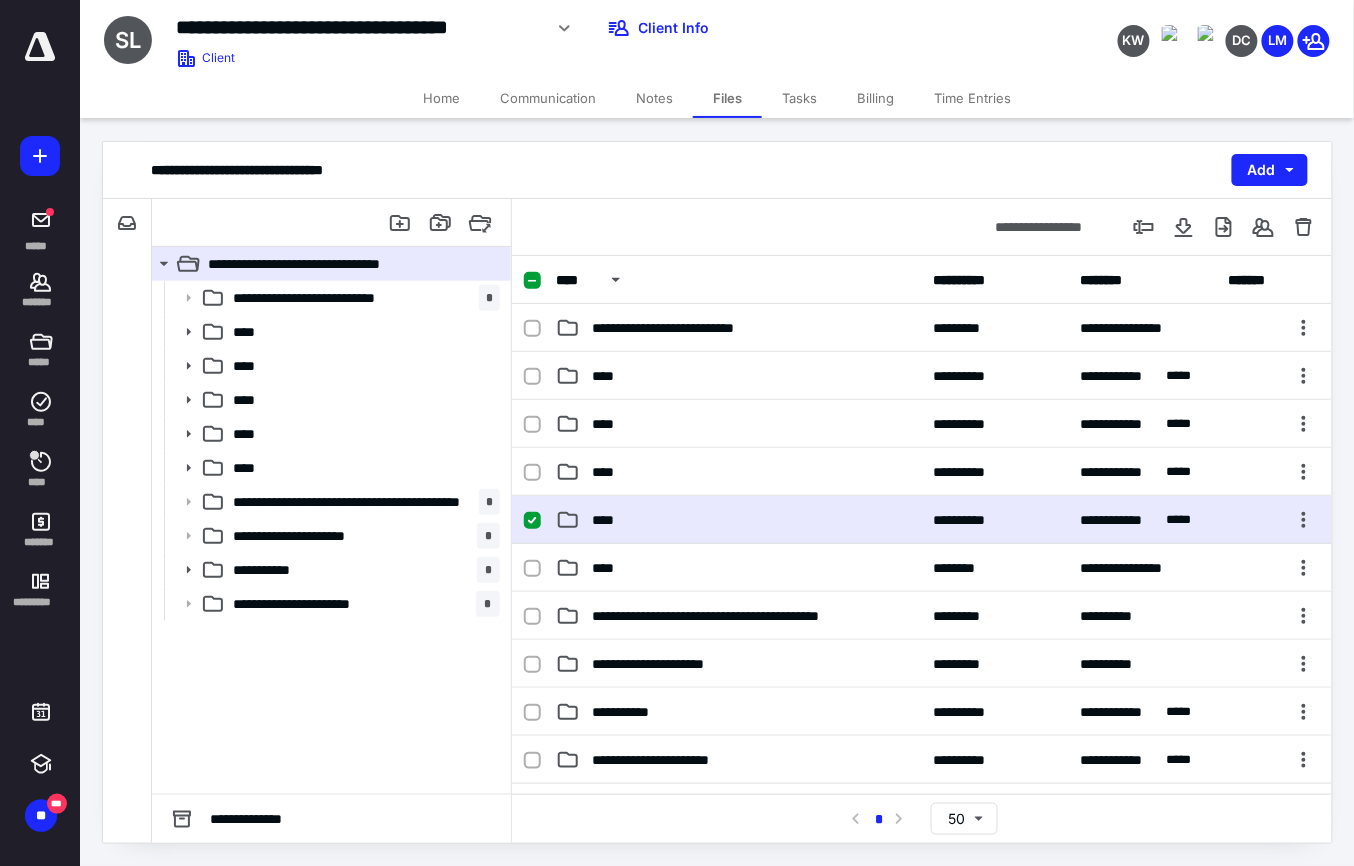 click on "****" at bounding box center (739, 520) 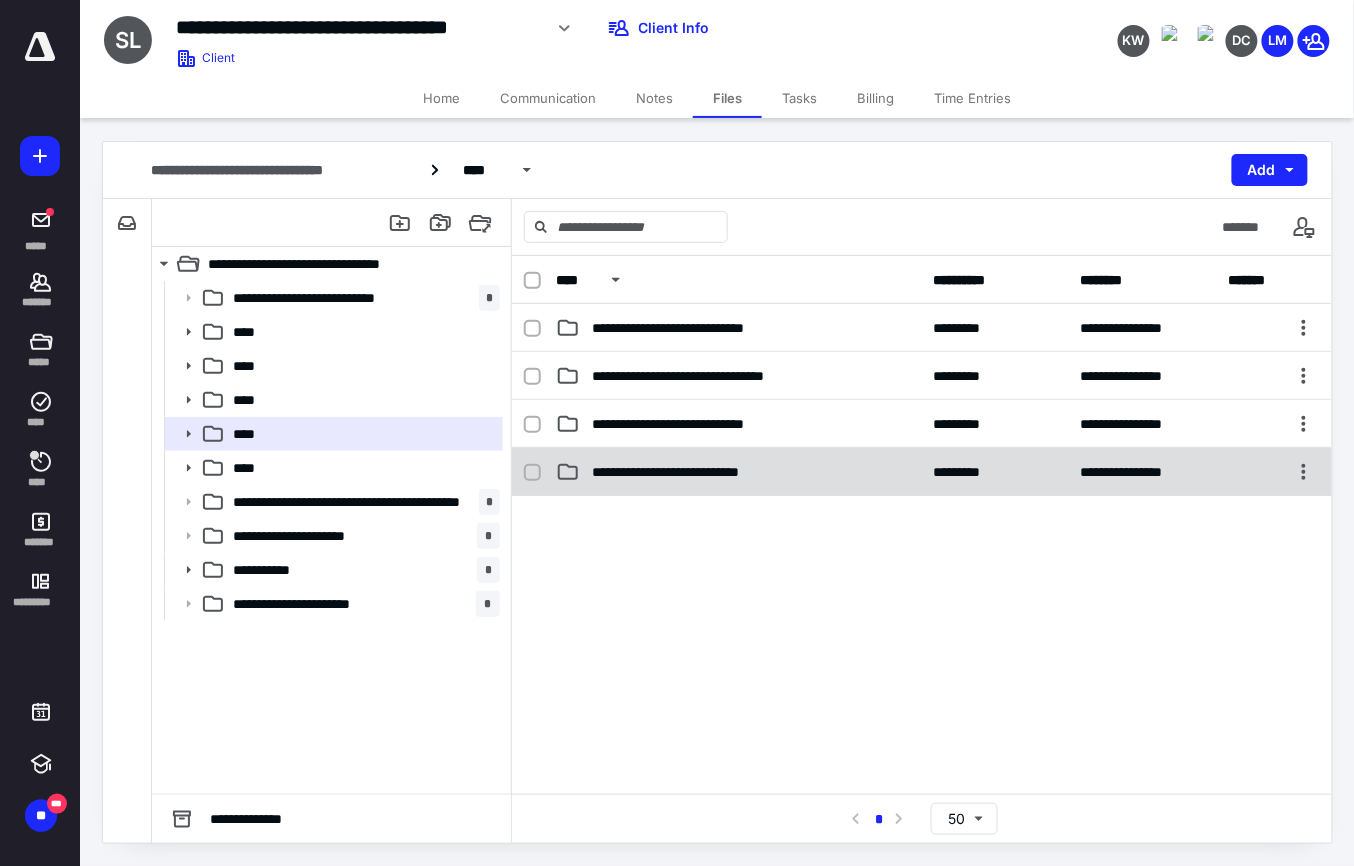 click on "**********" at bounding box center (739, 472) 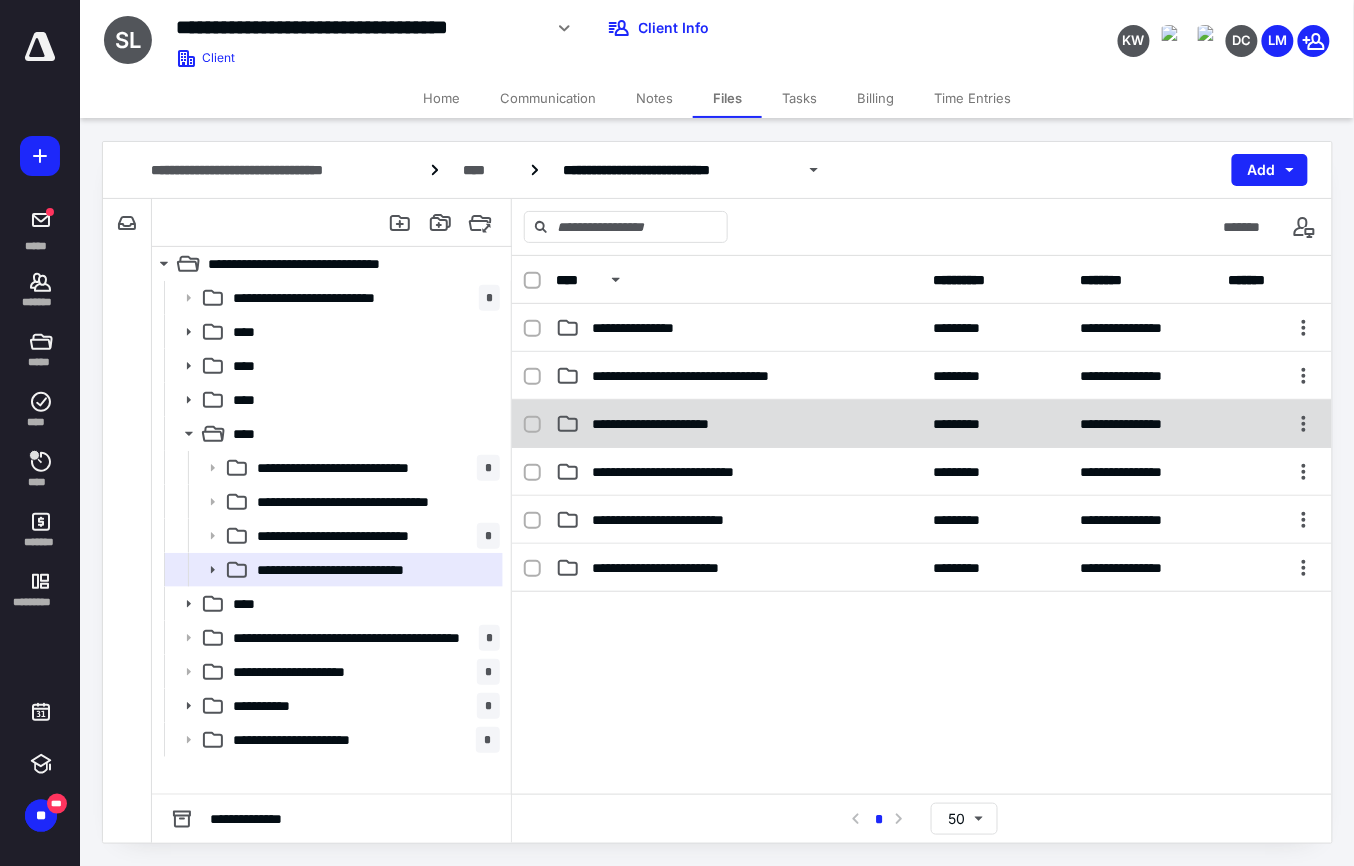 click on "**********" at bounding box center [676, 424] 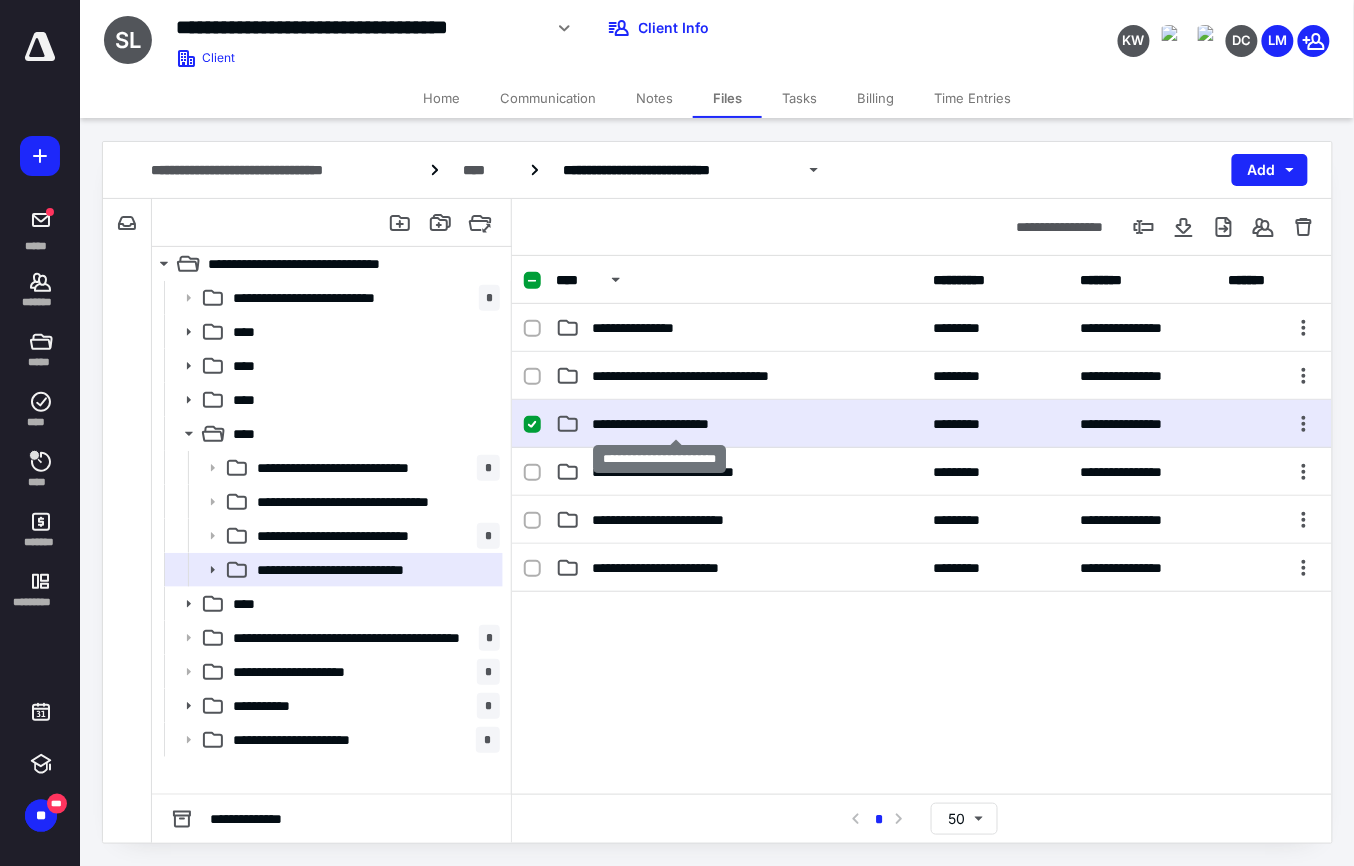 checkbox on "true" 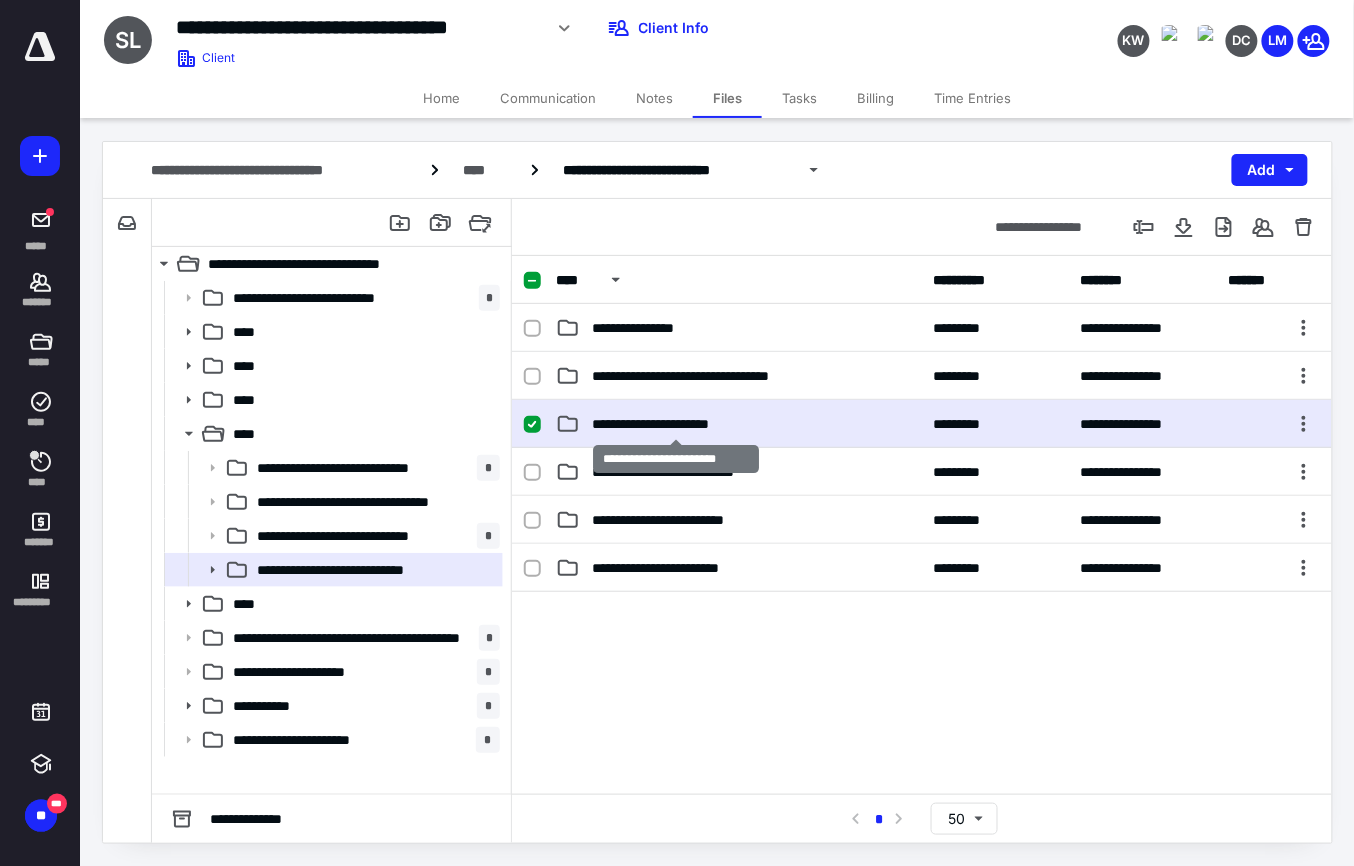 click on "**********" at bounding box center (676, 424) 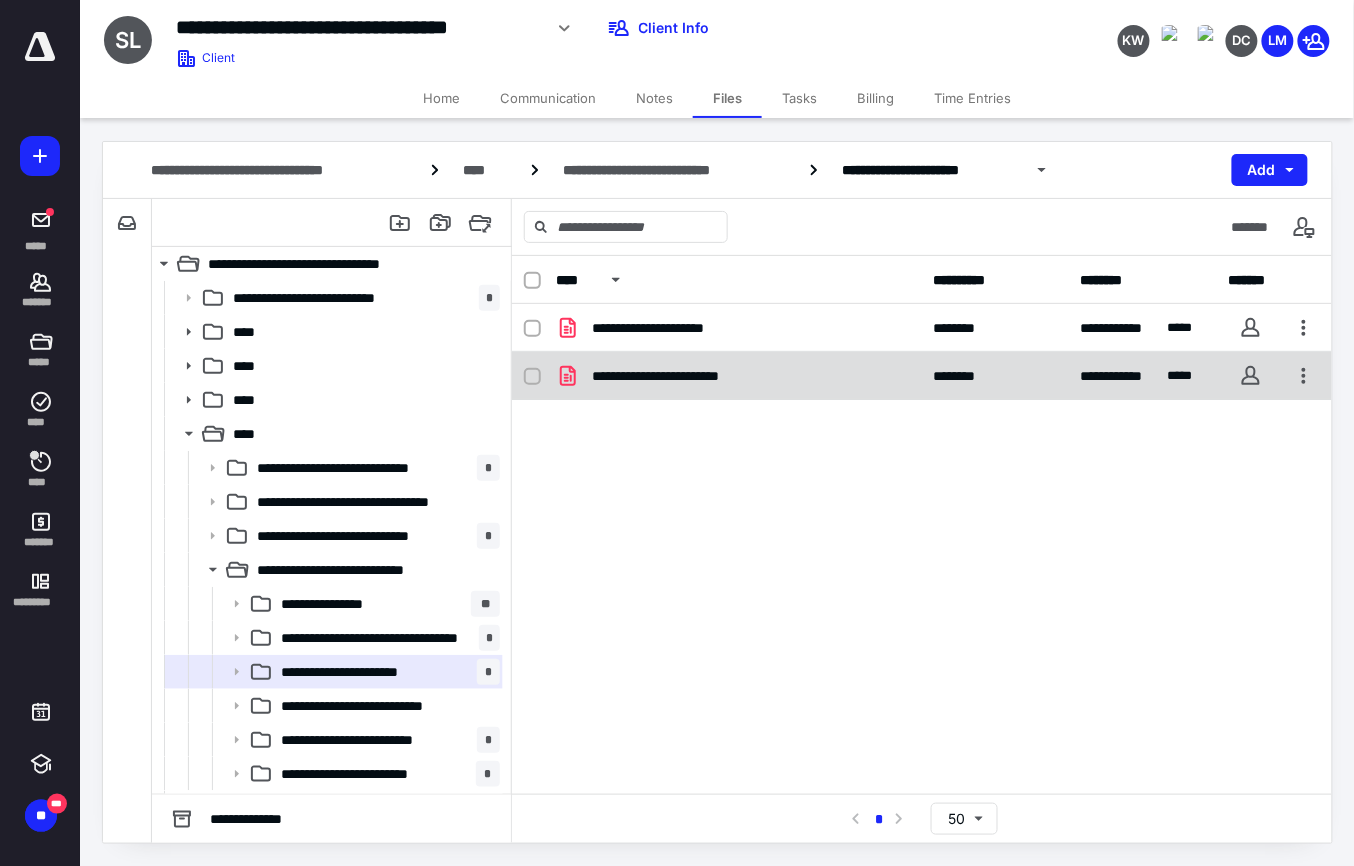 click on "**********" at bounding box center [684, 376] 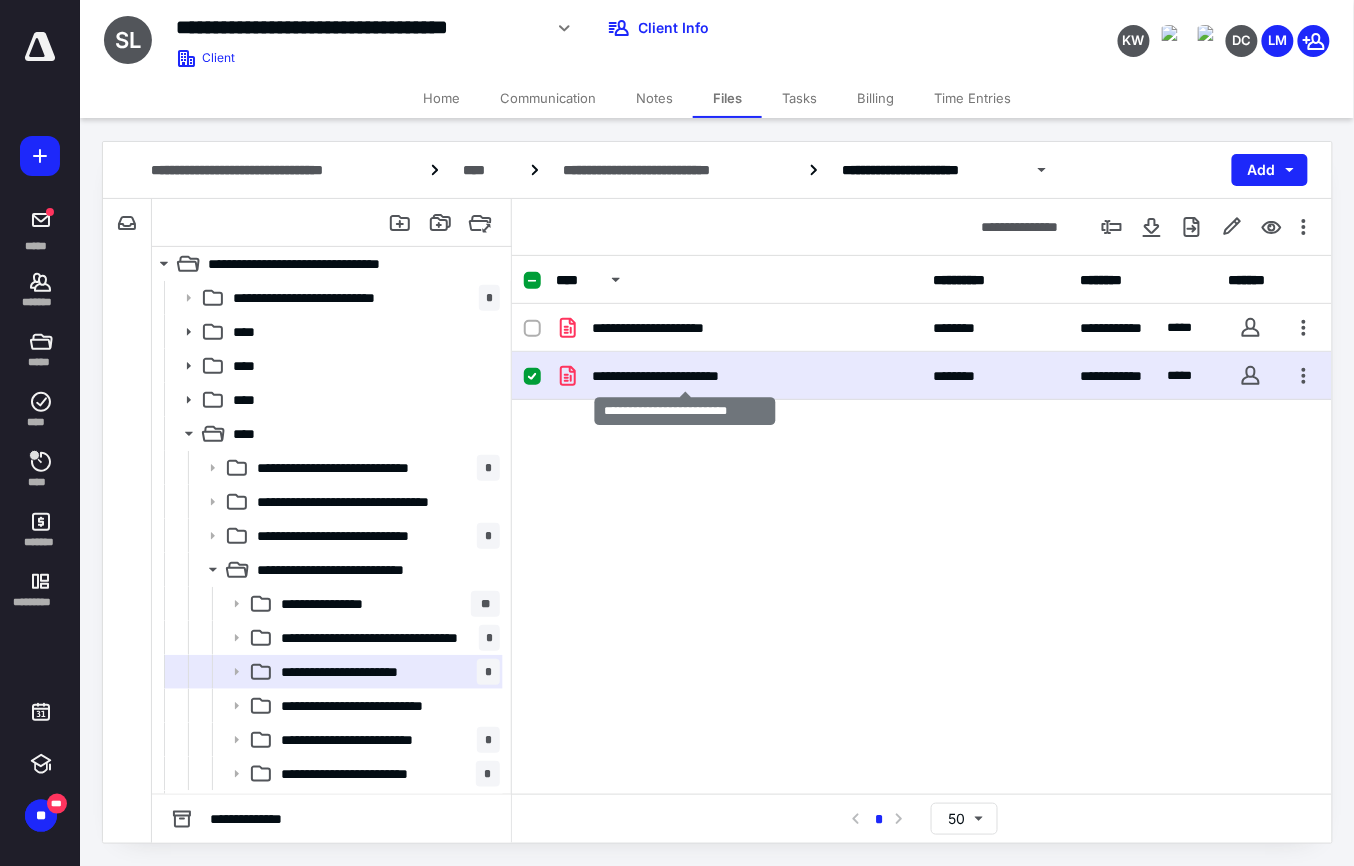 click on "**********" at bounding box center (684, 376) 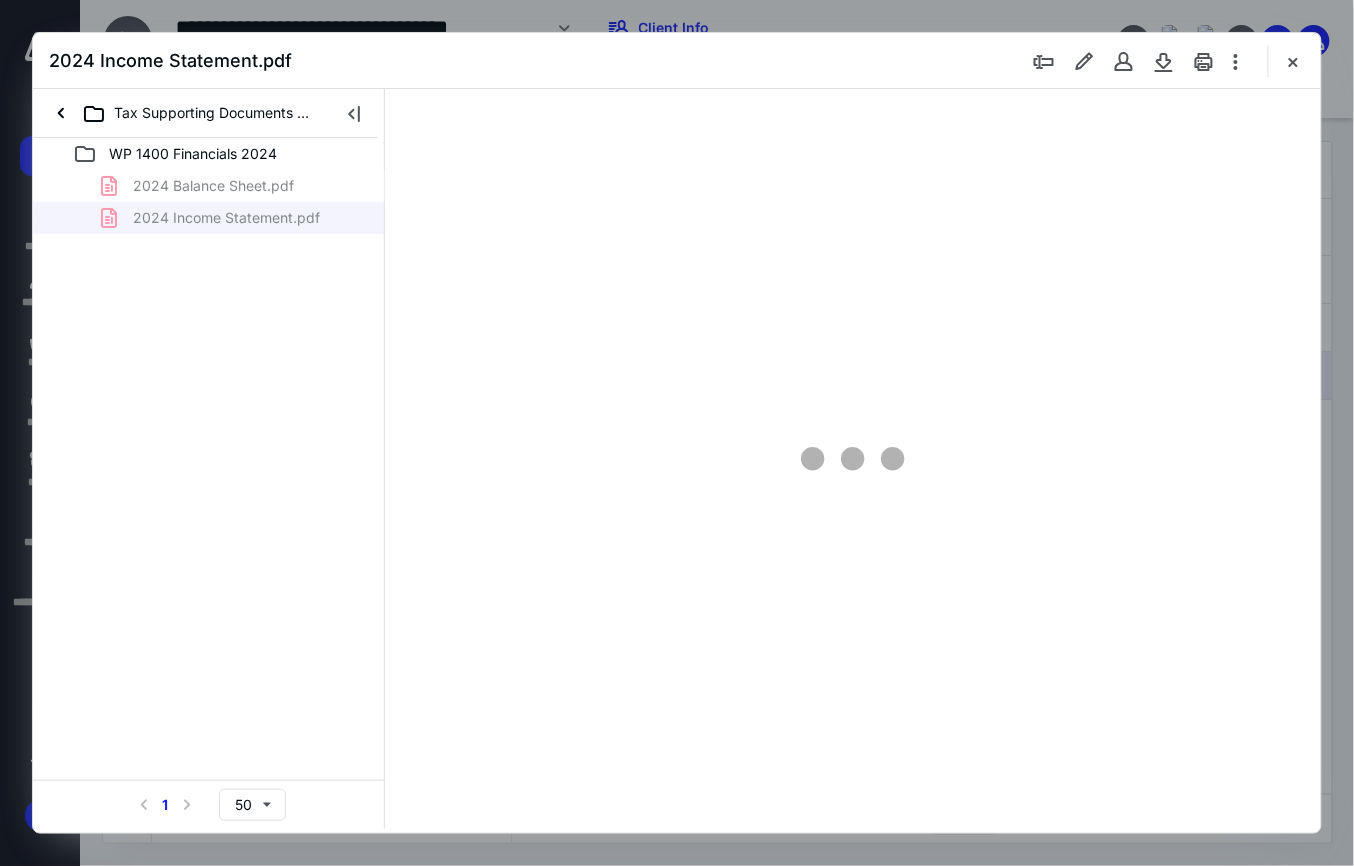 scroll, scrollTop: 0, scrollLeft: 0, axis: both 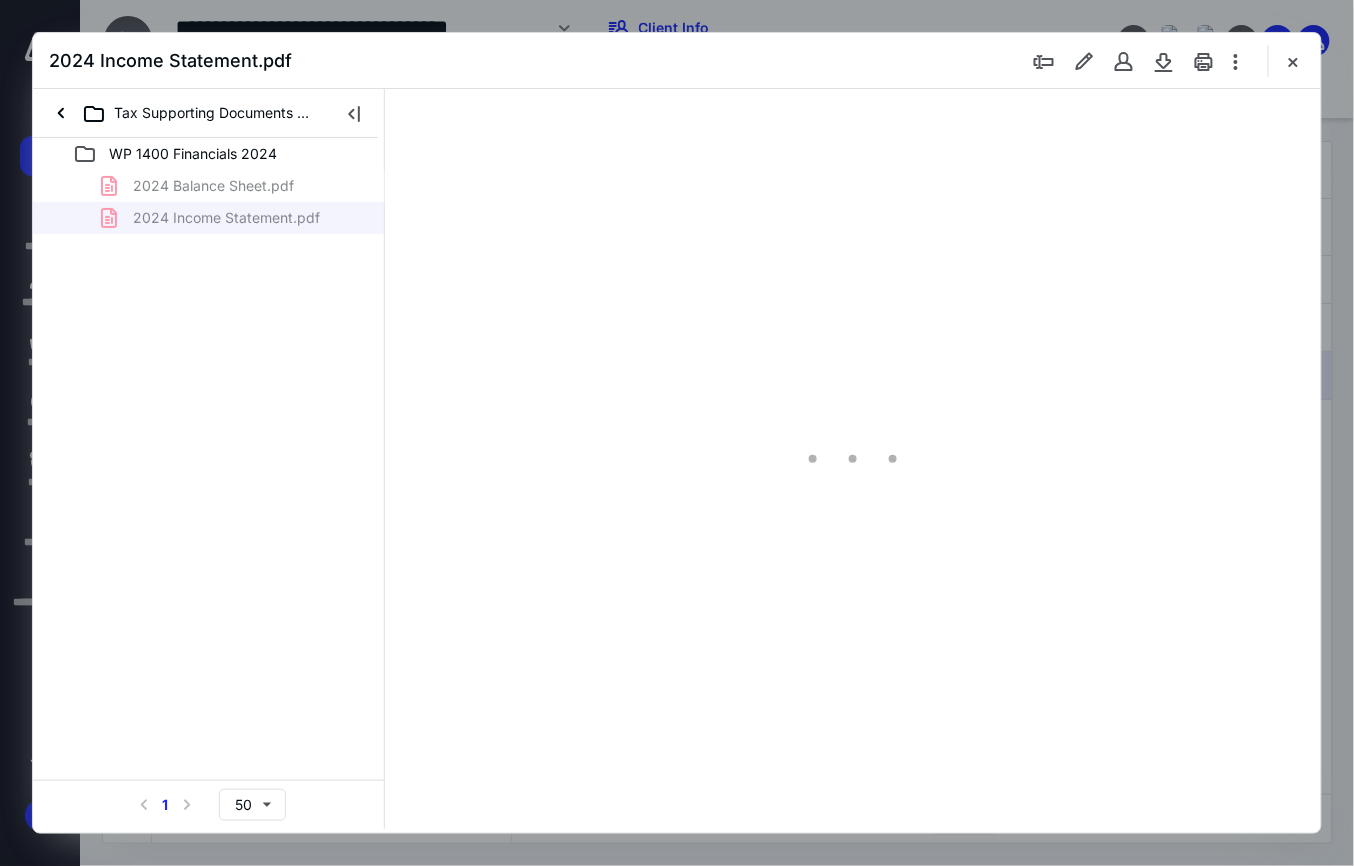 type on "83" 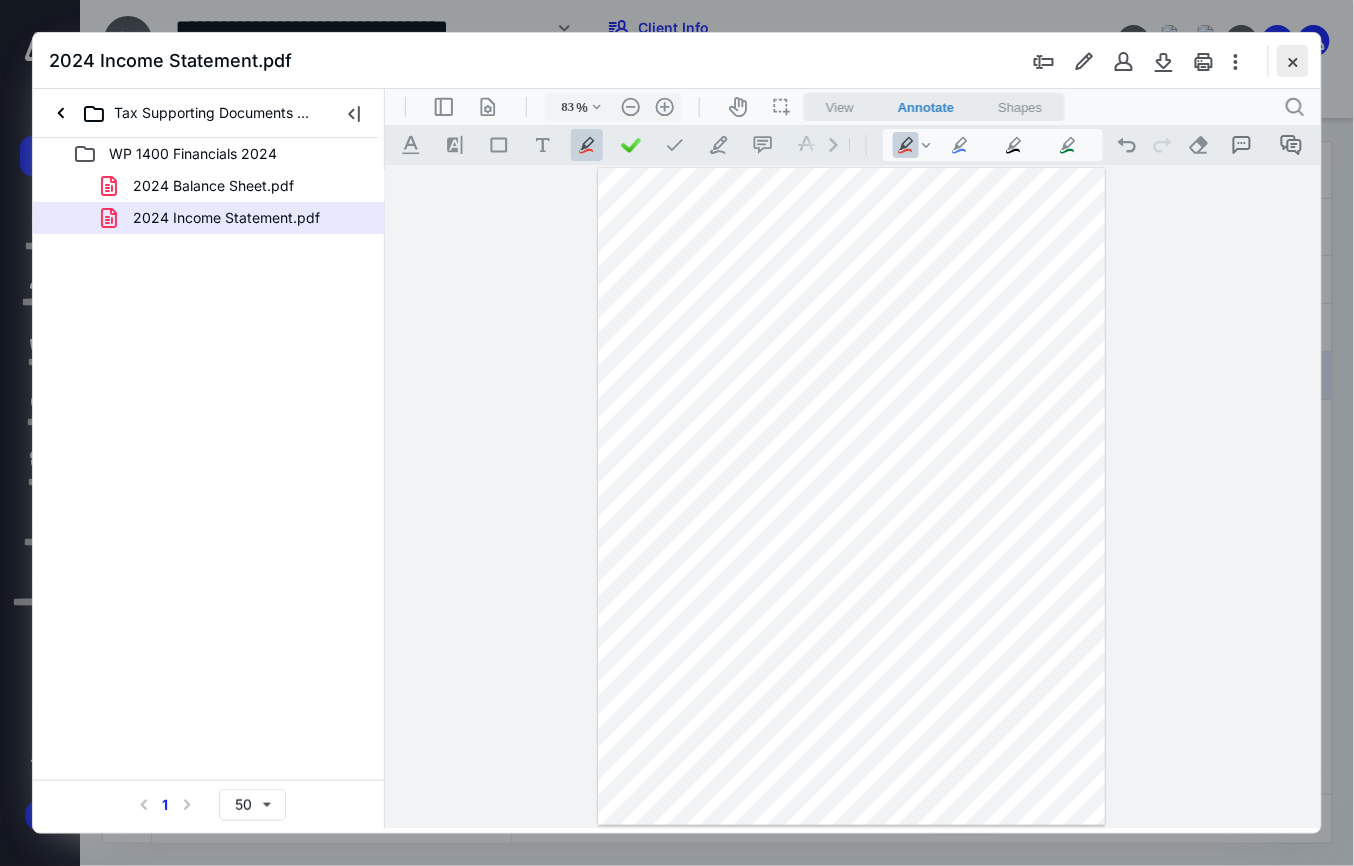 click at bounding box center (1293, 61) 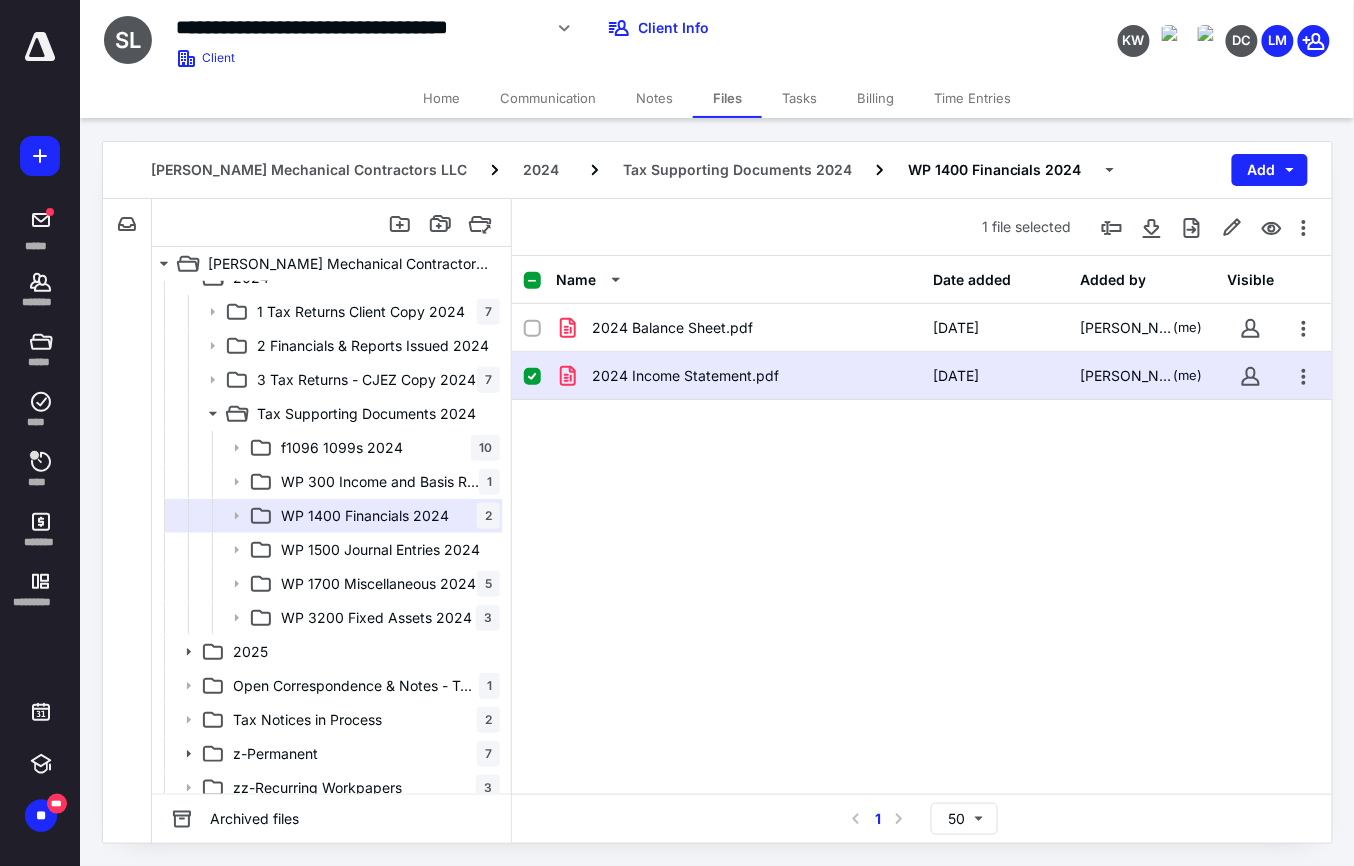 scroll, scrollTop: 162, scrollLeft: 0, axis: vertical 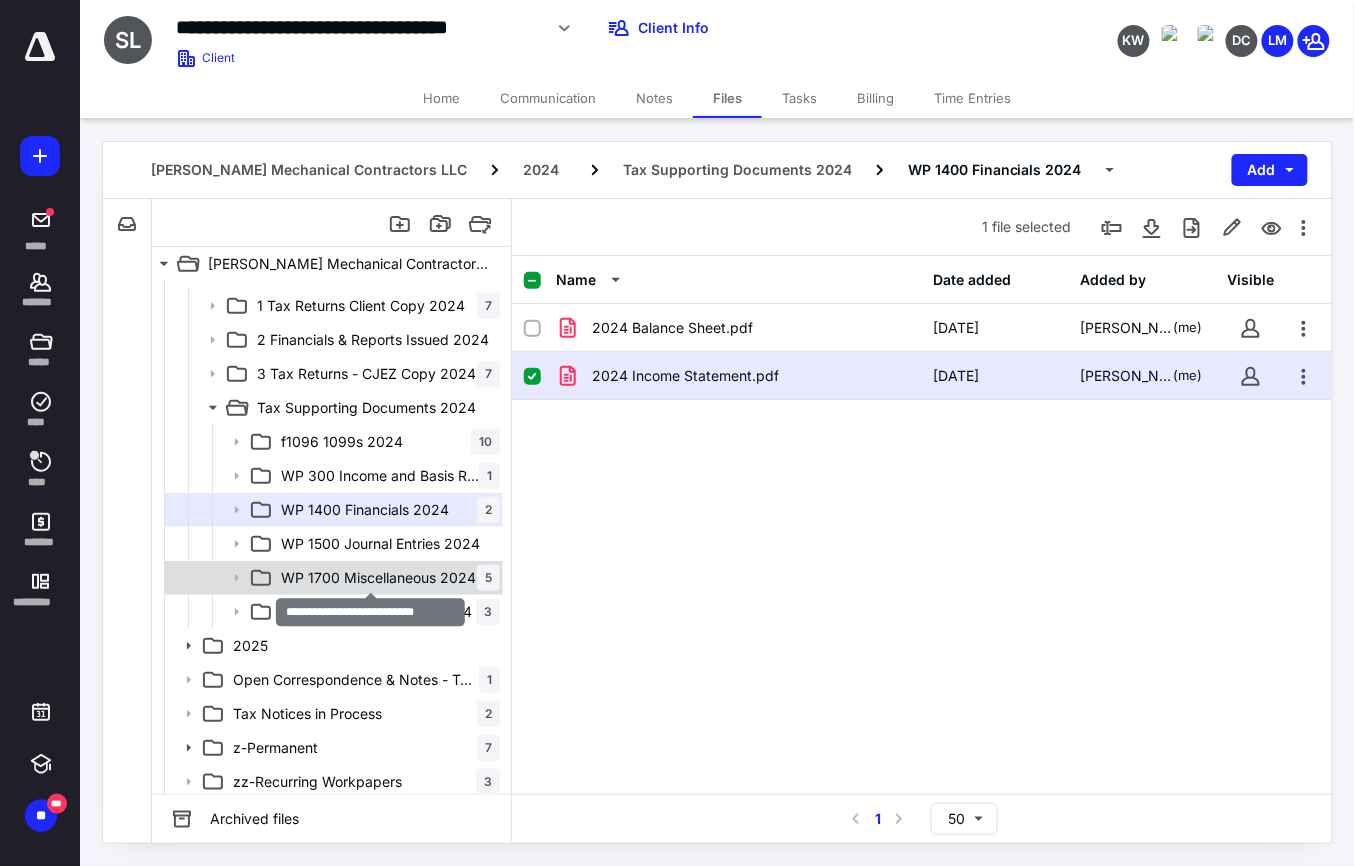 click on "WP 1700 Miscellaneous 2024" at bounding box center (378, 578) 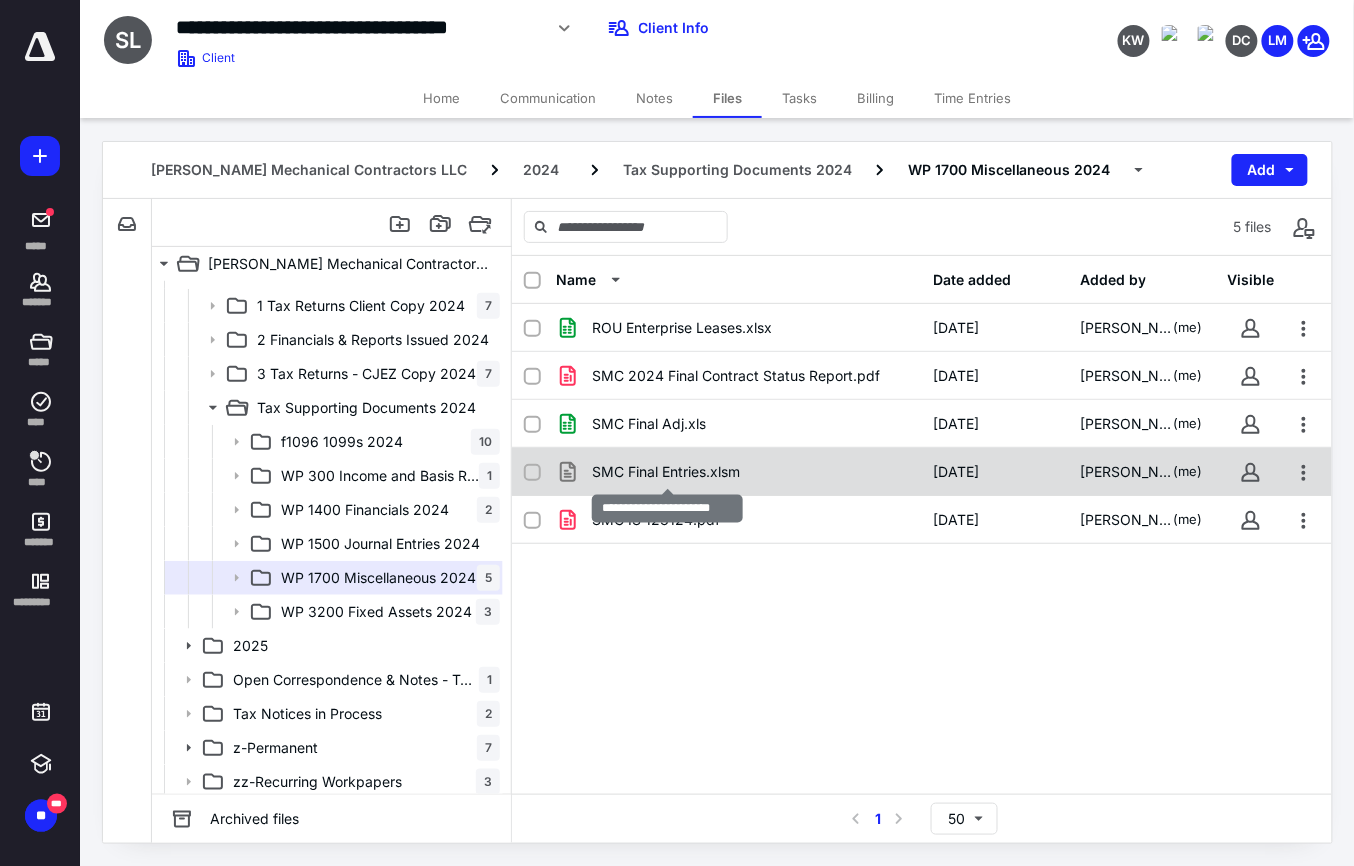 click on "SMC Final Entries.xlsm" at bounding box center [666, 472] 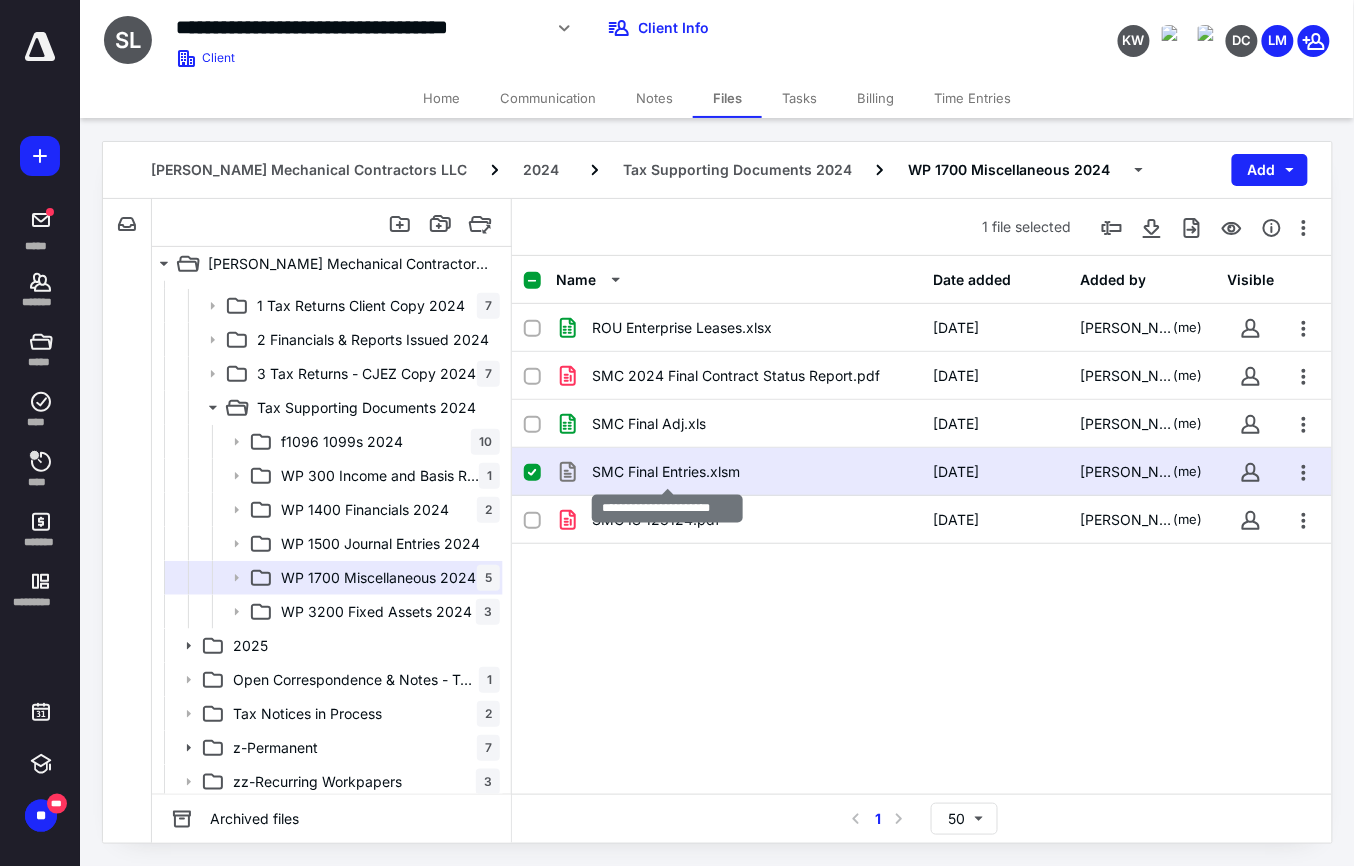 click on "SMC Final Entries.xlsm" at bounding box center [666, 472] 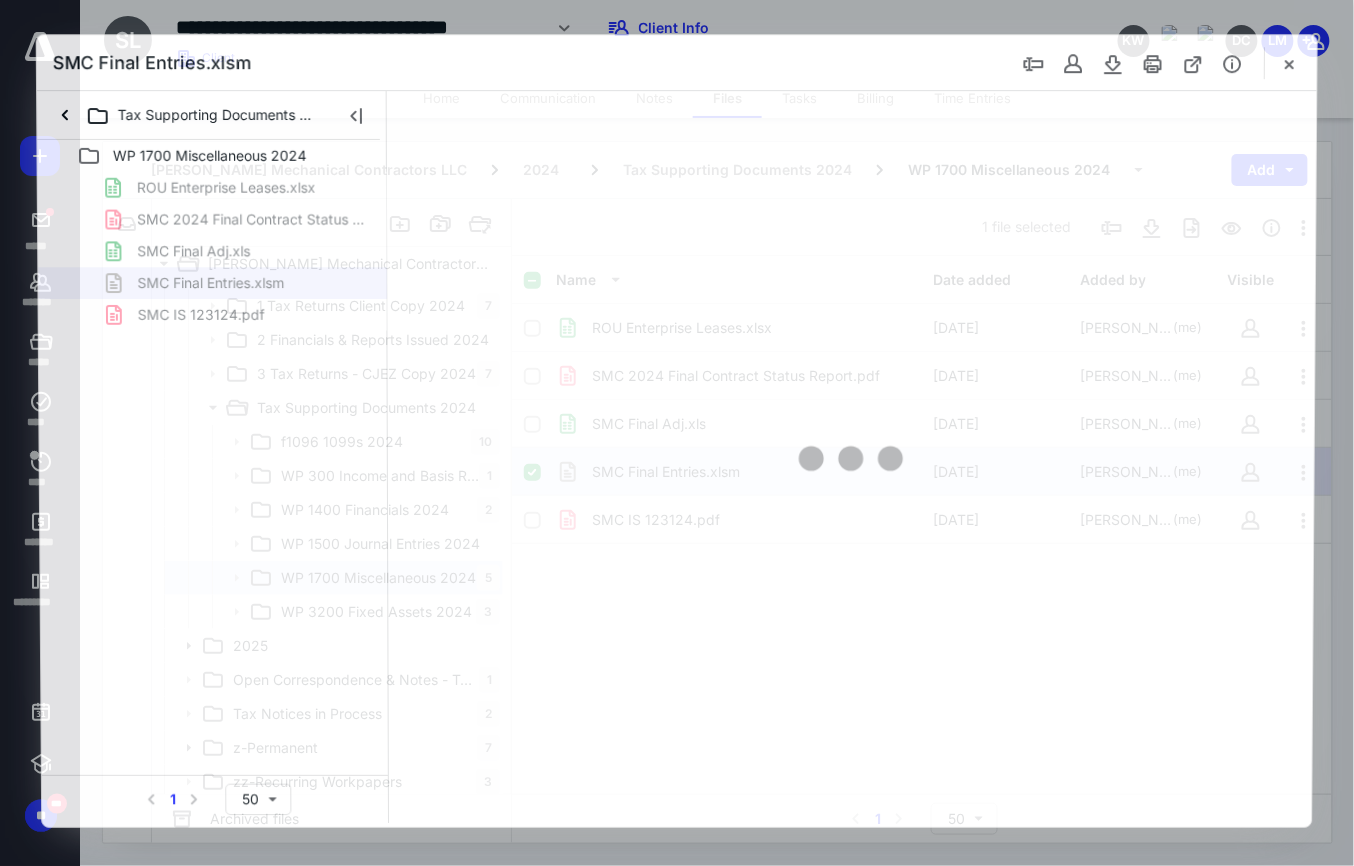 scroll, scrollTop: 0, scrollLeft: 0, axis: both 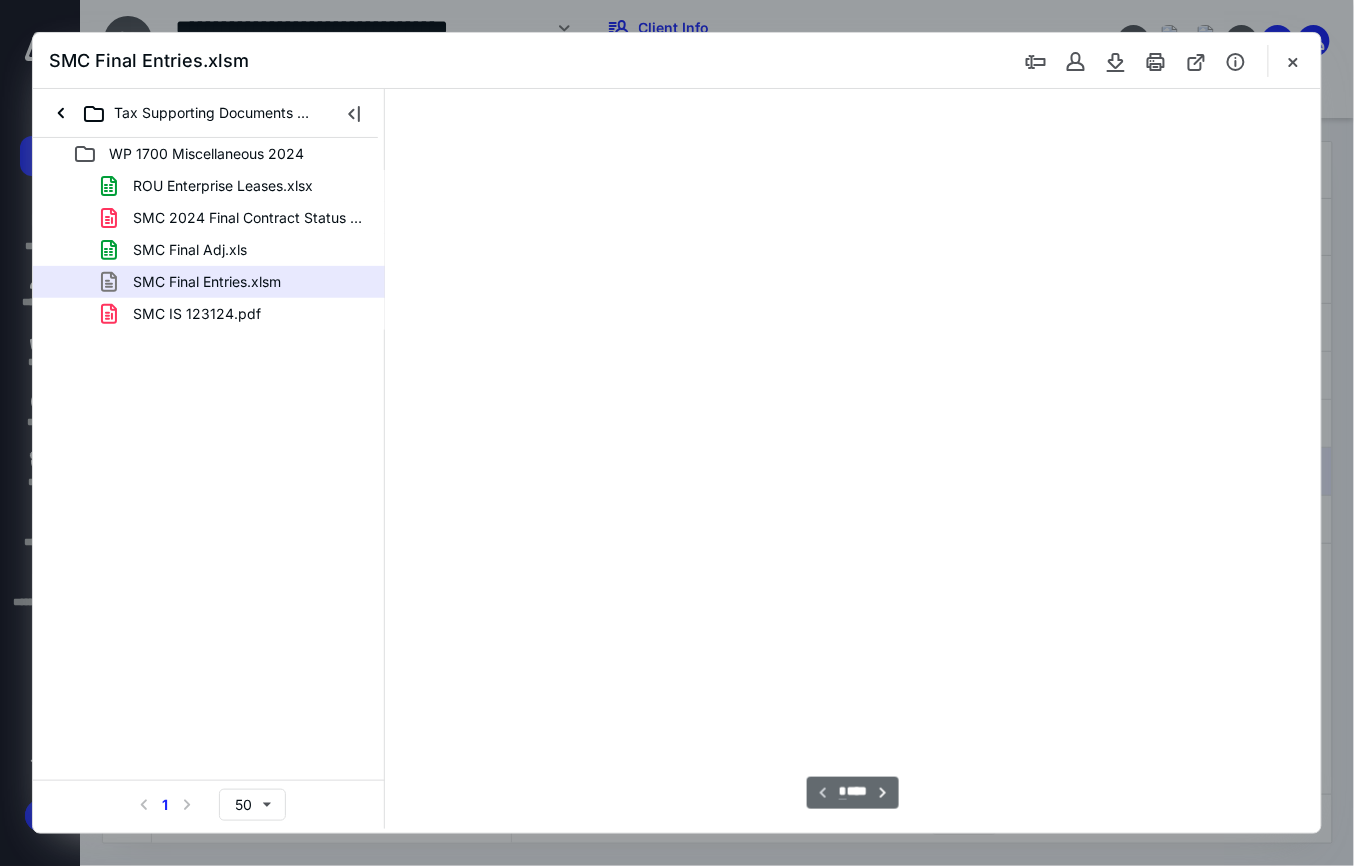 type on "83" 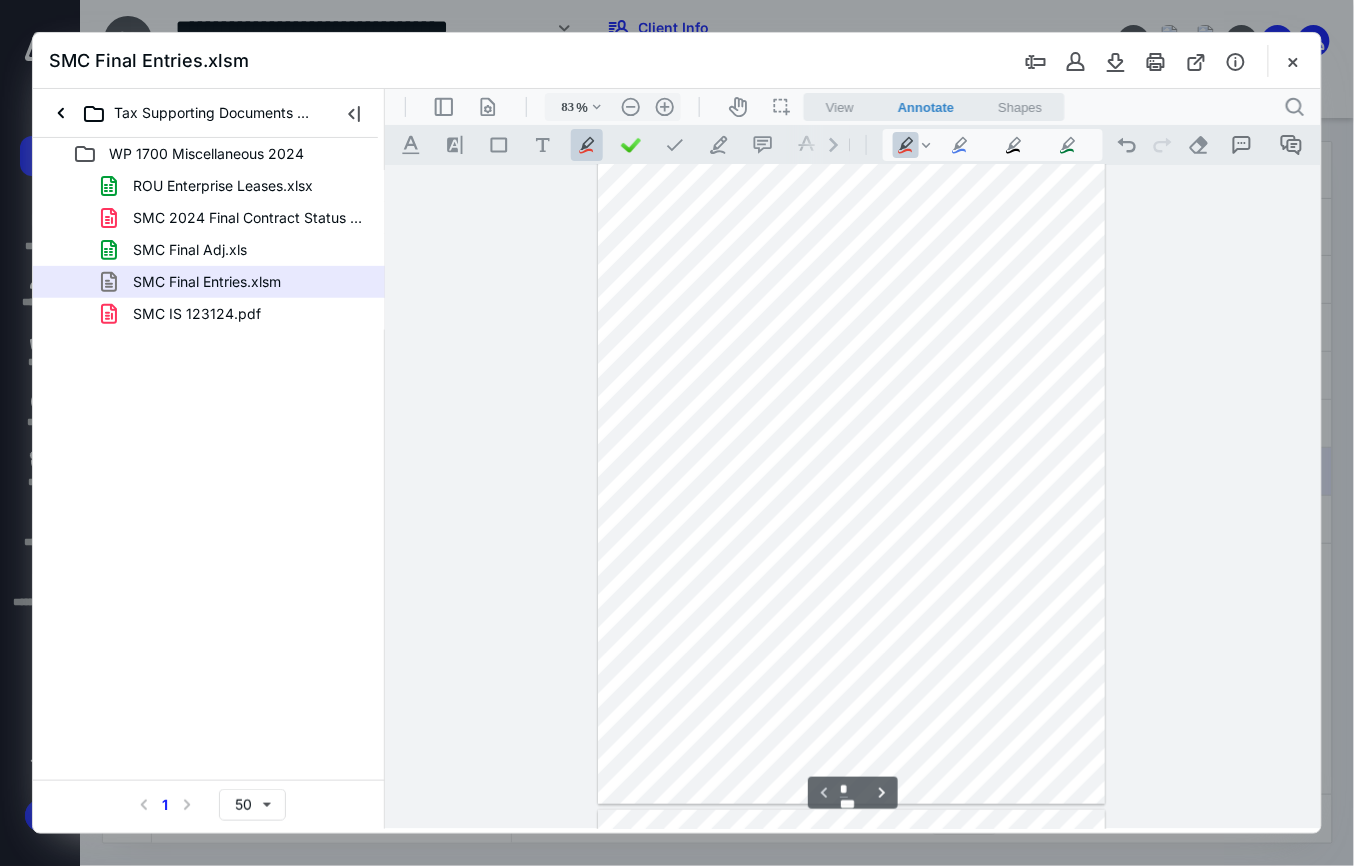 scroll, scrollTop: 0, scrollLeft: 0, axis: both 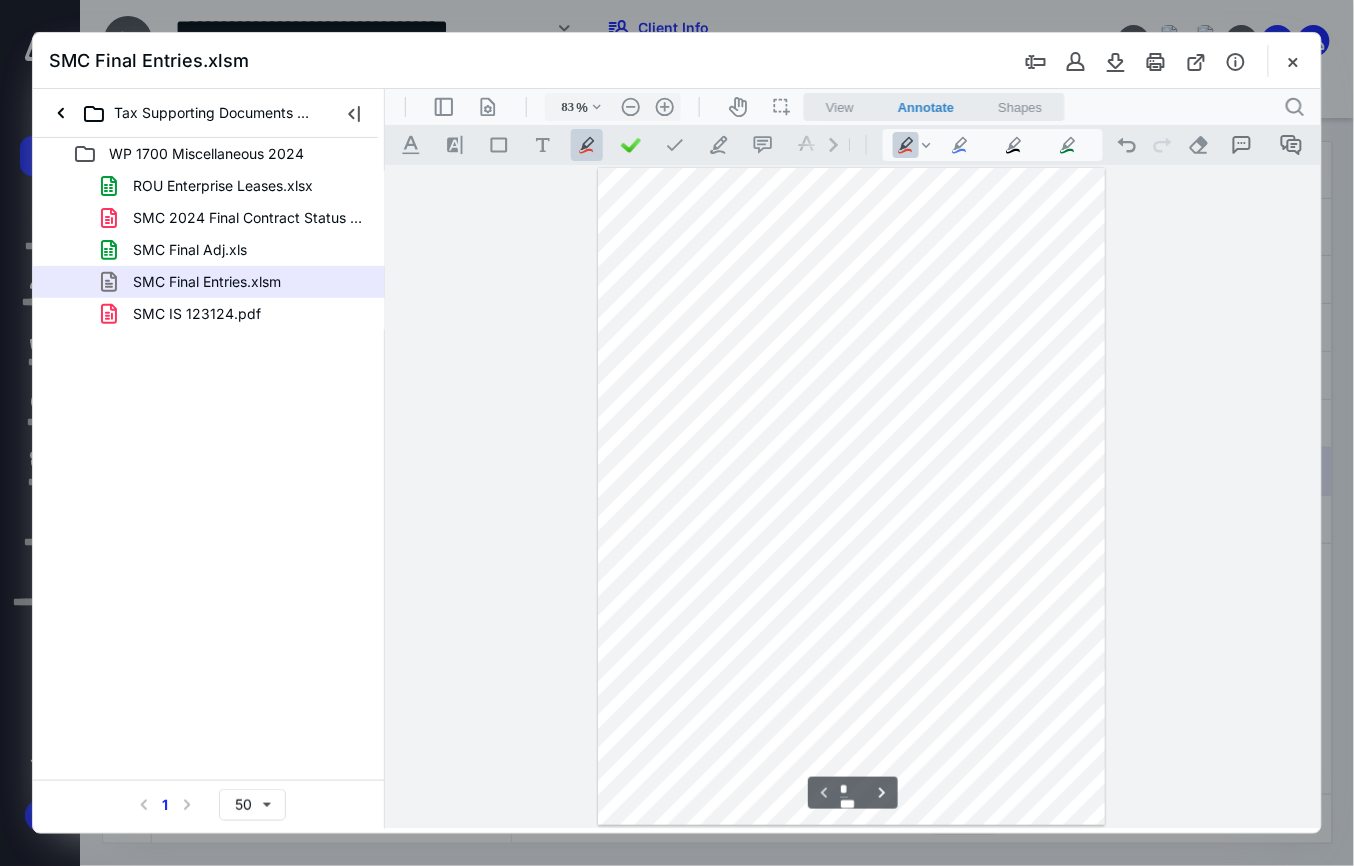 type on "*" 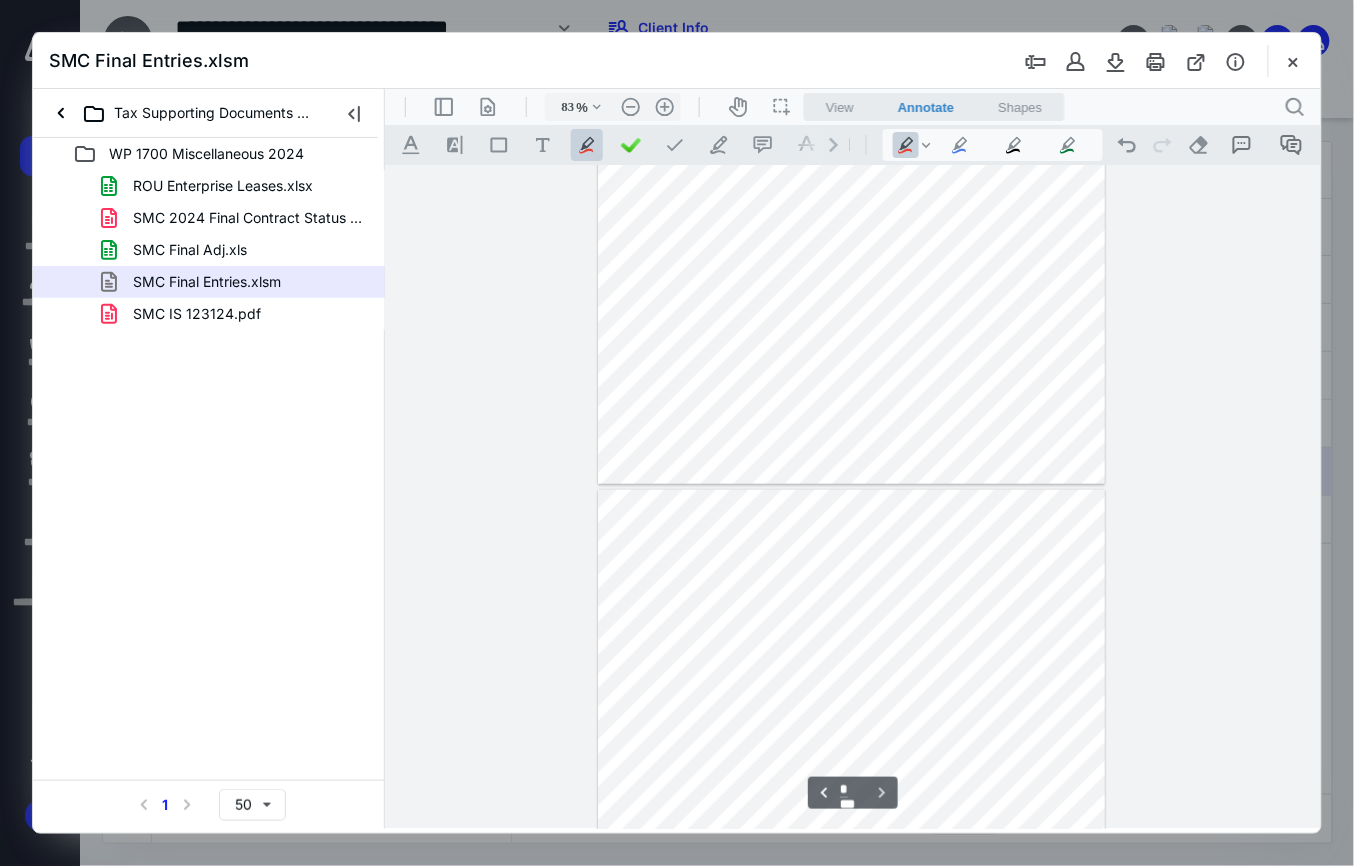 scroll, scrollTop: 662, scrollLeft: 0, axis: vertical 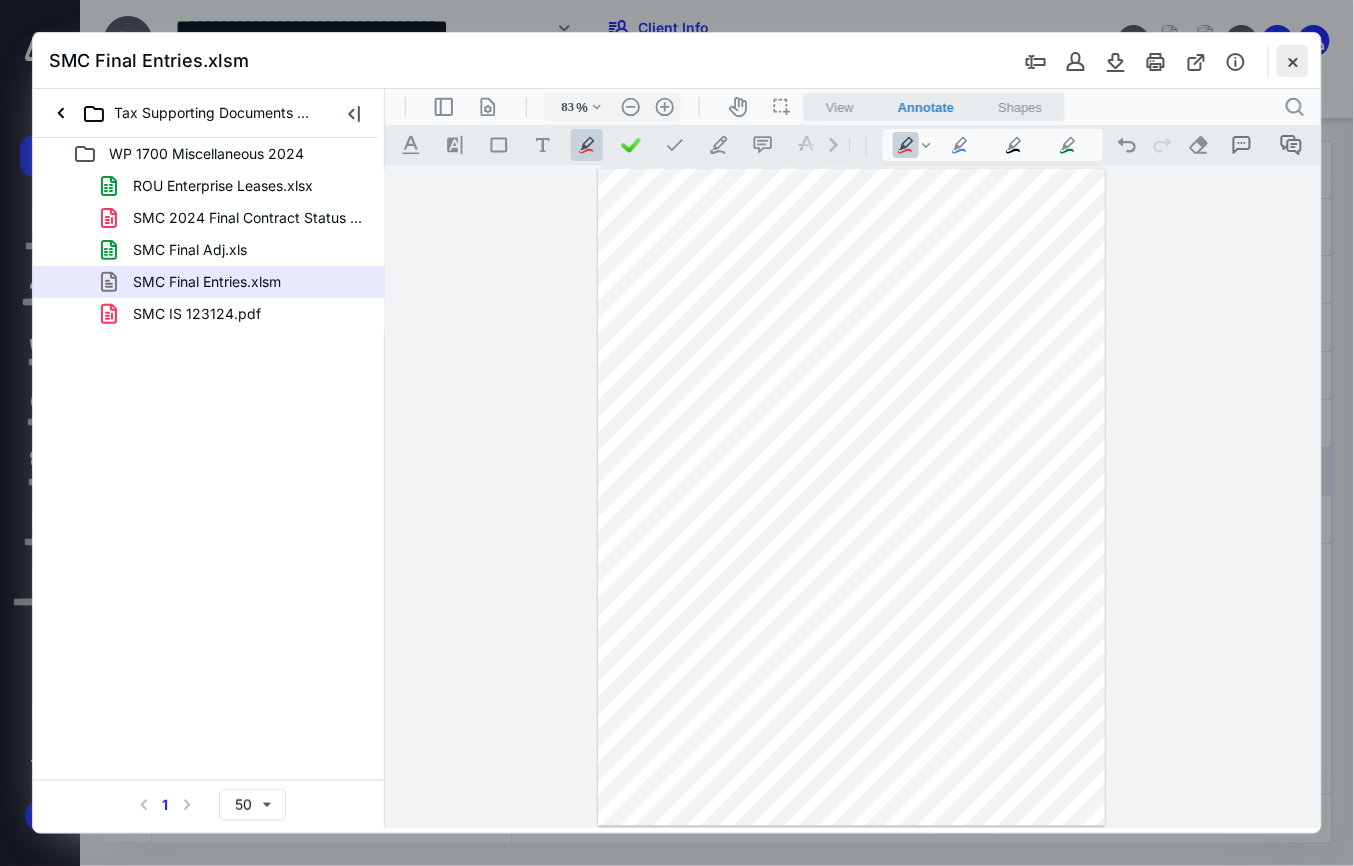 click at bounding box center (1293, 61) 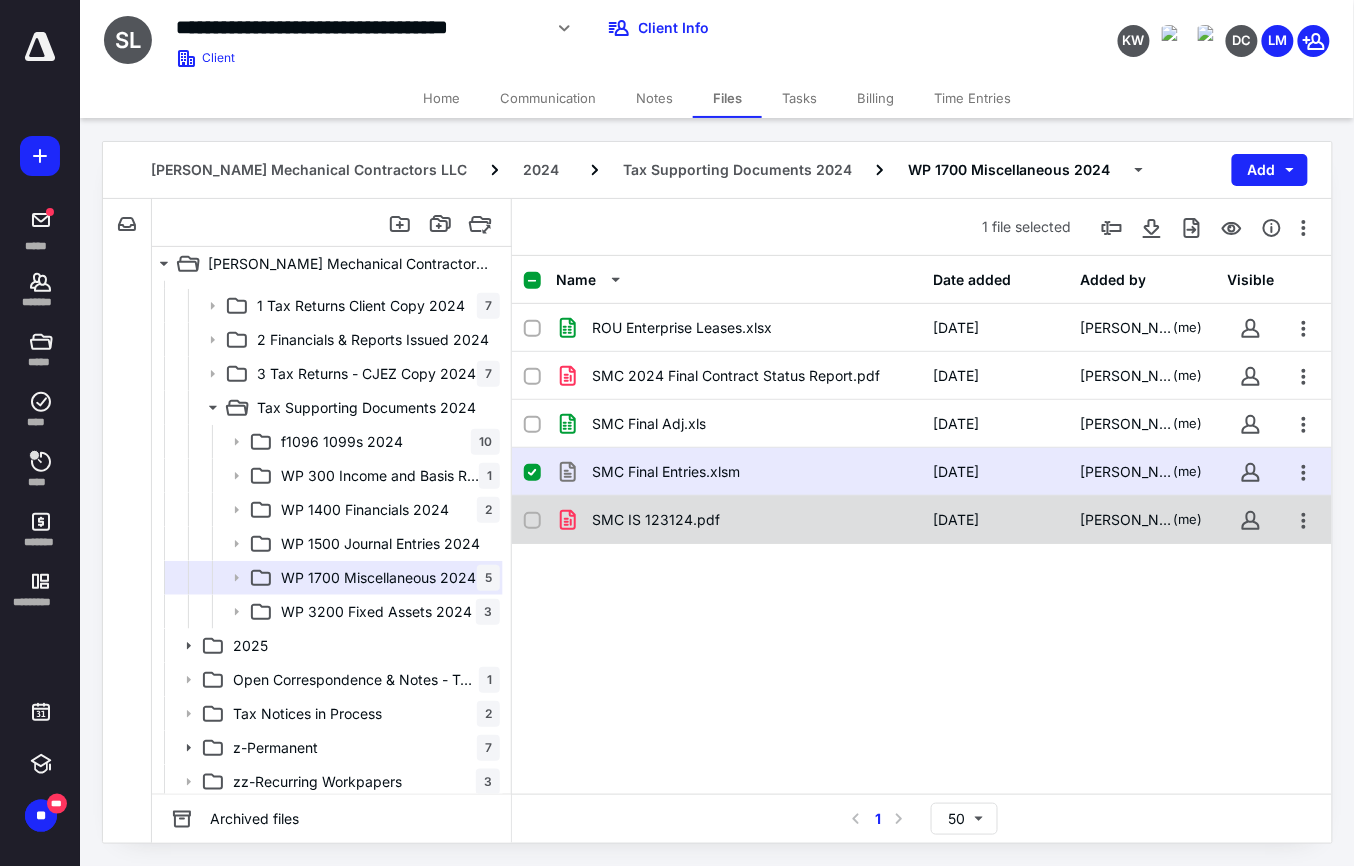 click on "SMC IS 123124.pdf" at bounding box center (739, 520) 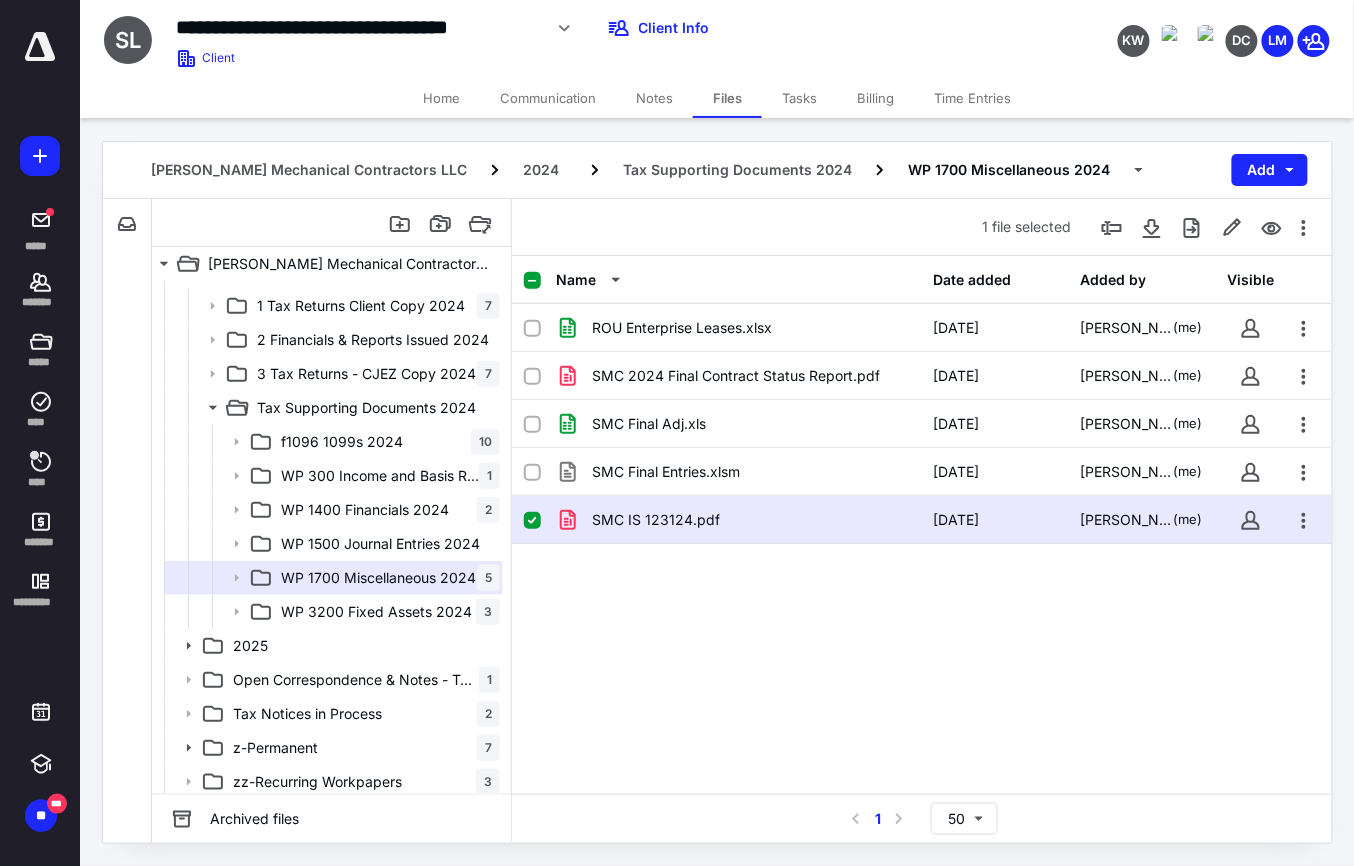 click on "SMC IS 123124.pdf" at bounding box center (739, 520) 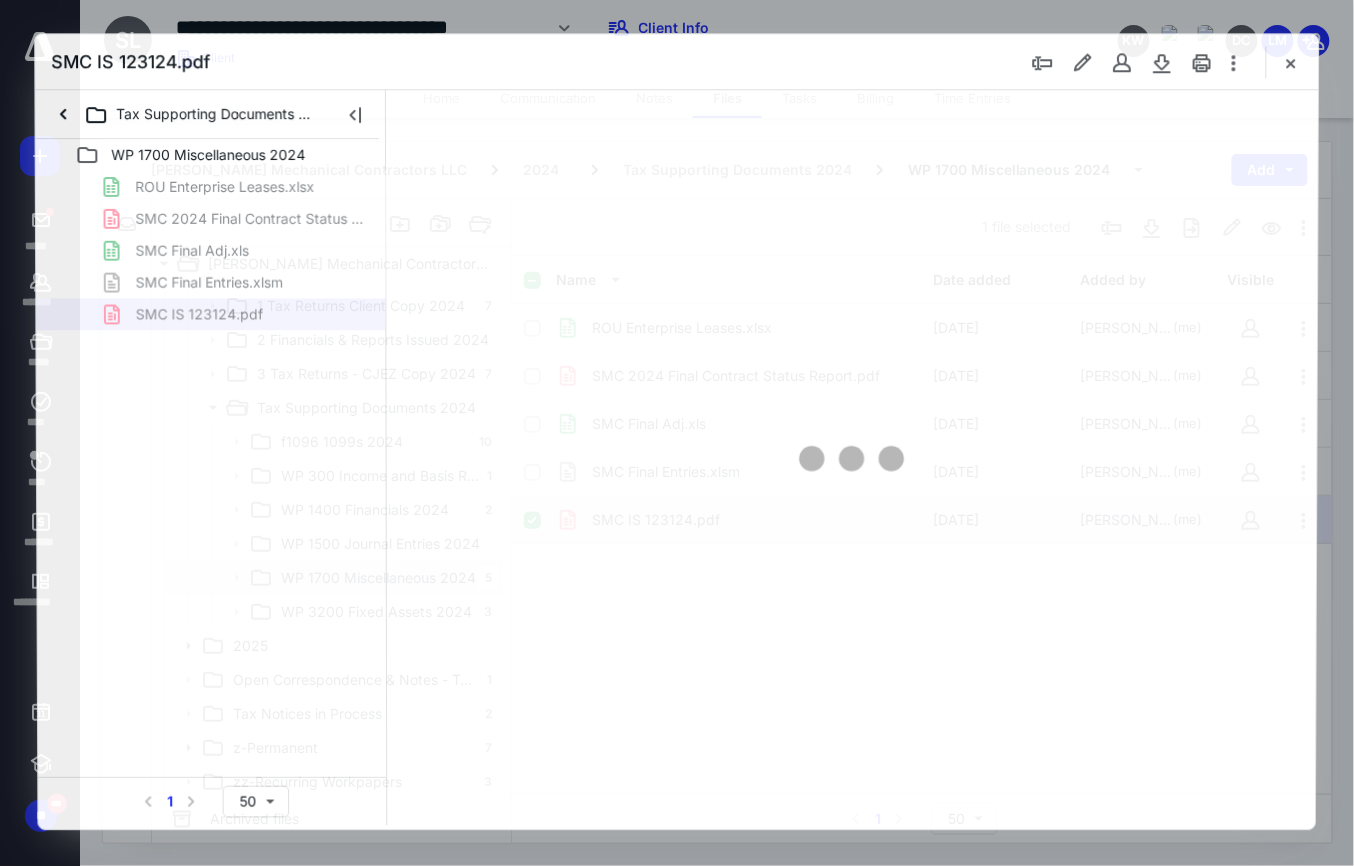 scroll, scrollTop: 0, scrollLeft: 0, axis: both 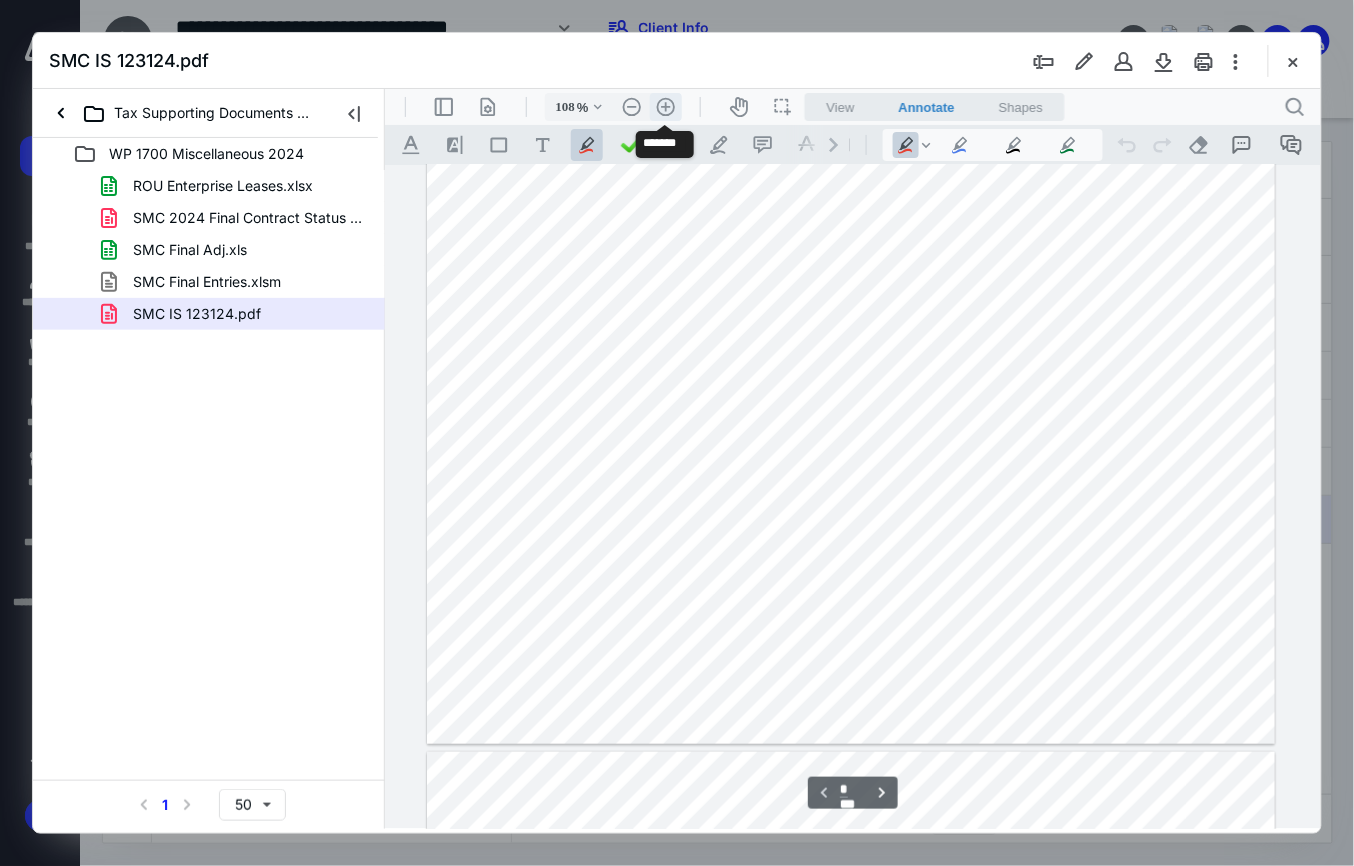 click on ".cls-1{fill:#abb0c4;} icon - header - zoom - in - line" at bounding box center [665, 106] 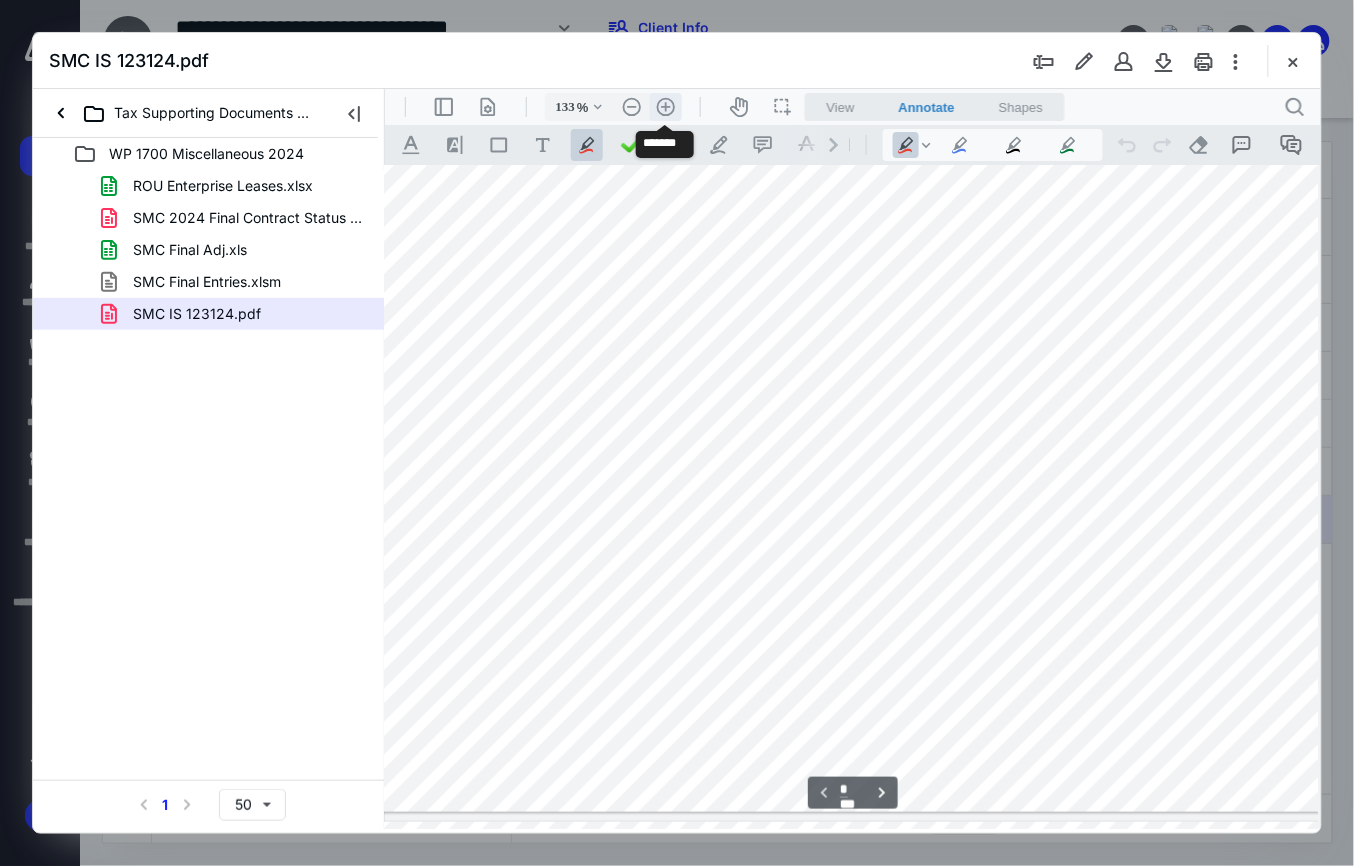 click on ".cls-1{fill:#abb0c4;} icon - header - zoom - in - line" at bounding box center [665, 106] 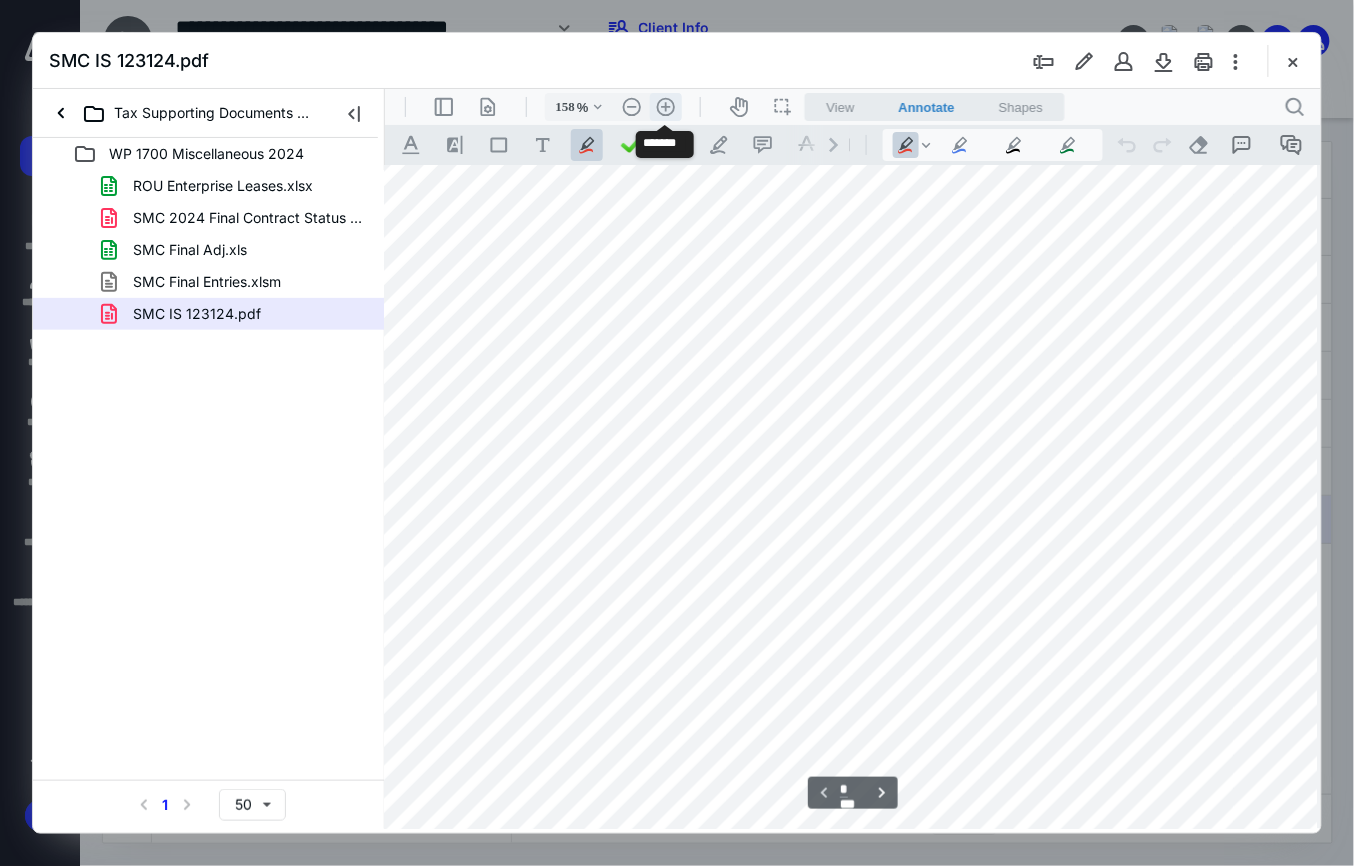 click on ".cls-1{fill:#abb0c4;} icon - header - zoom - in - line" at bounding box center (665, 106) 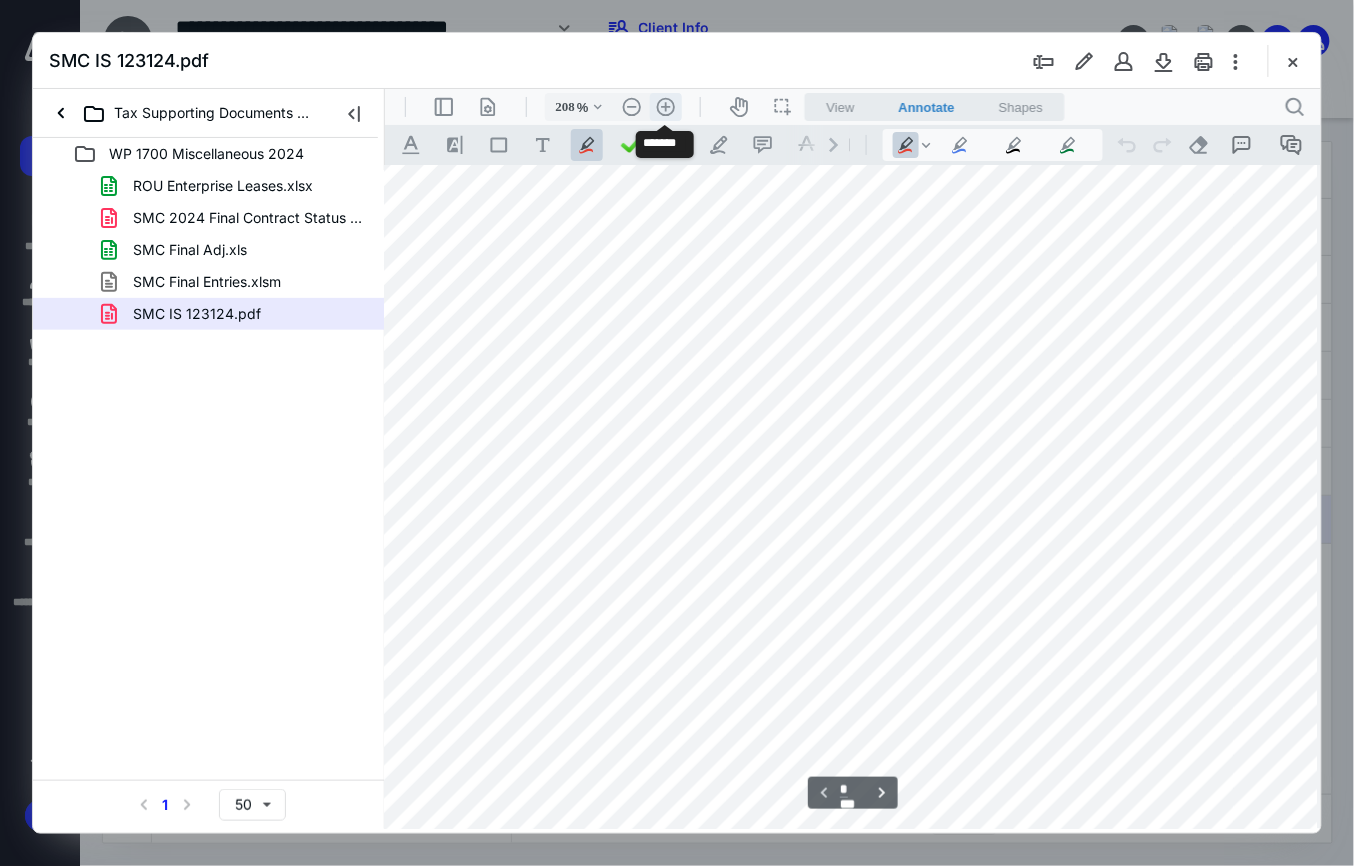 scroll, scrollTop: 428, scrollLeft: 370, axis: both 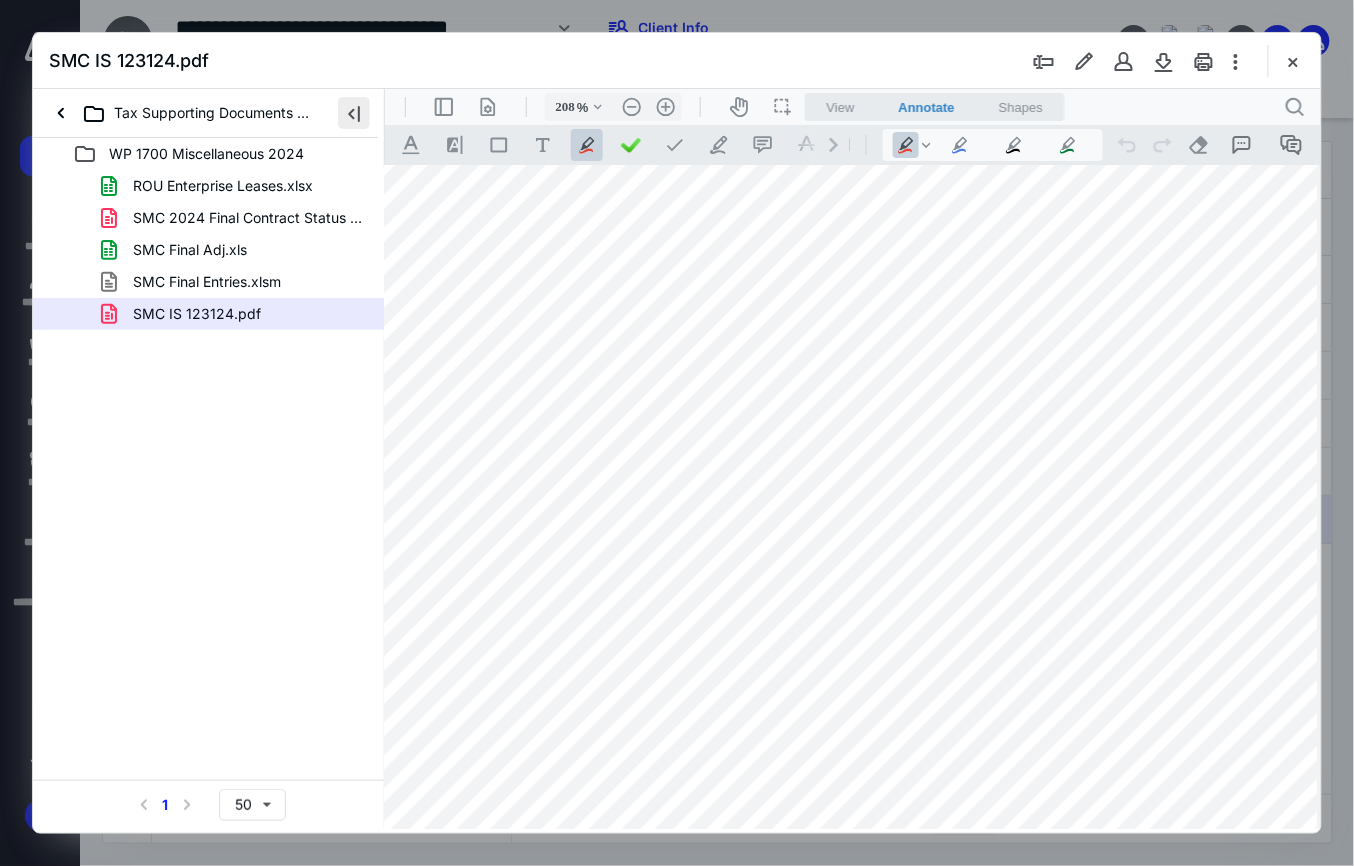 click at bounding box center [354, 113] 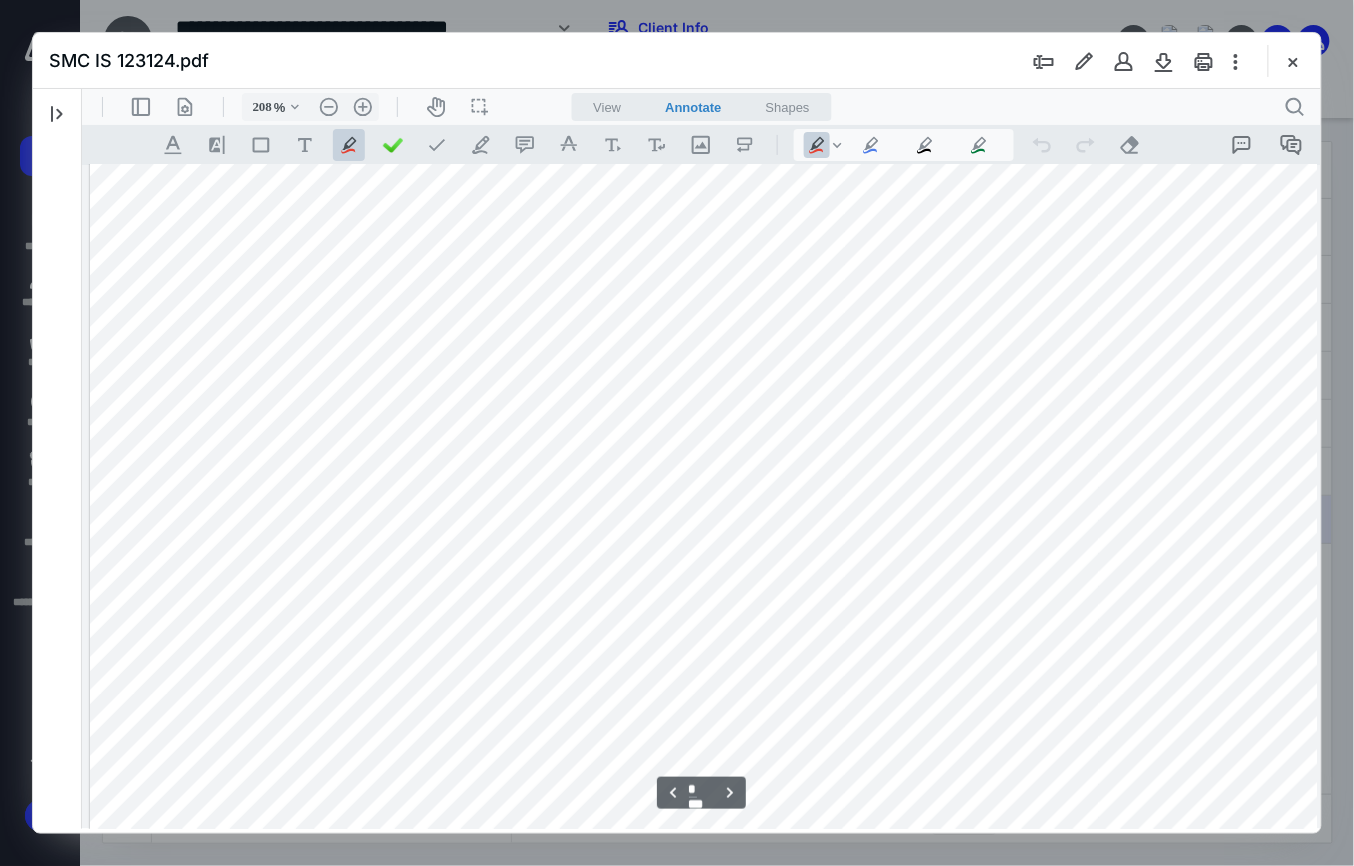scroll, scrollTop: 4200, scrollLeft: 0, axis: vertical 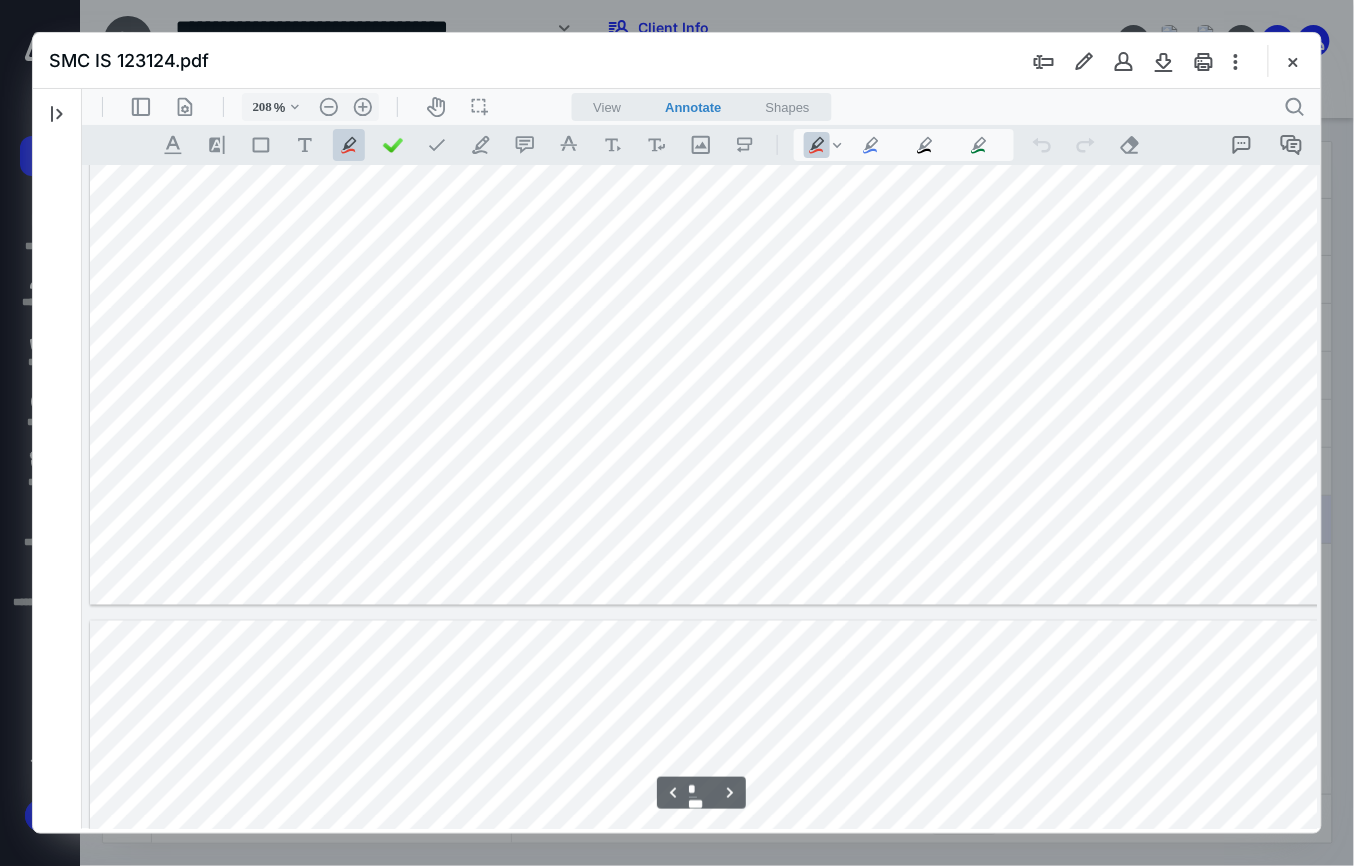 type on "*" 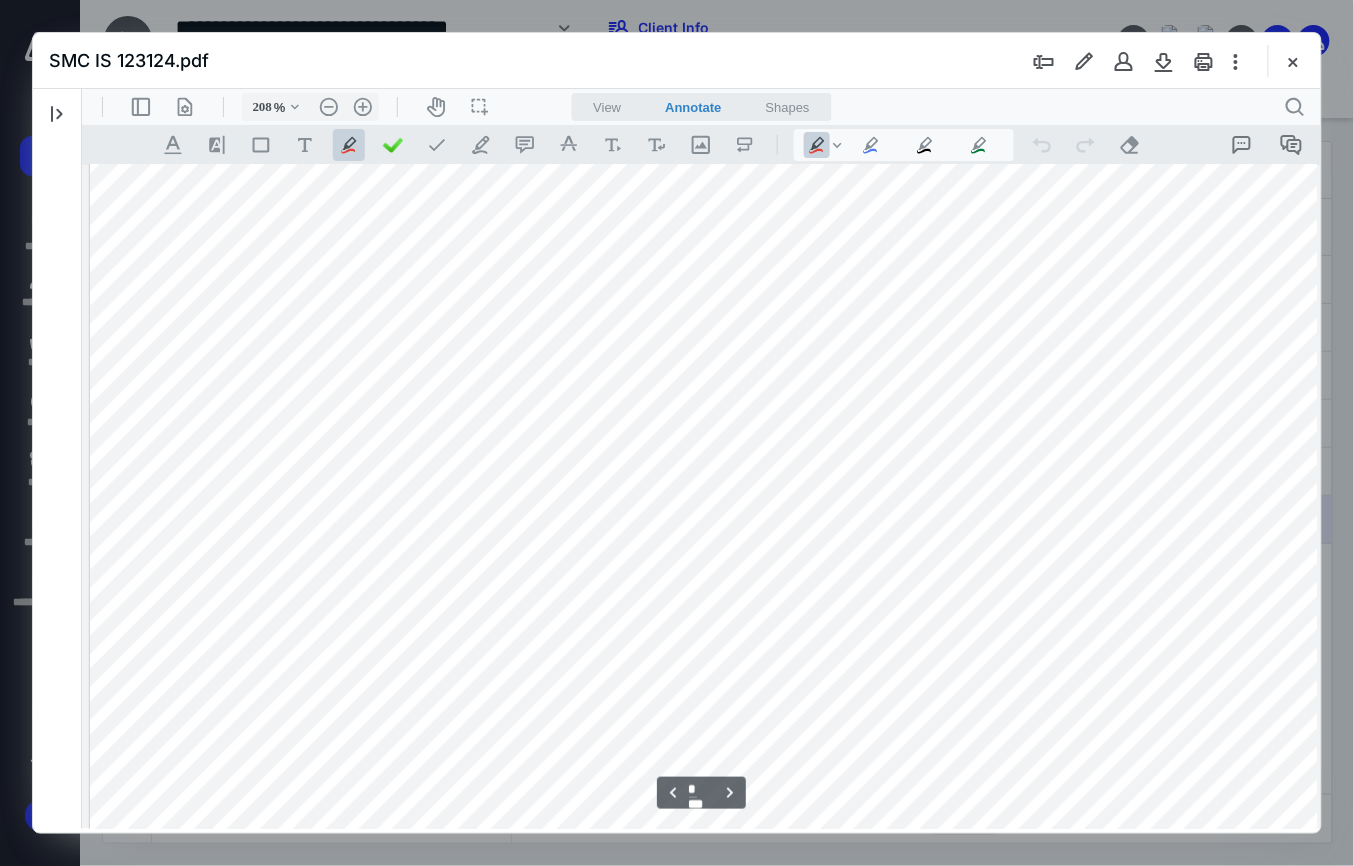 scroll, scrollTop: 5246, scrollLeft: 0, axis: vertical 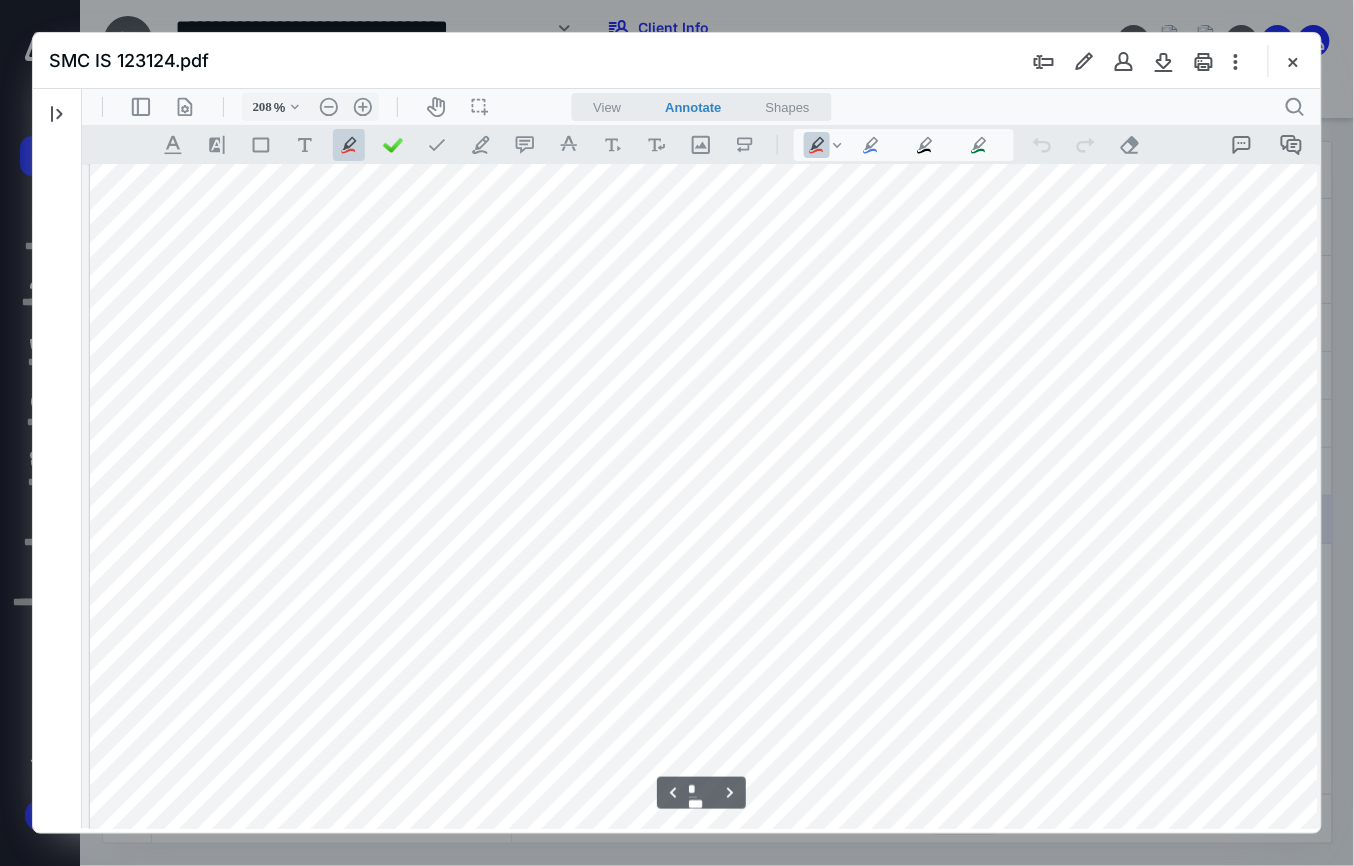 drag, startPoint x: 1311, startPoint y: 224, endPoint x: 1406, endPoint y: 477, distance: 270.24805 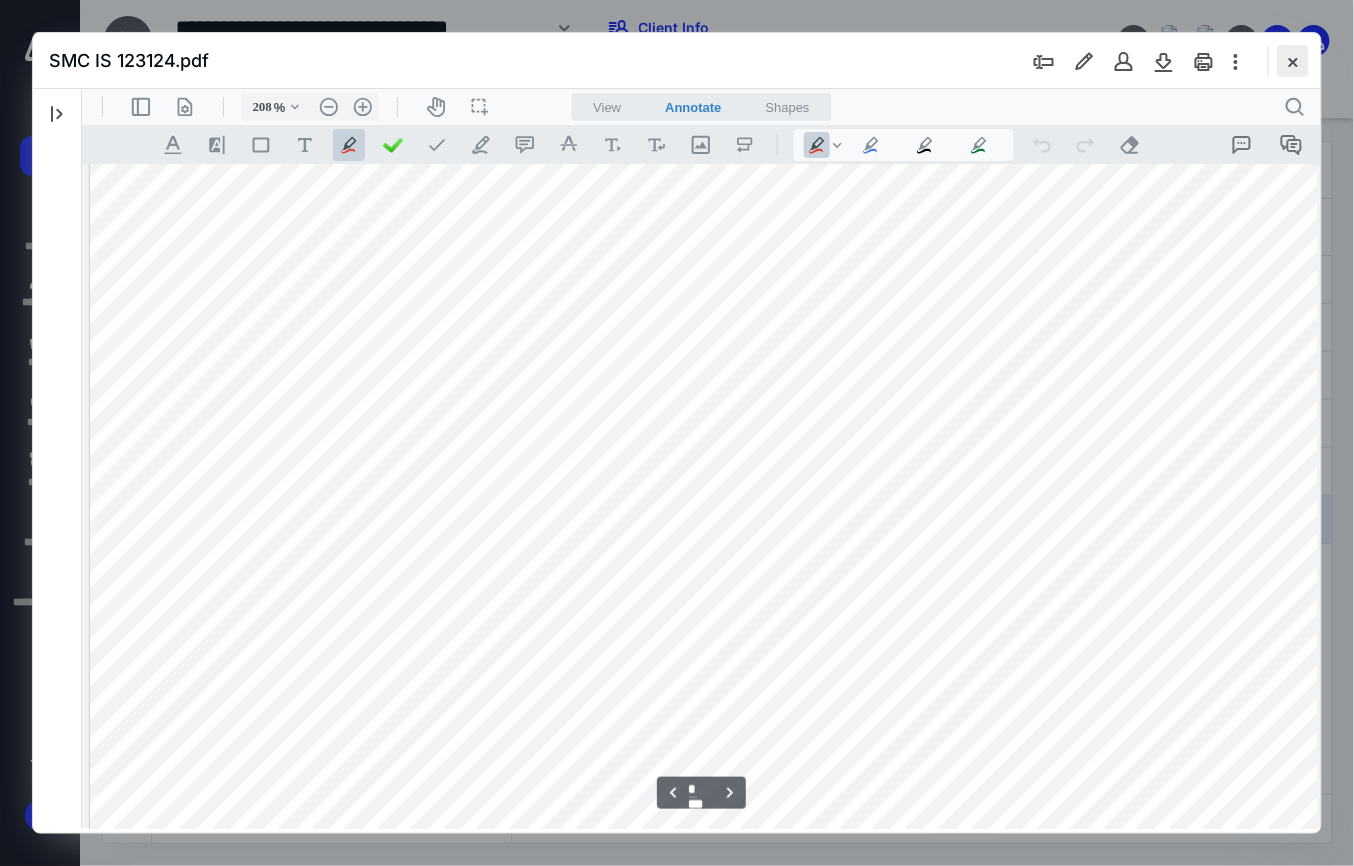 click at bounding box center [1293, 61] 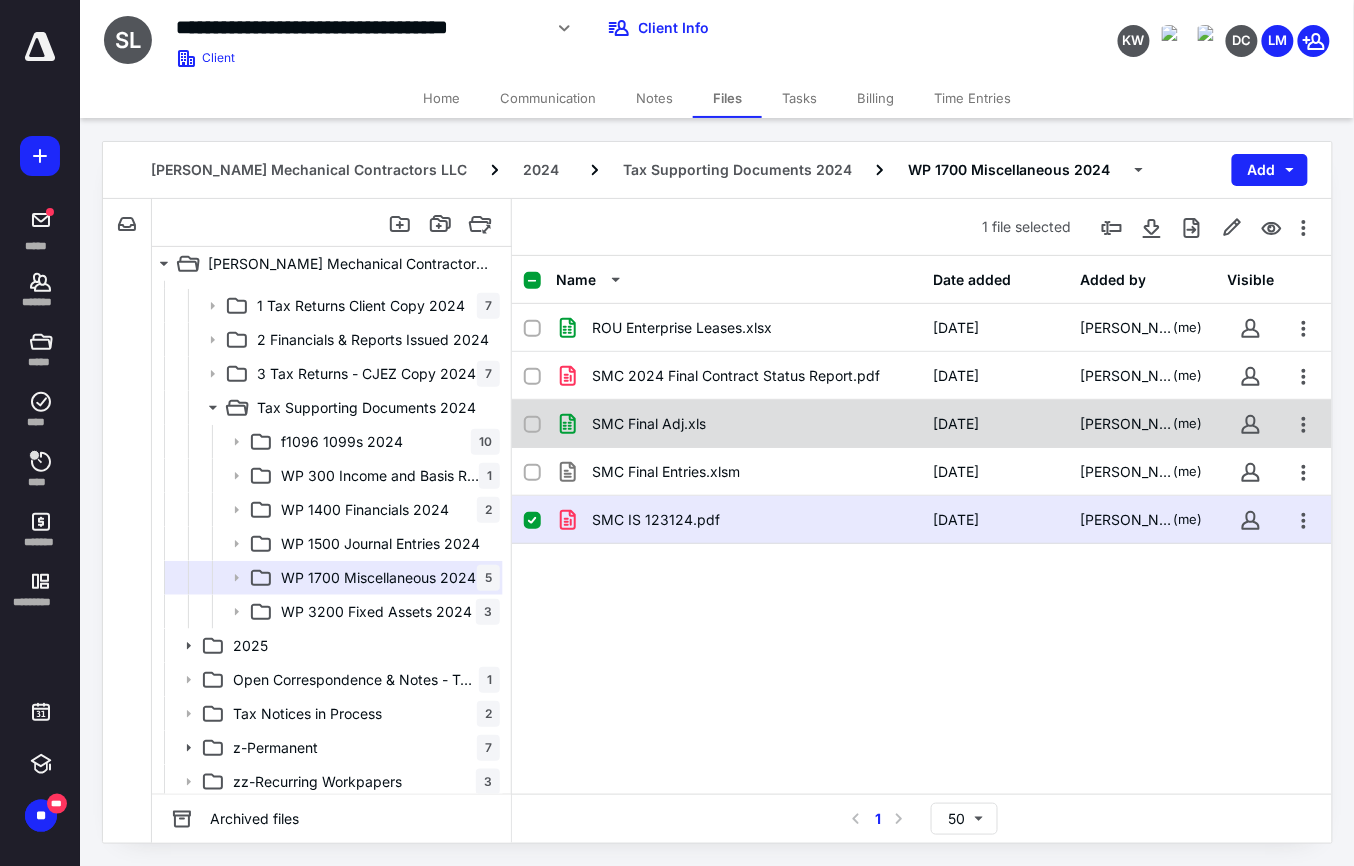 click on "SMC Final Adj.xls" at bounding box center [739, 424] 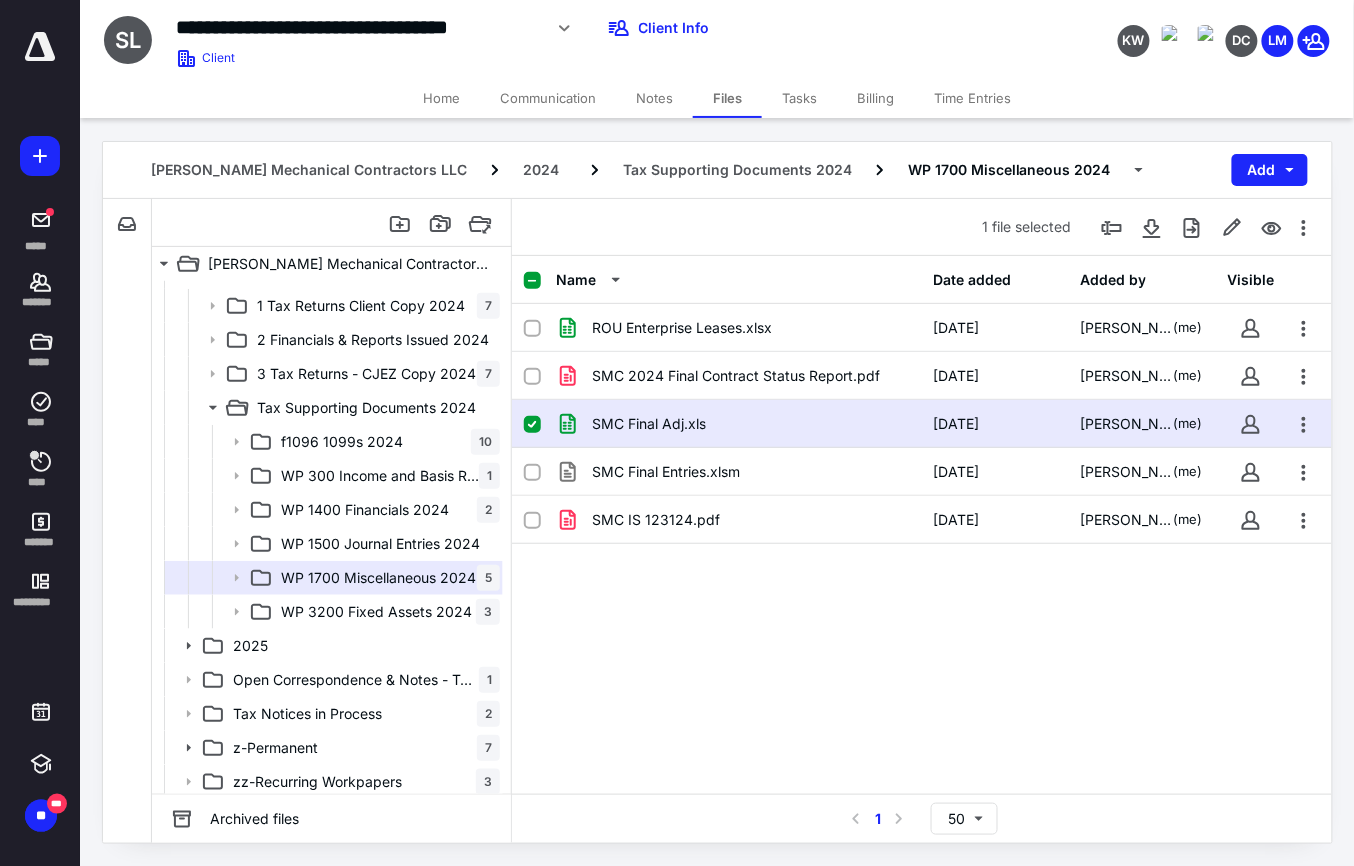click on "SMC Final Adj.xls" at bounding box center [739, 424] 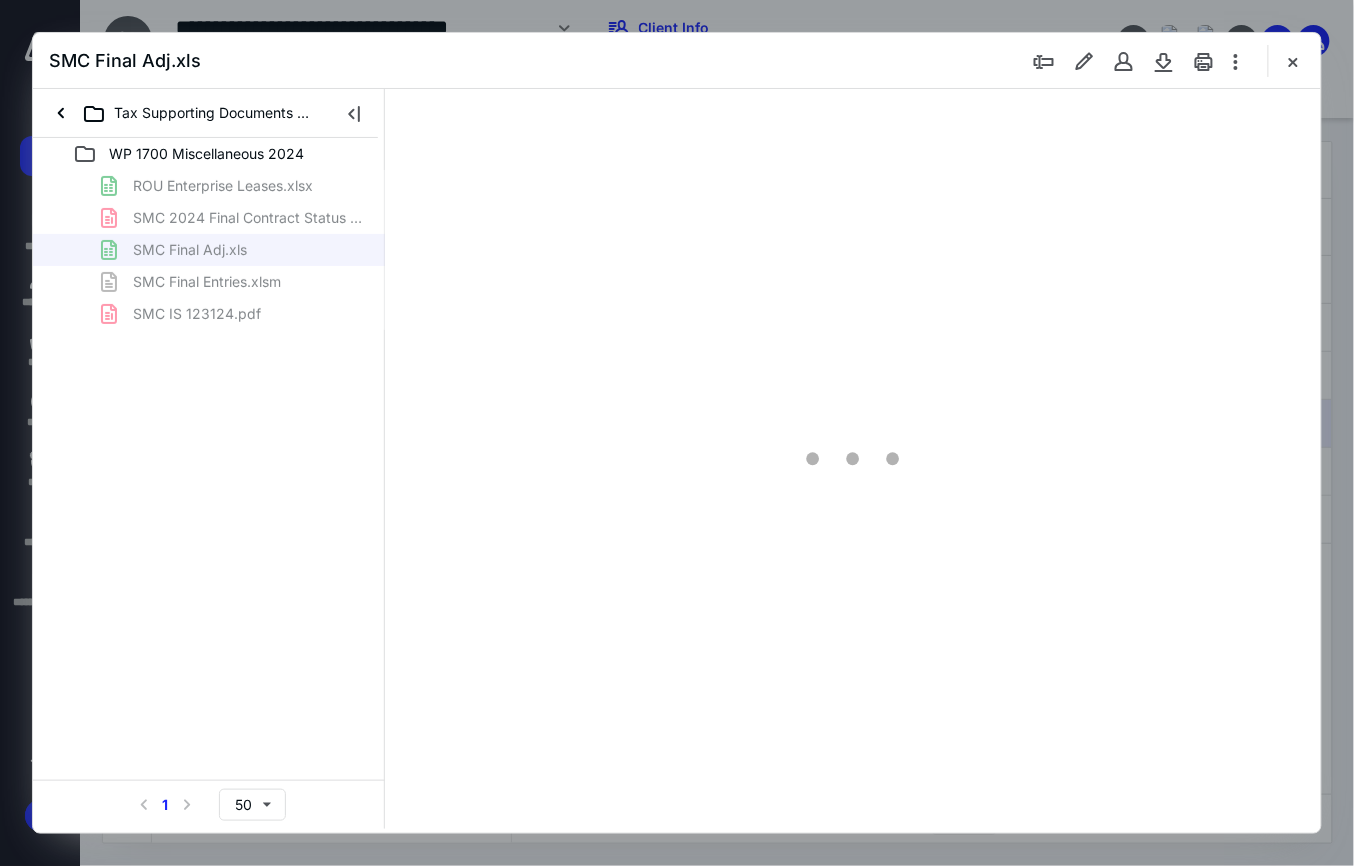 scroll, scrollTop: 0, scrollLeft: 0, axis: both 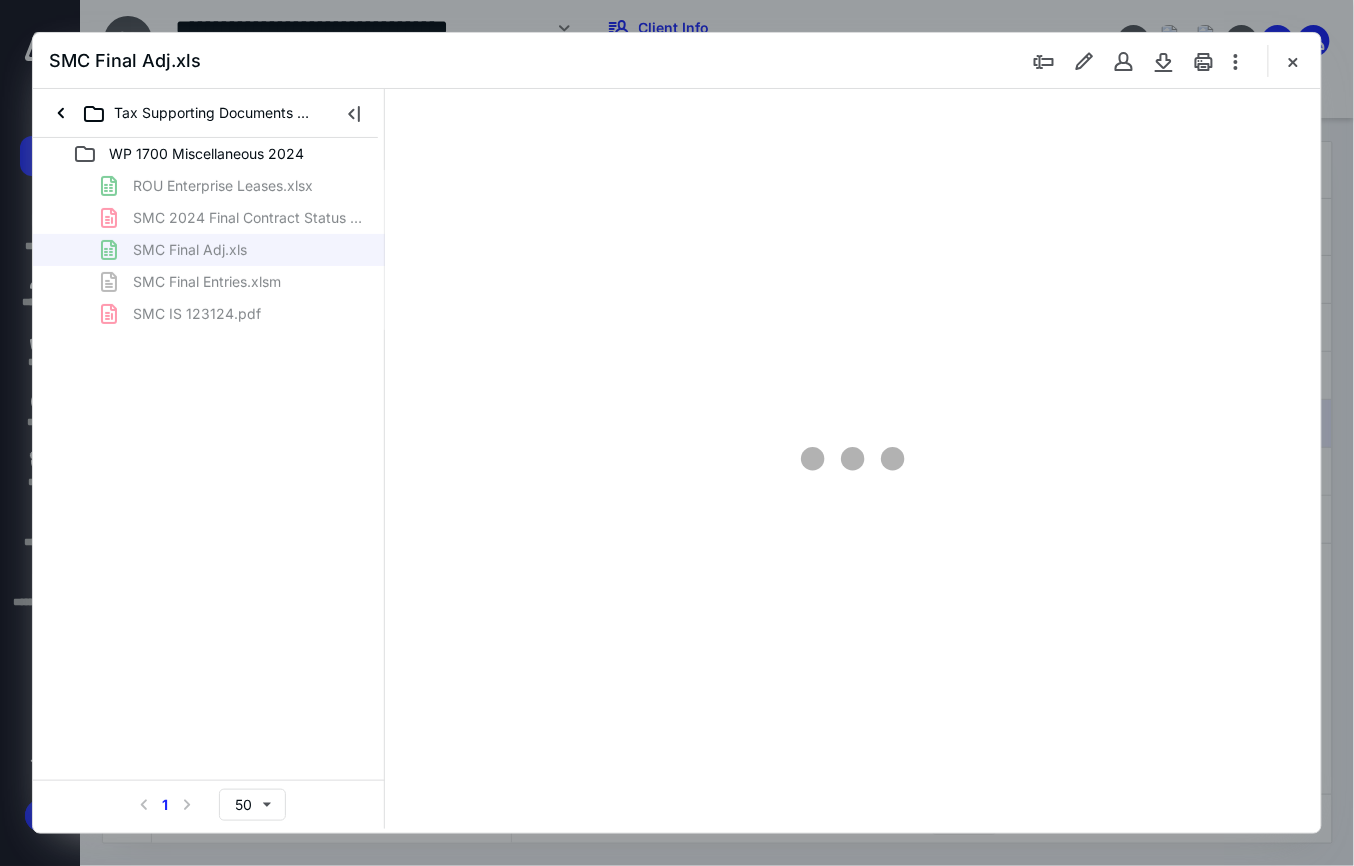 type on "108" 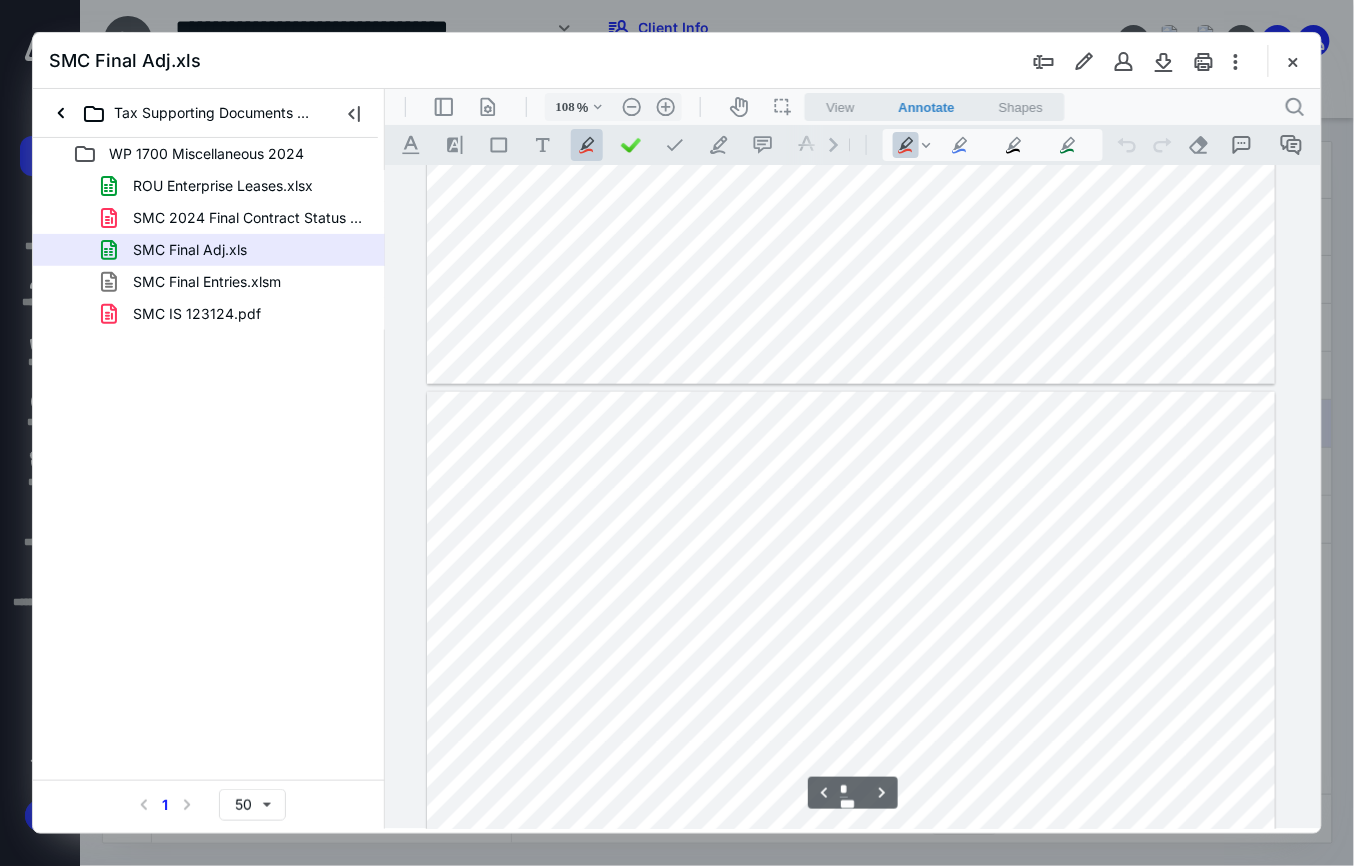 scroll, scrollTop: 533, scrollLeft: 0, axis: vertical 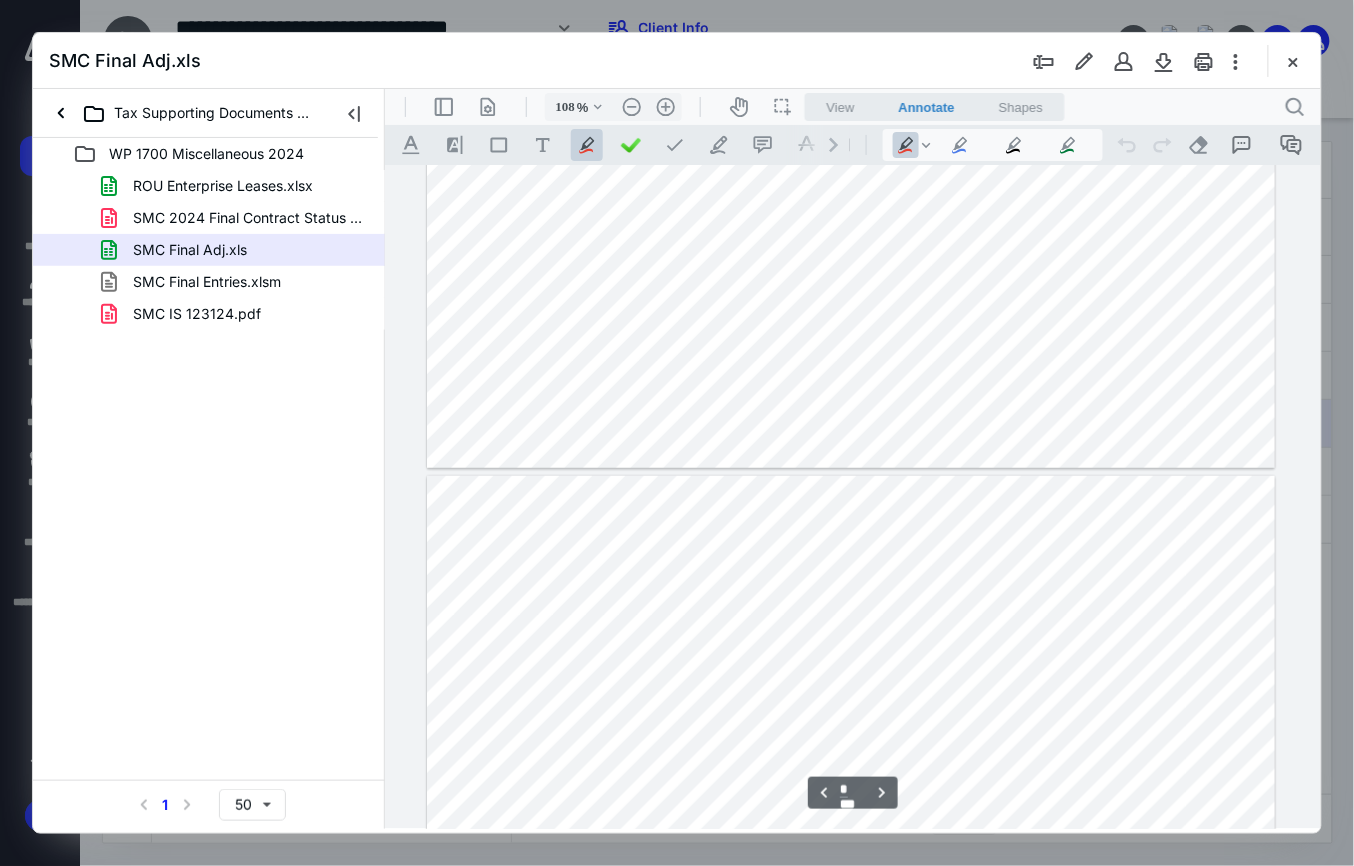 type on "*" 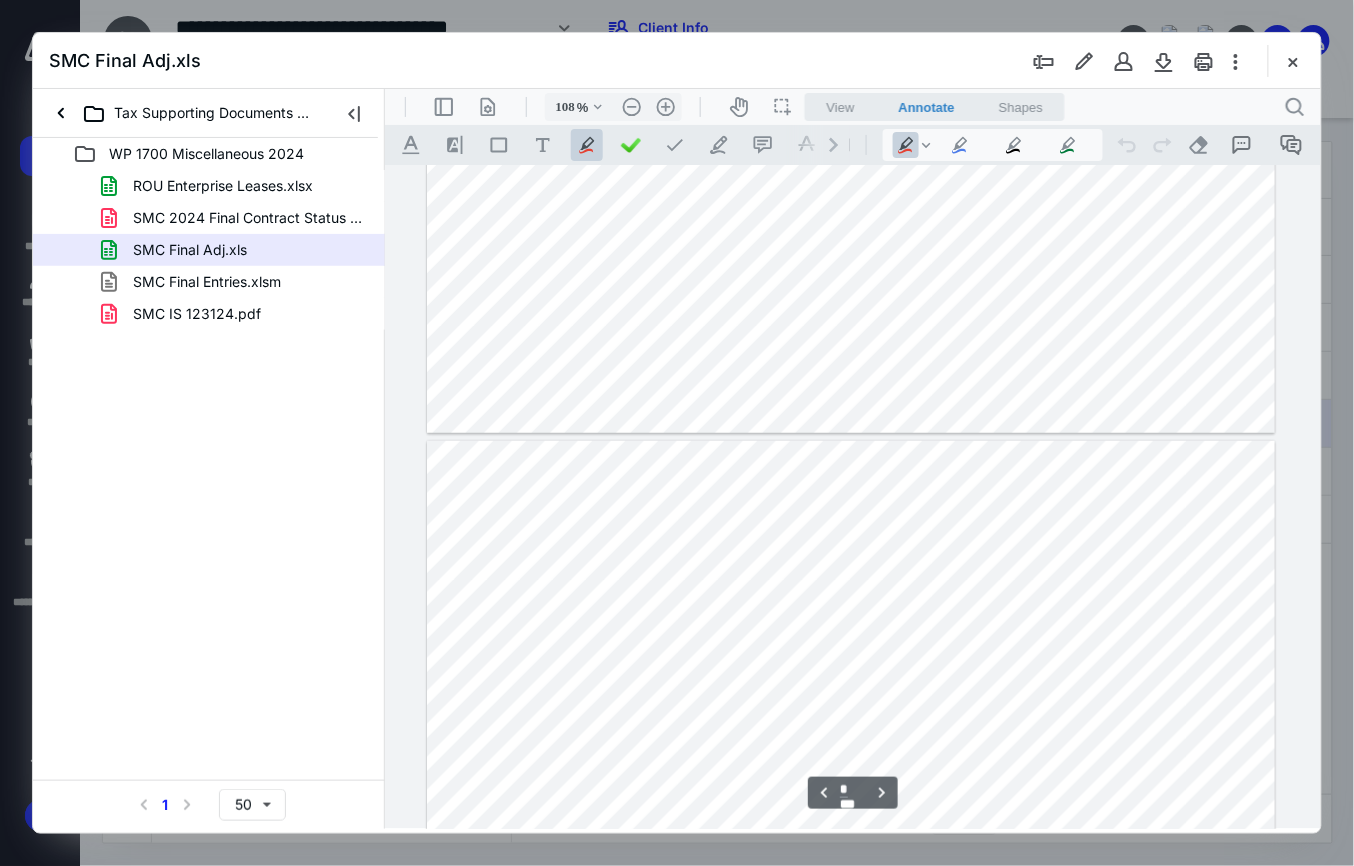 scroll, scrollTop: 2400, scrollLeft: 0, axis: vertical 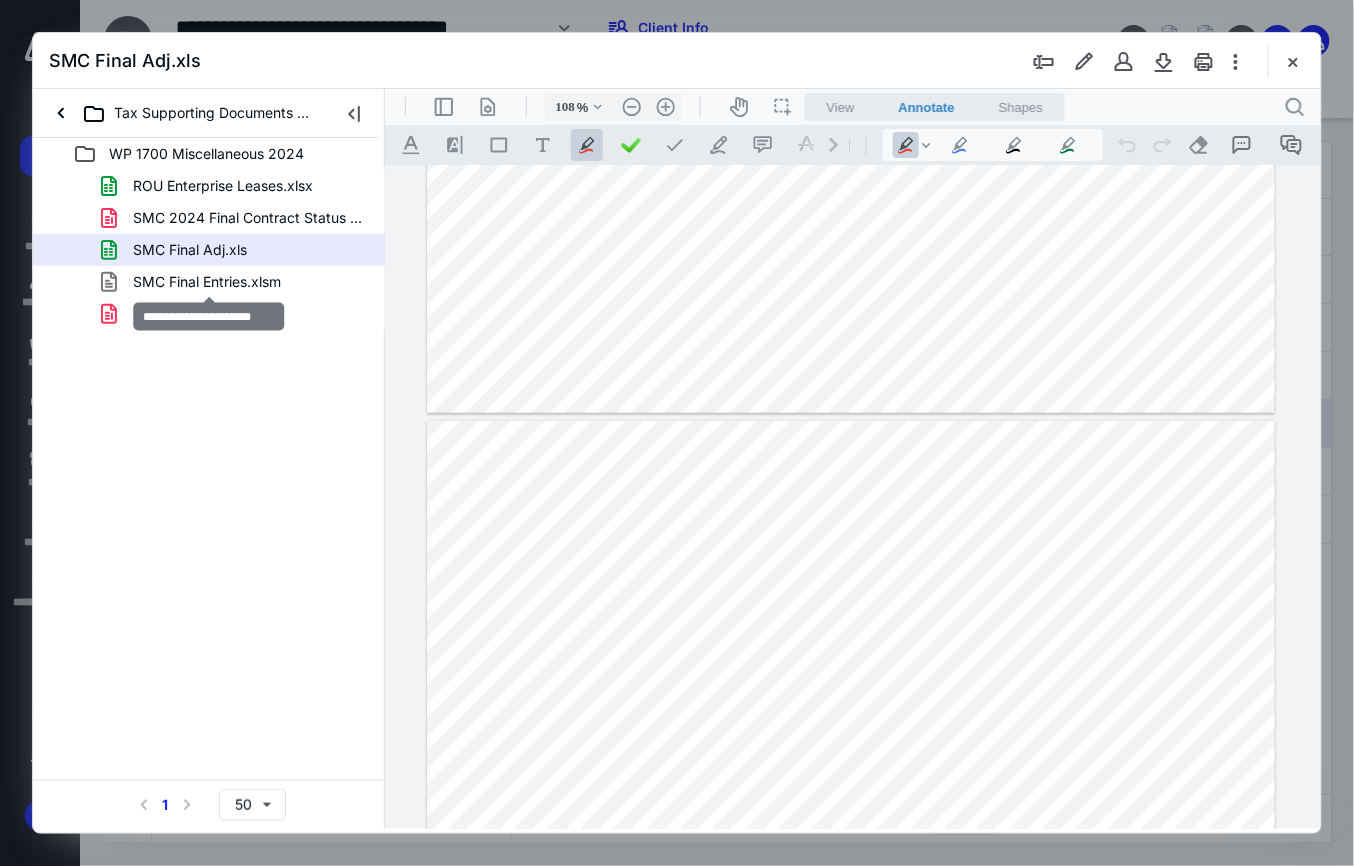 click on "SMC Final Entries.xlsm" at bounding box center (207, 282) 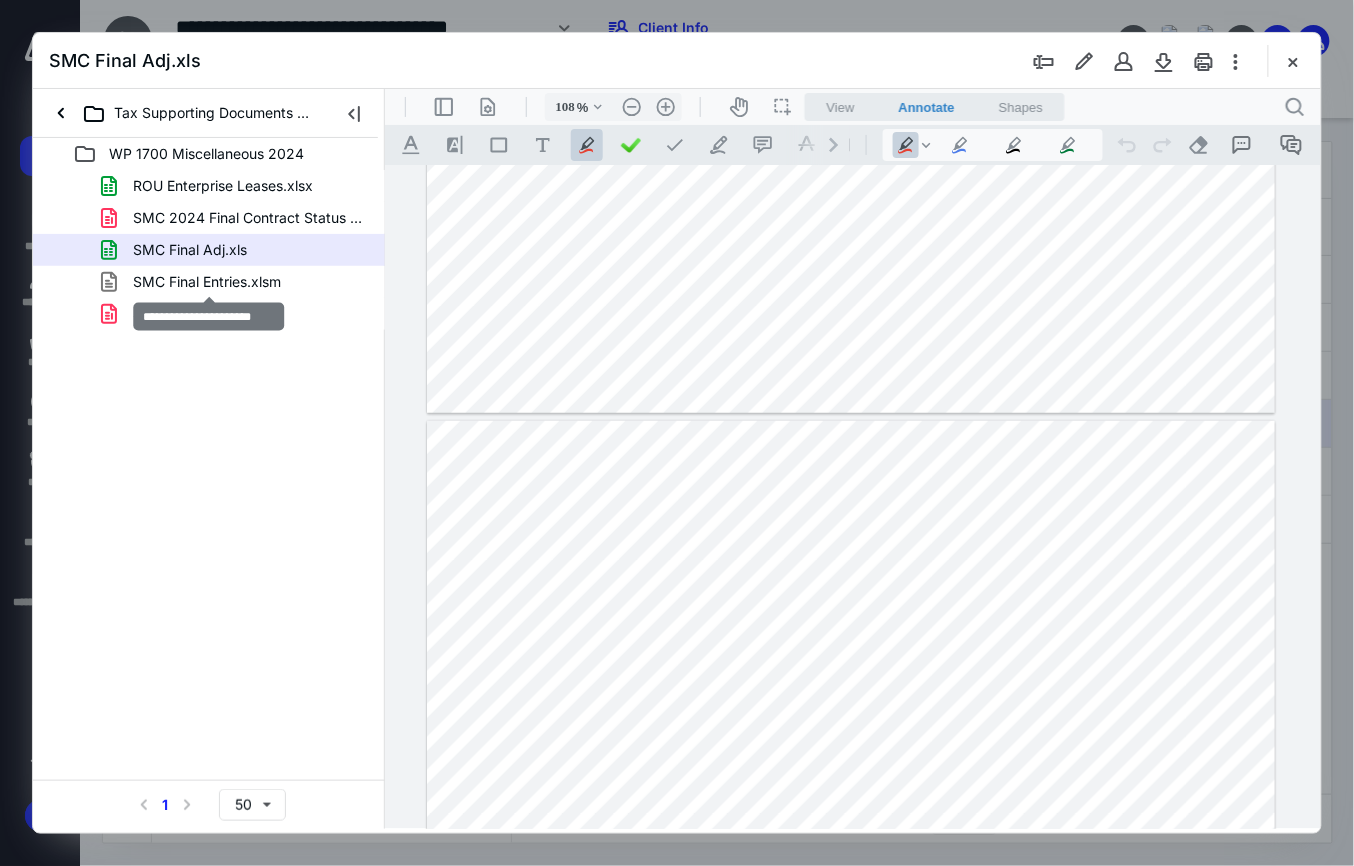 click on "ROU Enterprise Leases.xlsx SMC 2024 Final Contract Status Report.pdf SMC Final Adj.xls SMC Final Entries.xlsm SMC IS 123124.pdf" at bounding box center (209, 250) 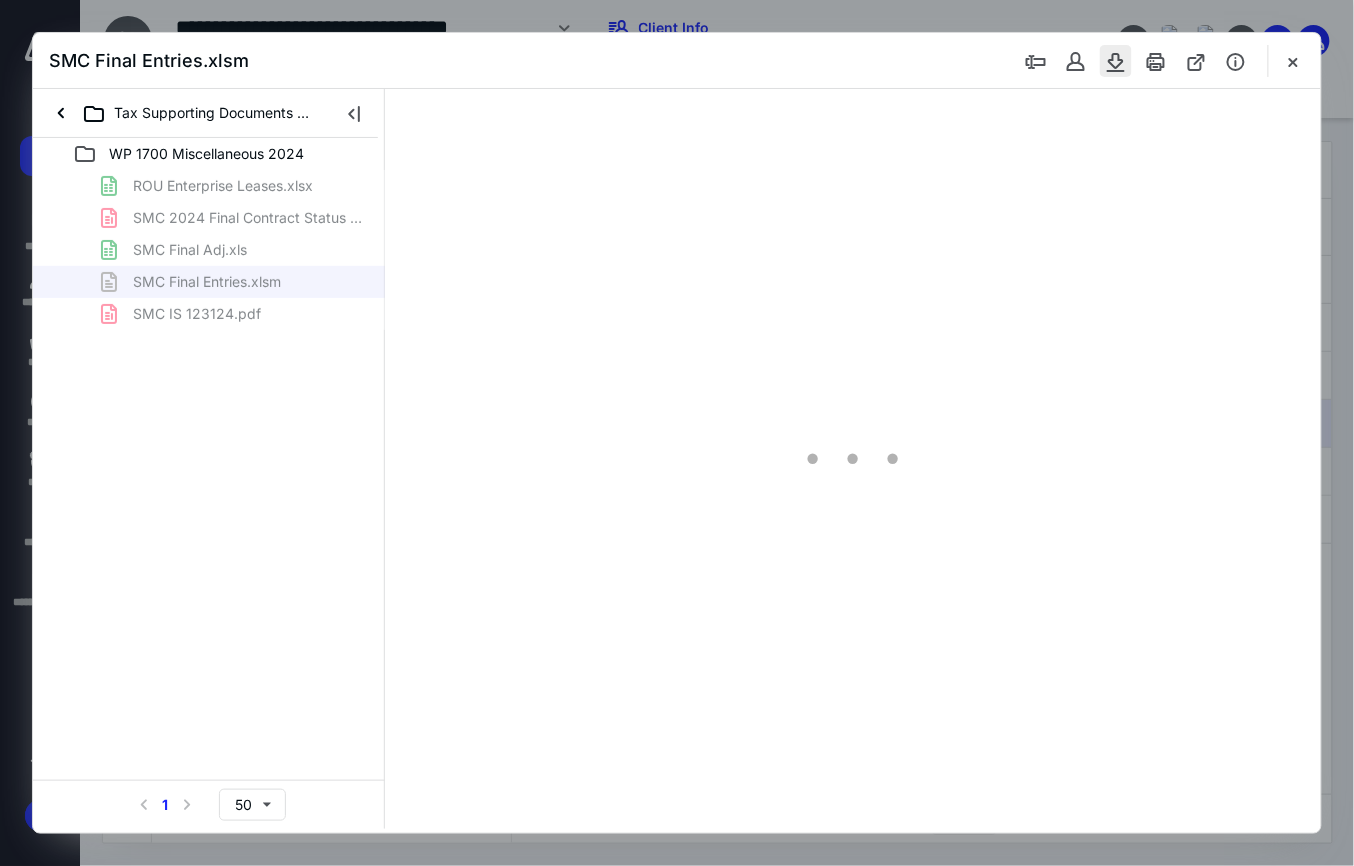 type on "83" 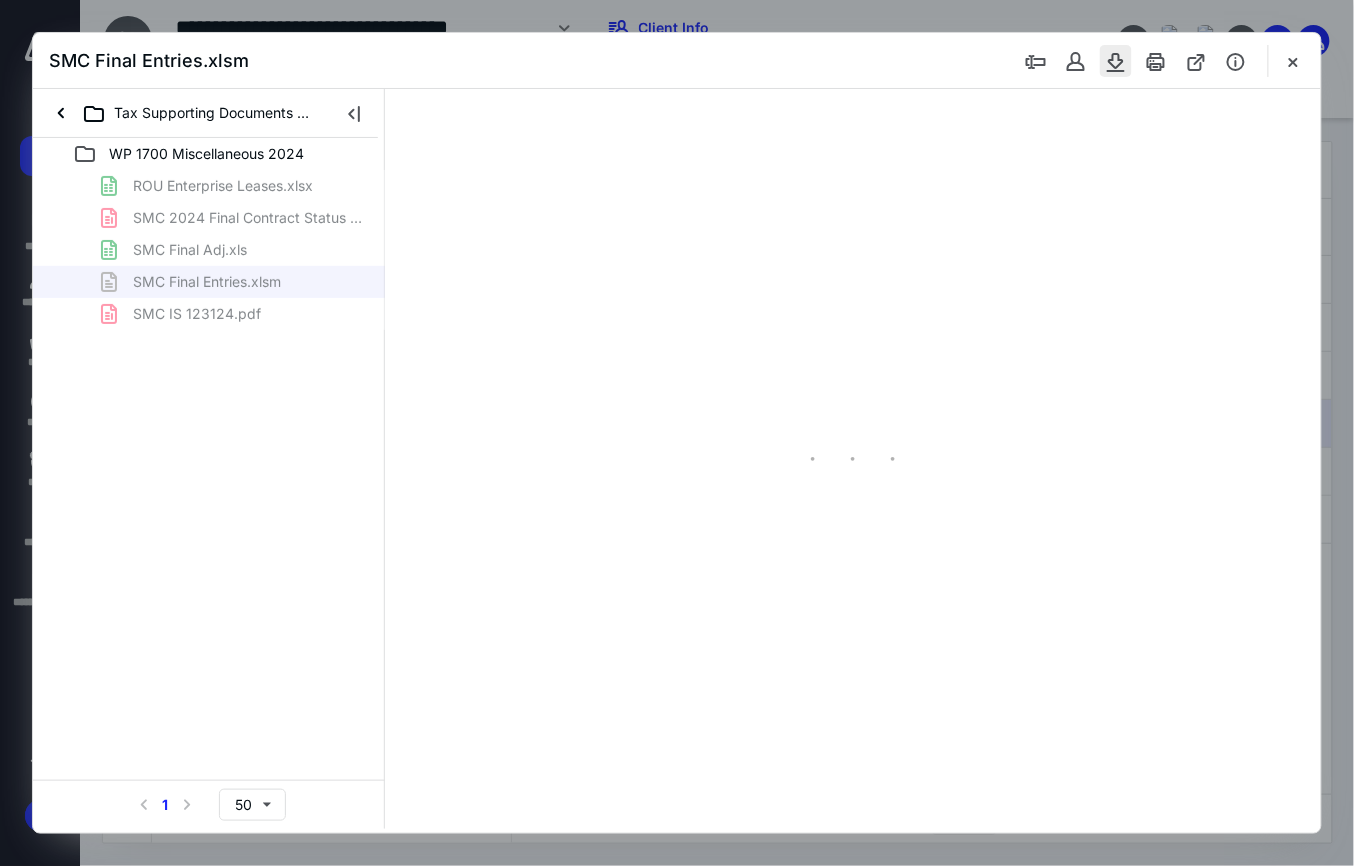 scroll, scrollTop: 78, scrollLeft: 0, axis: vertical 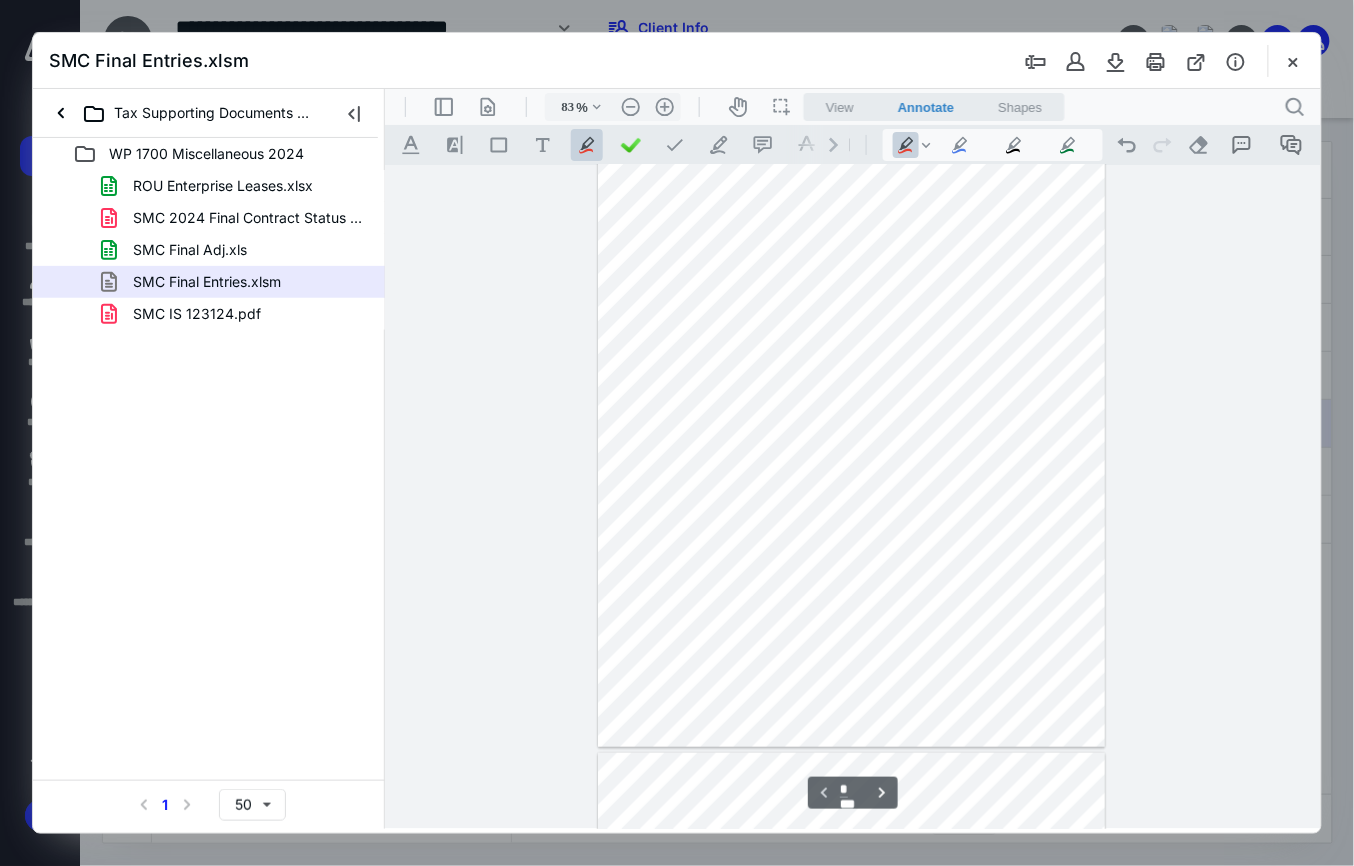 type on "*" 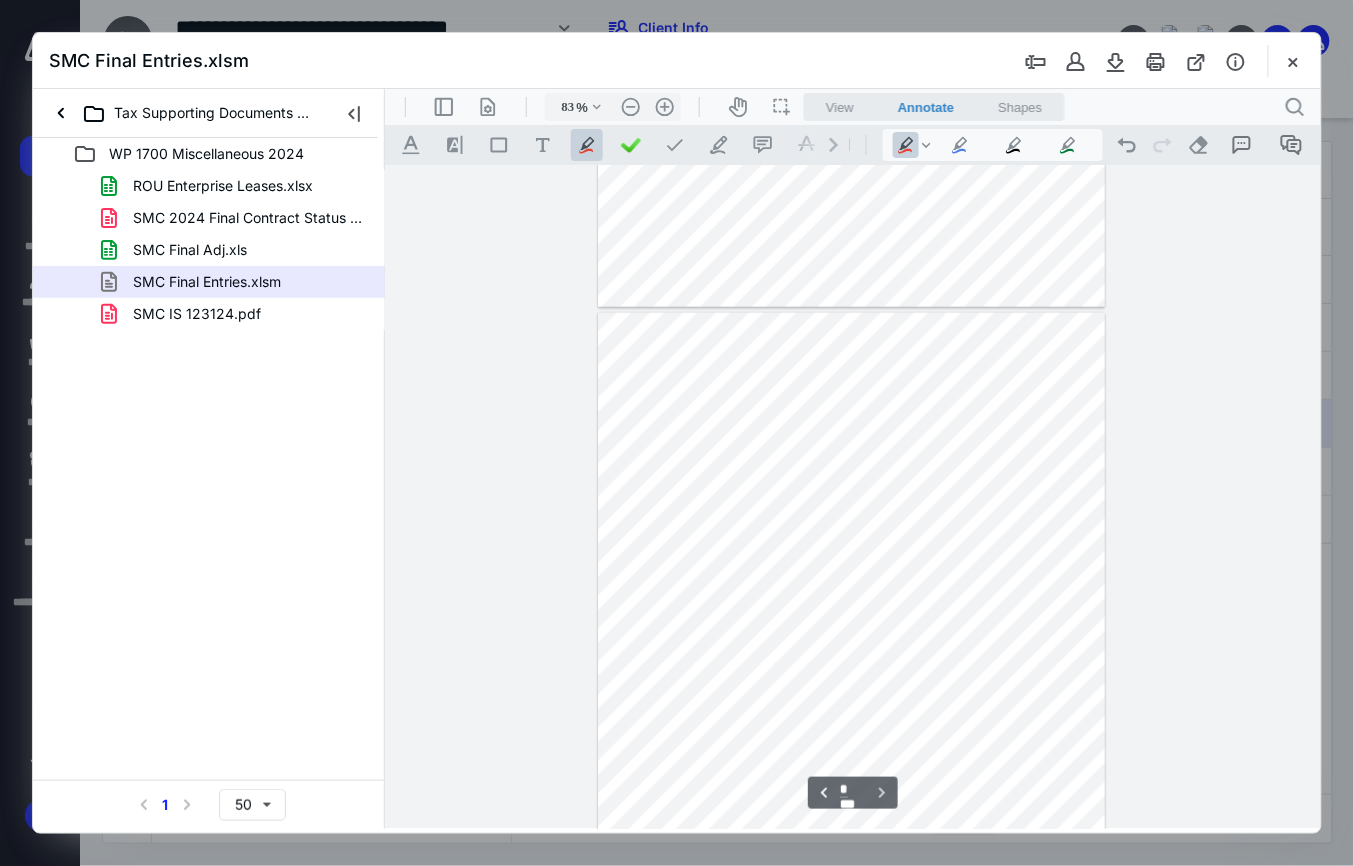 scroll, scrollTop: 662, scrollLeft: 0, axis: vertical 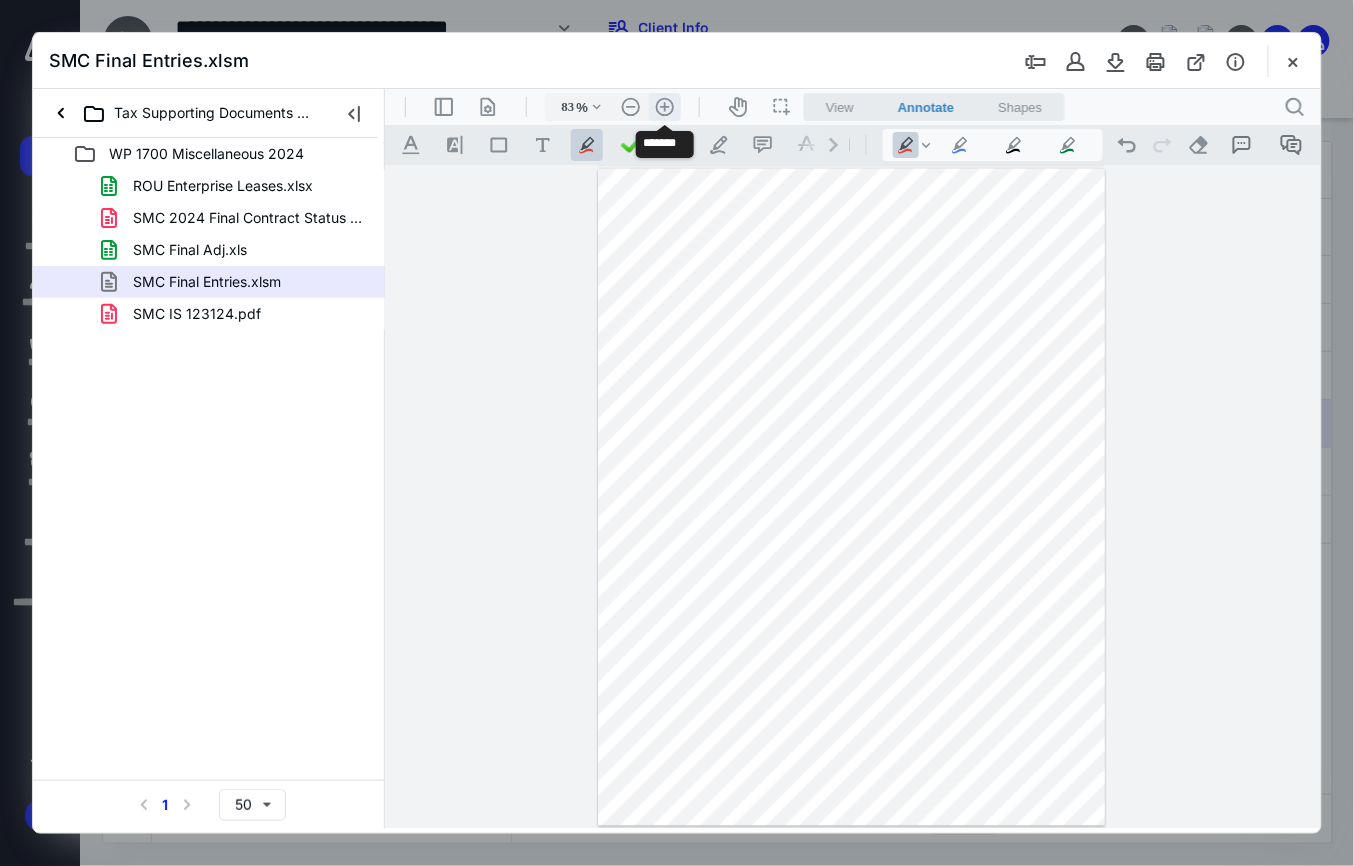 click on ".cls-1{fill:#abb0c4;} icon - header - zoom - in - line" at bounding box center [664, 106] 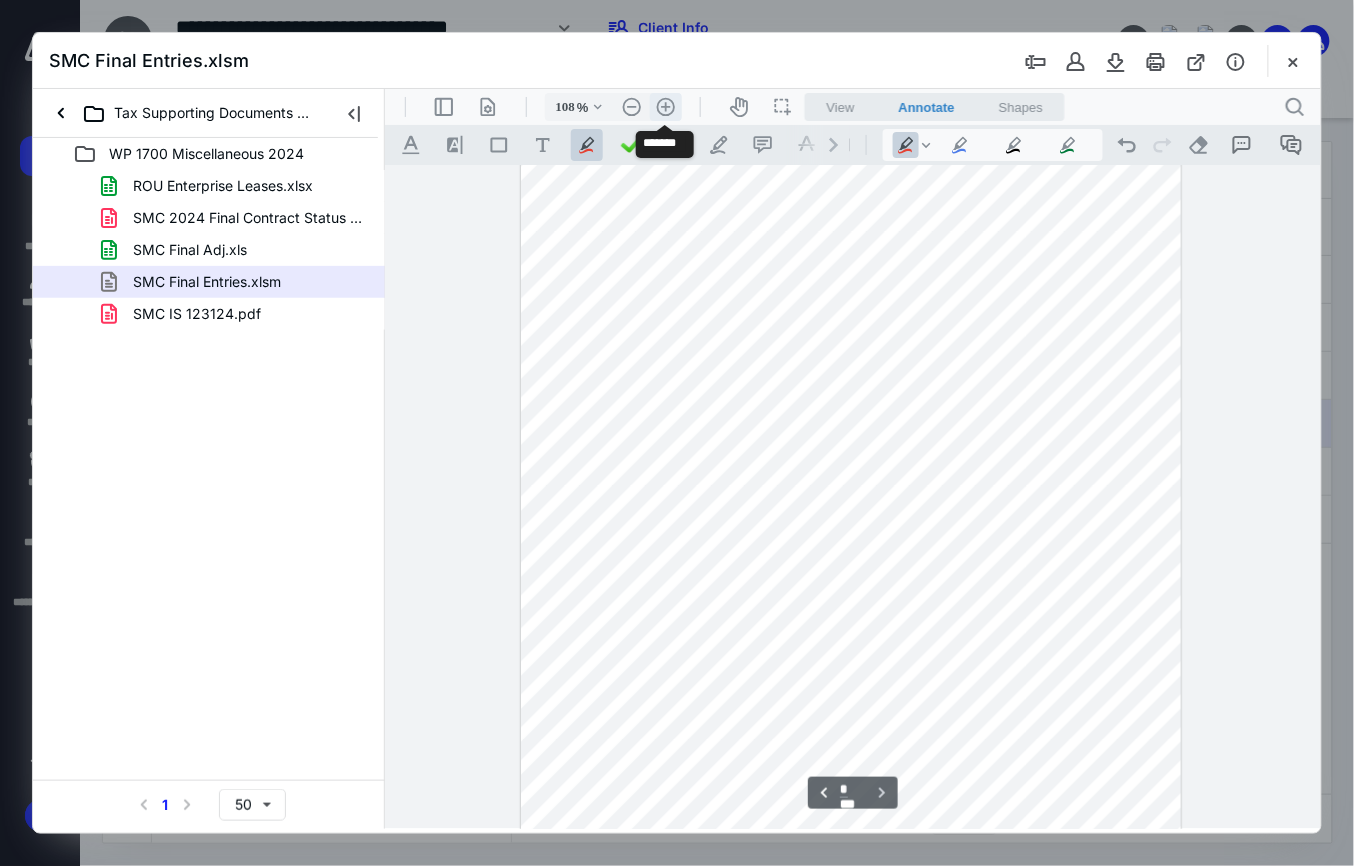 click on ".cls-1{fill:#abb0c4;} icon - header - zoom - in - line" at bounding box center [665, 106] 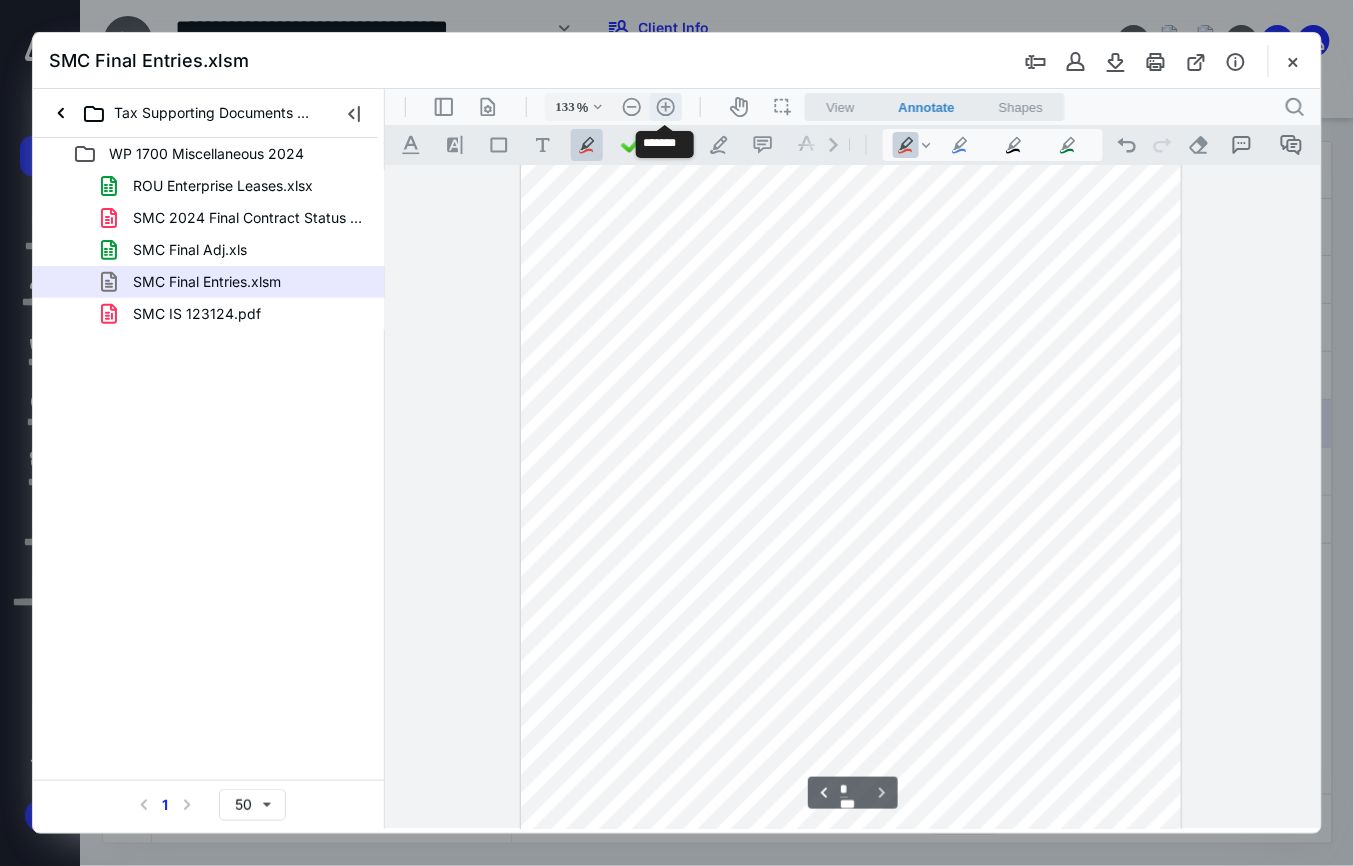 scroll, scrollTop: 1238, scrollLeft: 0, axis: vertical 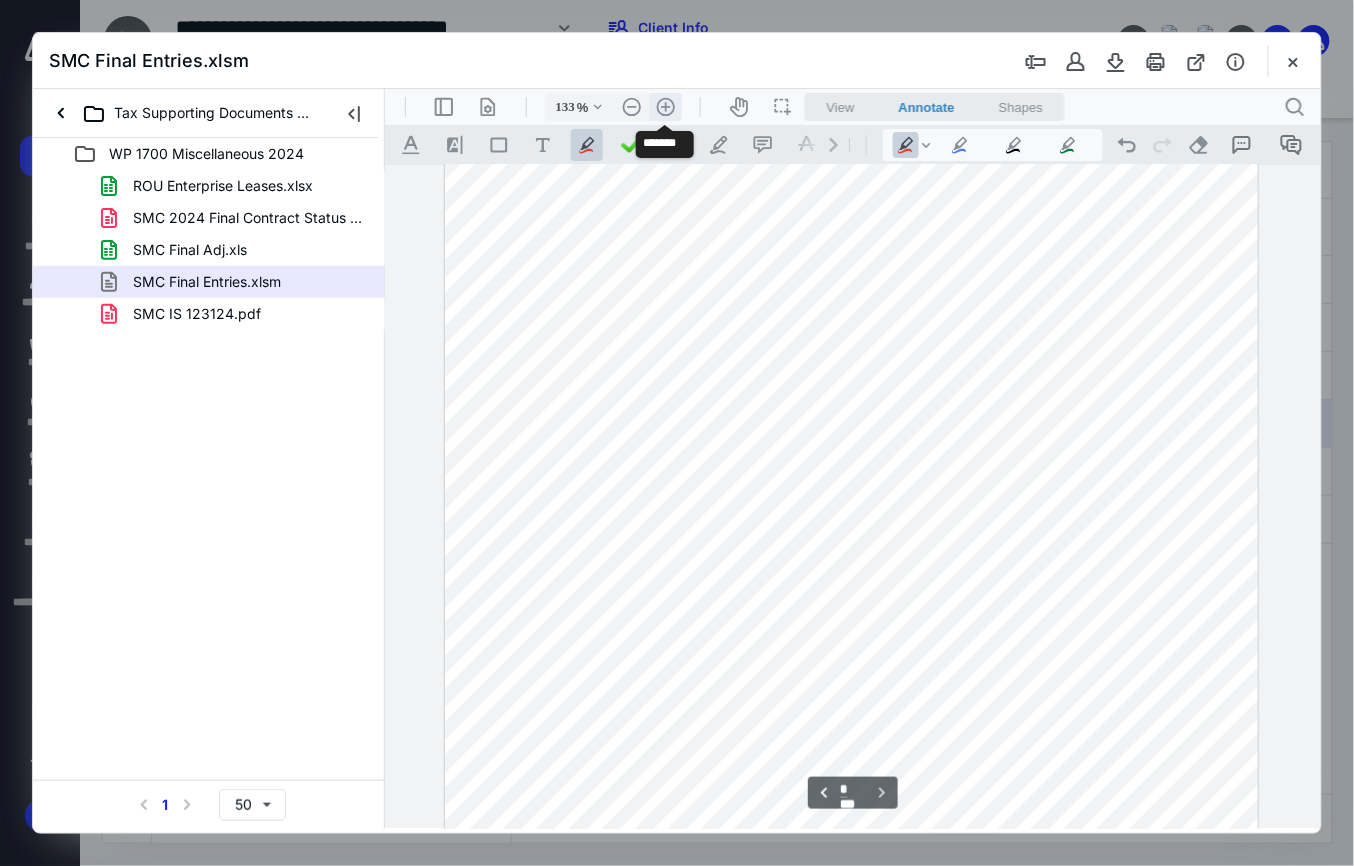 click on ".cls-1{fill:#abb0c4;} icon - header - zoom - in - line" at bounding box center [665, 106] 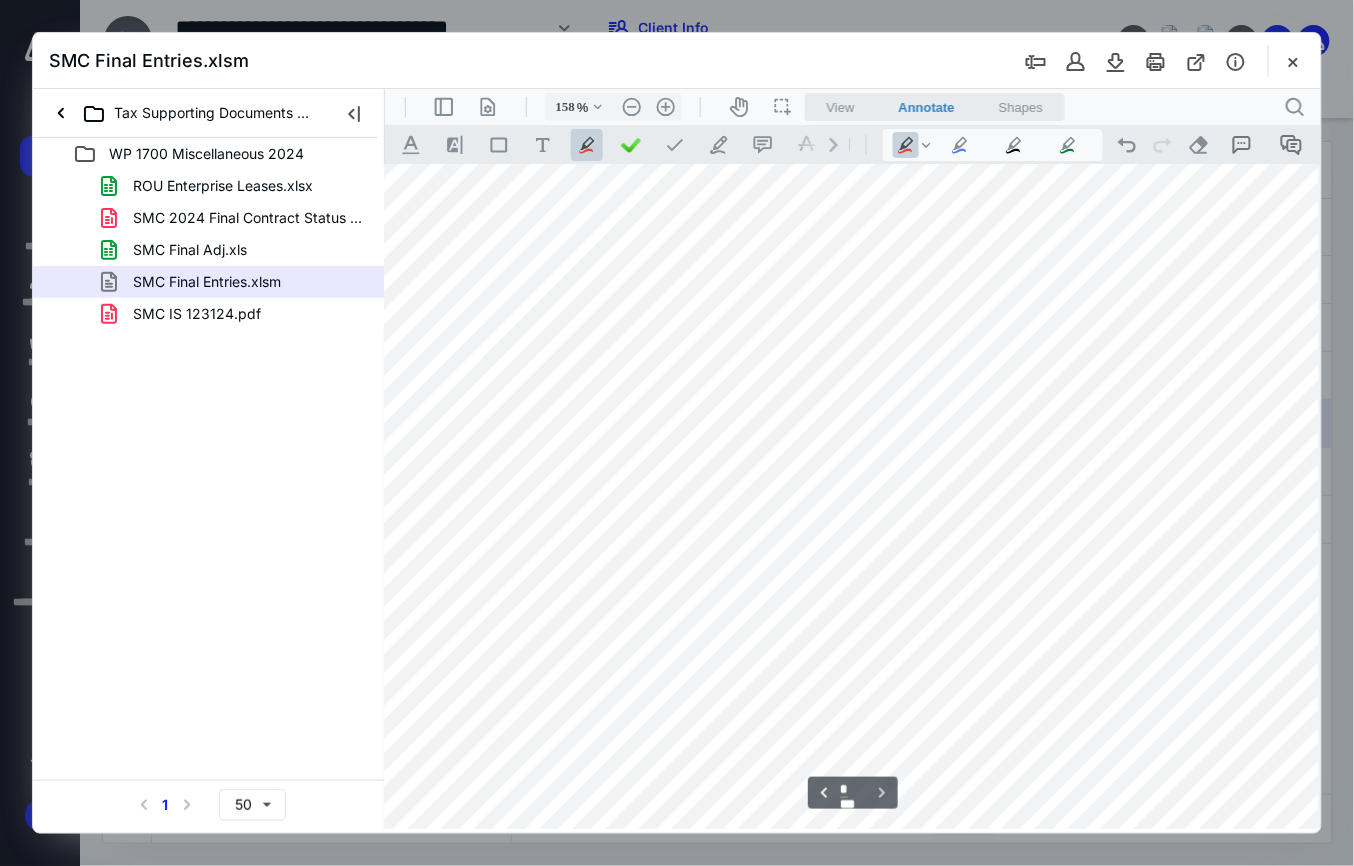 scroll, scrollTop: 1869, scrollLeft: 28, axis: both 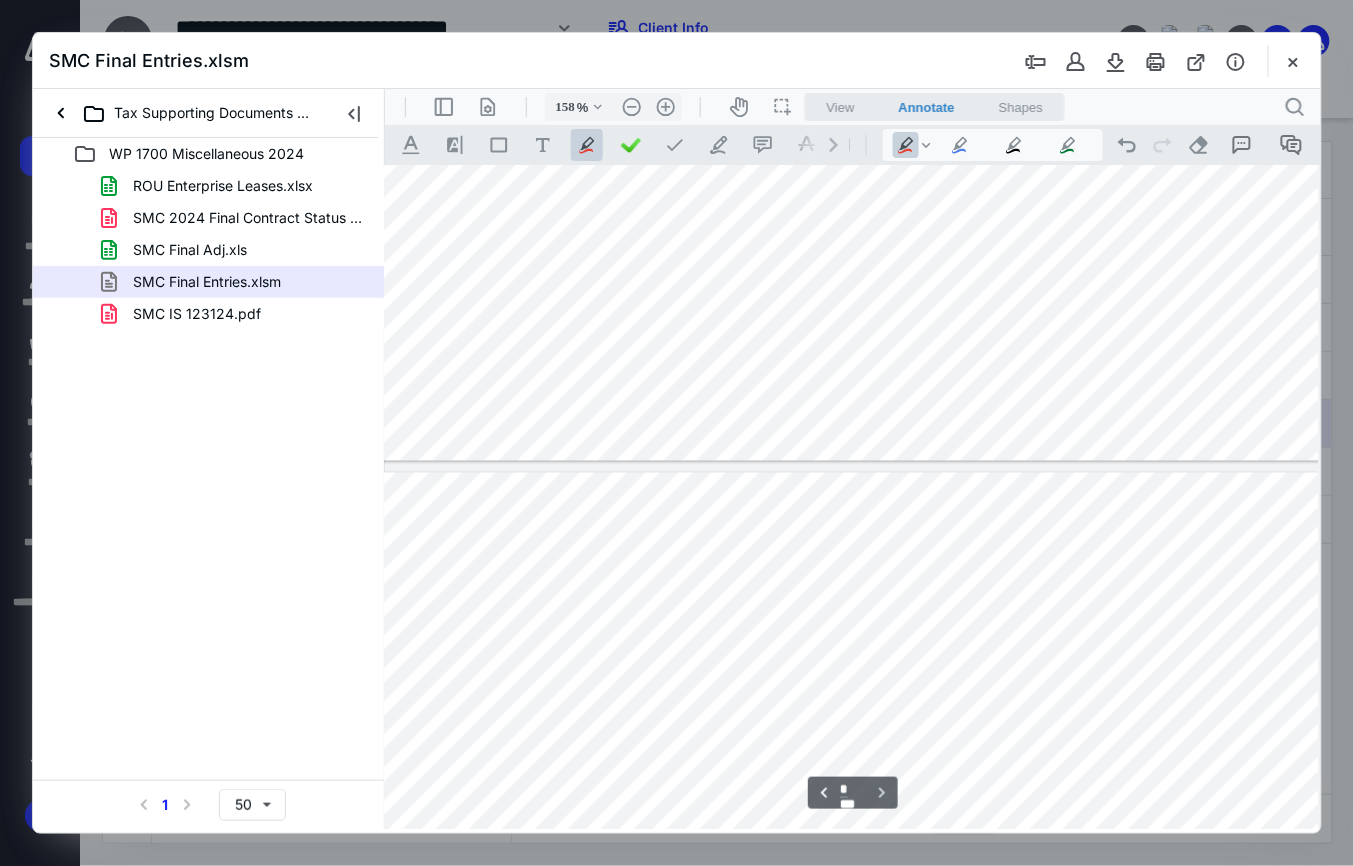 type on "*" 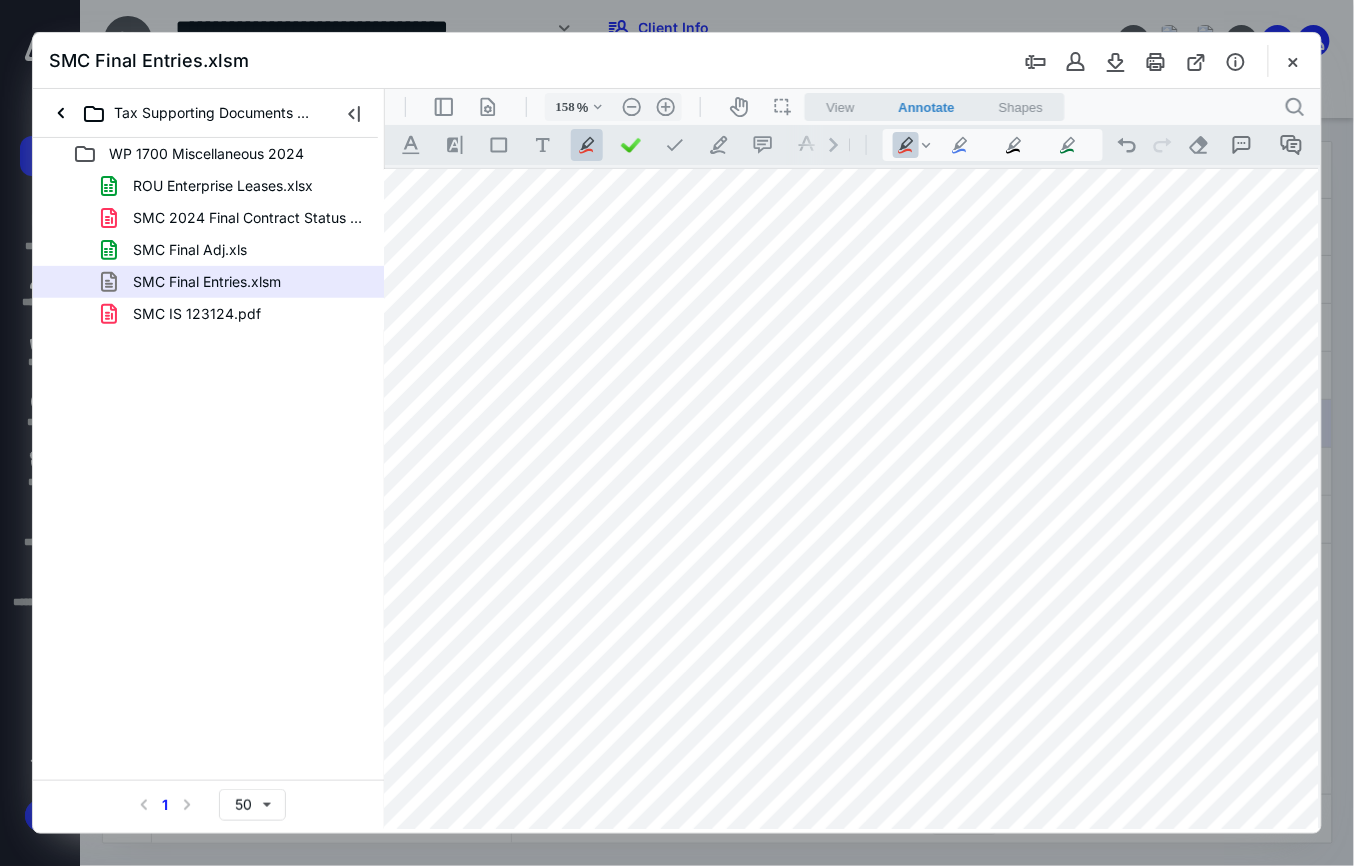 scroll, scrollTop: 0, scrollLeft: 28, axis: horizontal 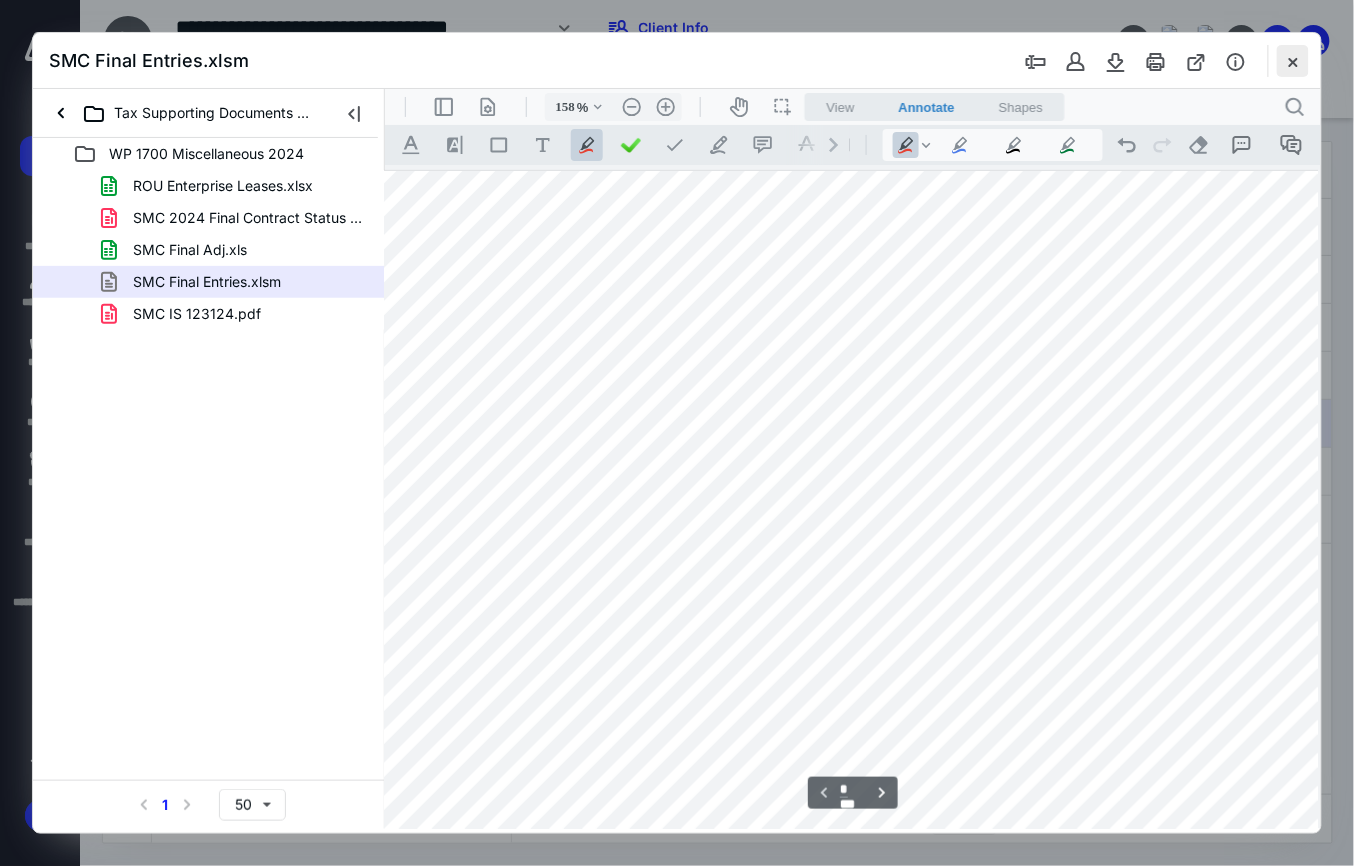 click at bounding box center (1293, 61) 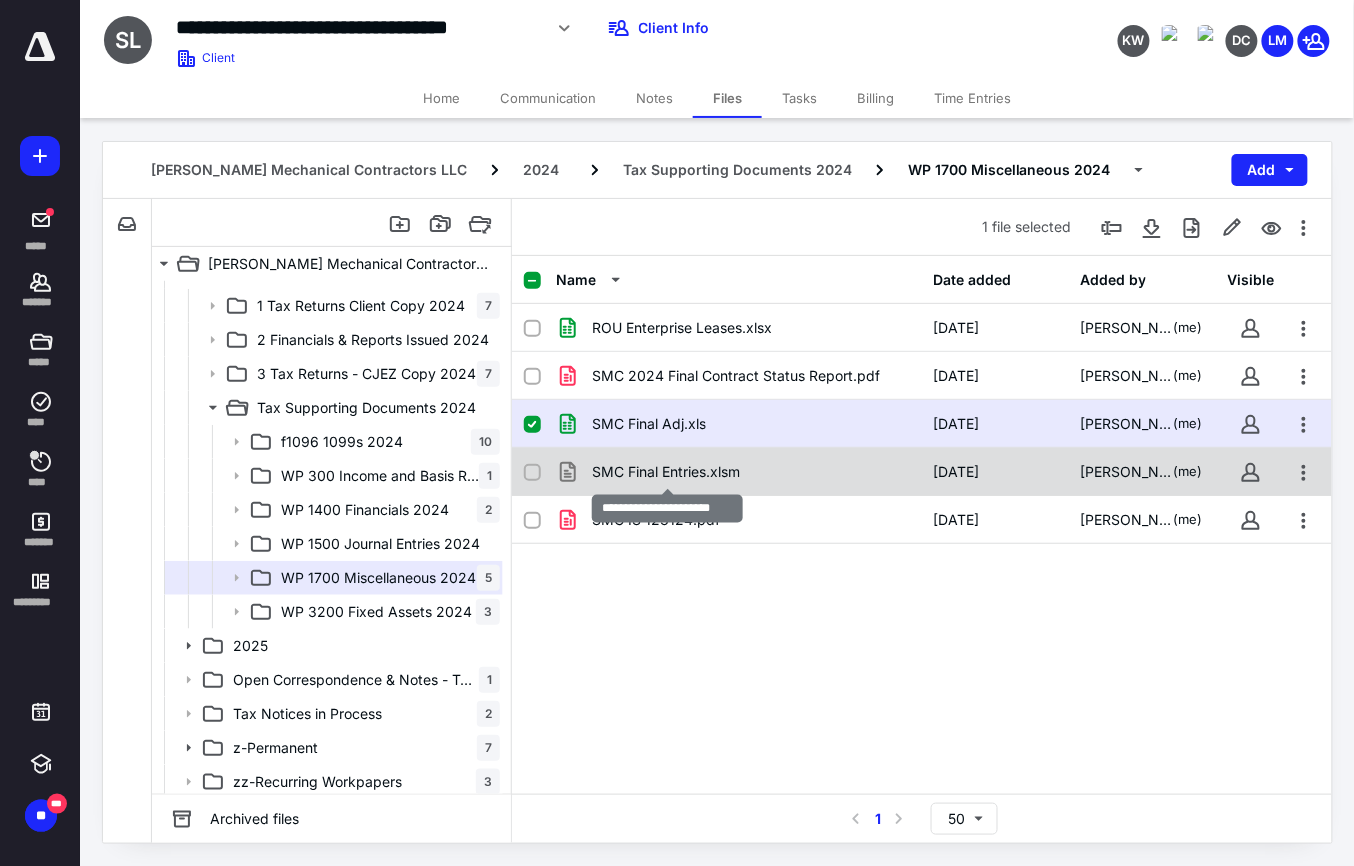 click on "SMC Final Entries.xlsm" at bounding box center (666, 472) 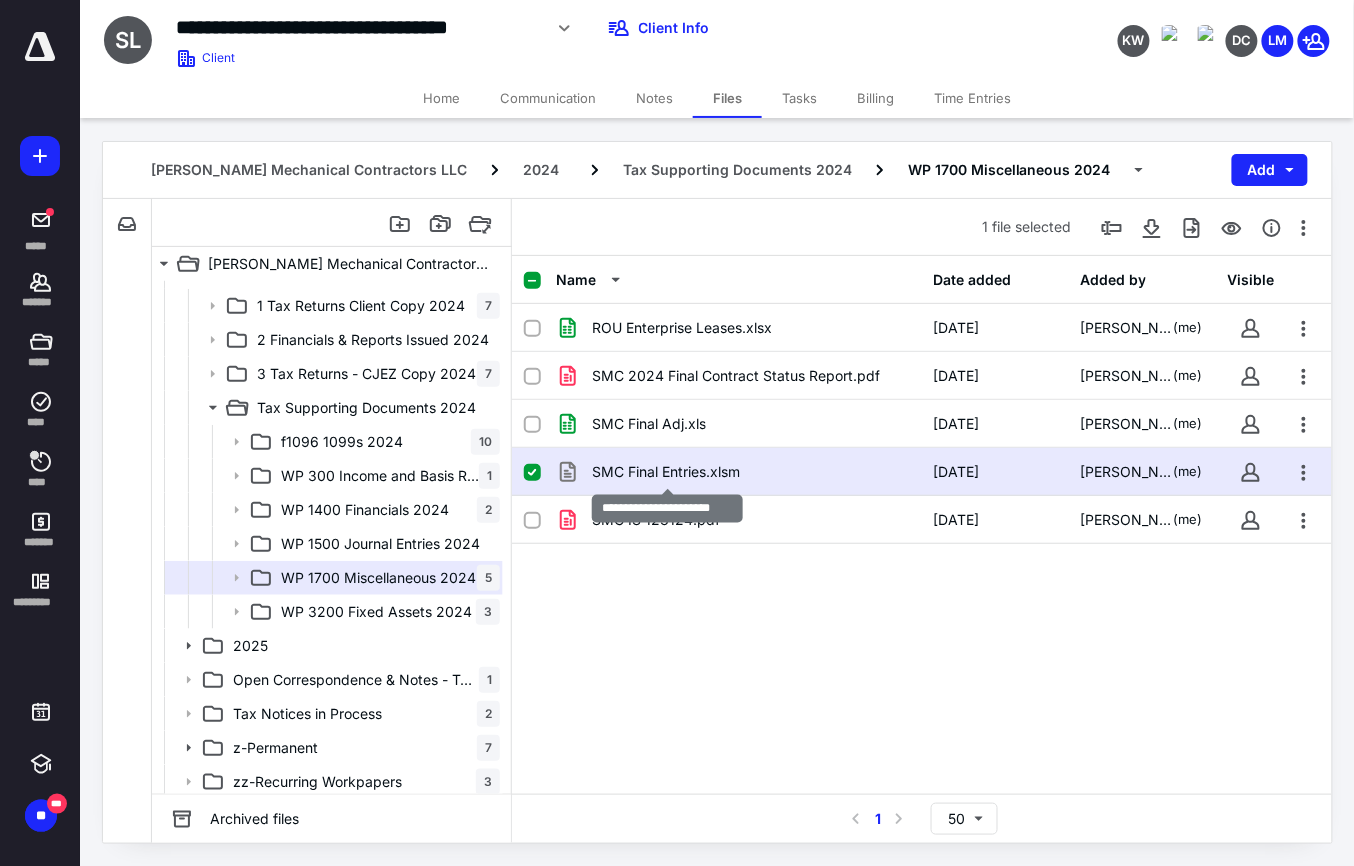 click on "SMC Final Entries.xlsm" at bounding box center (666, 472) 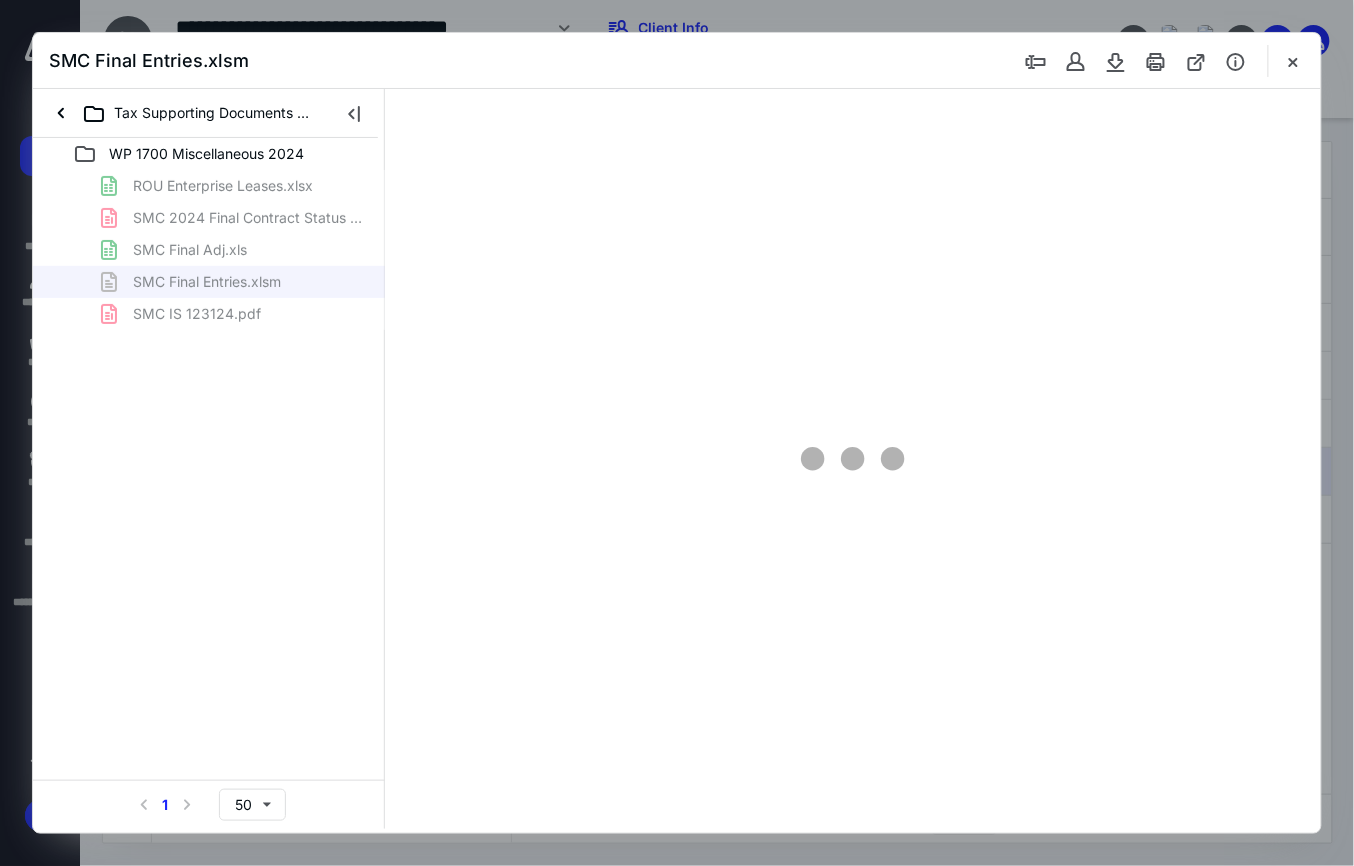 scroll, scrollTop: 0, scrollLeft: 0, axis: both 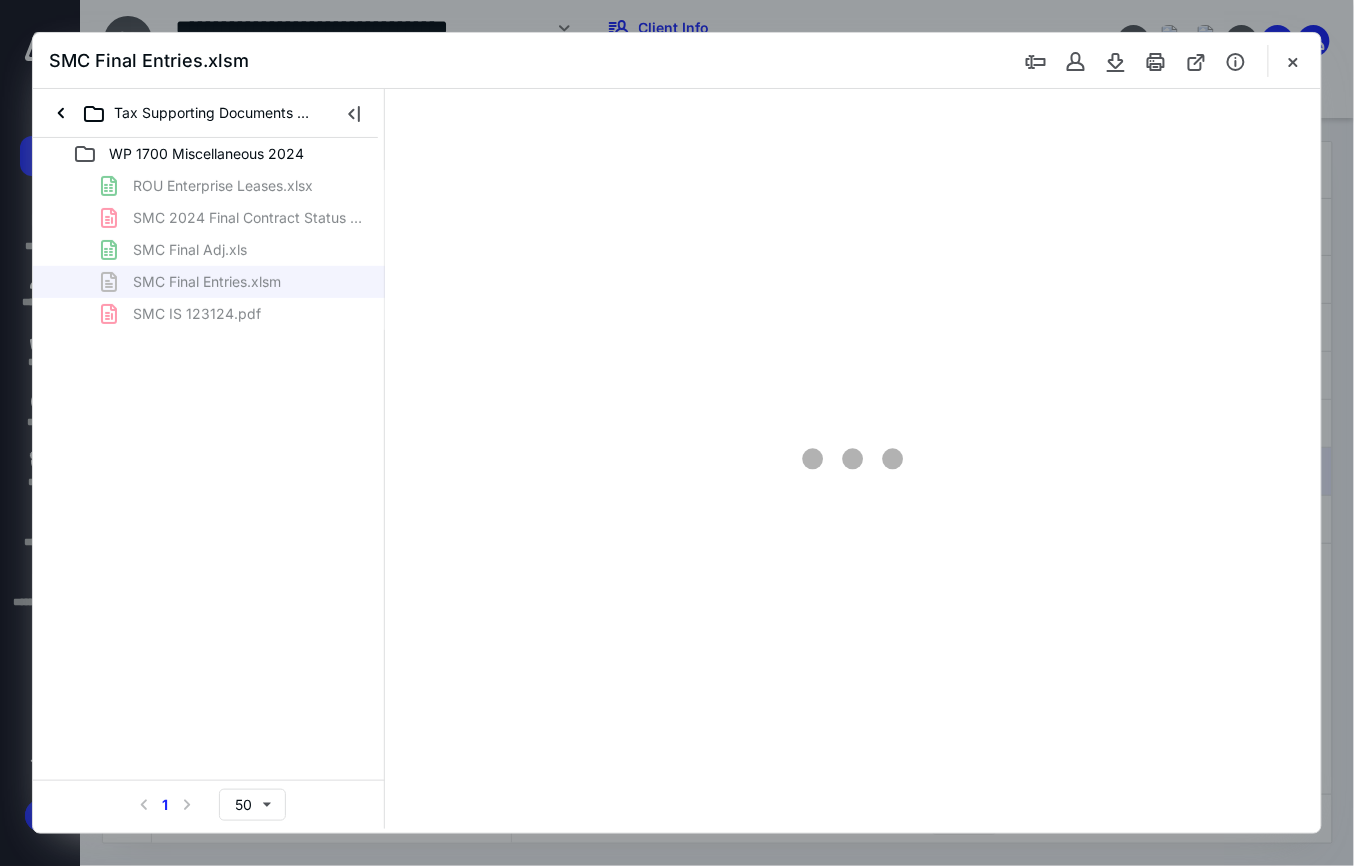 type on "83" 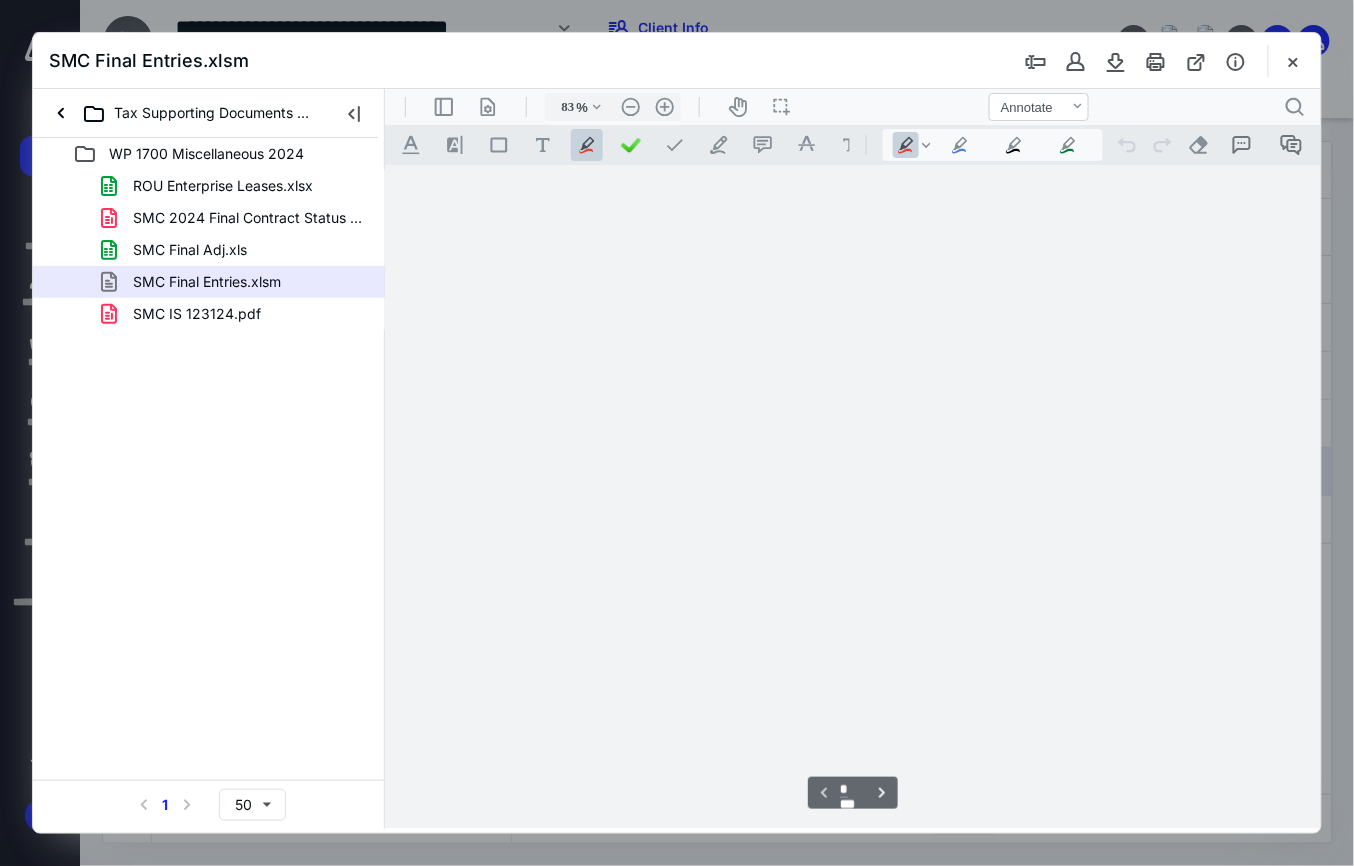 scroll, scrollTop: 78, scrollLeft: 0, axis: vertical 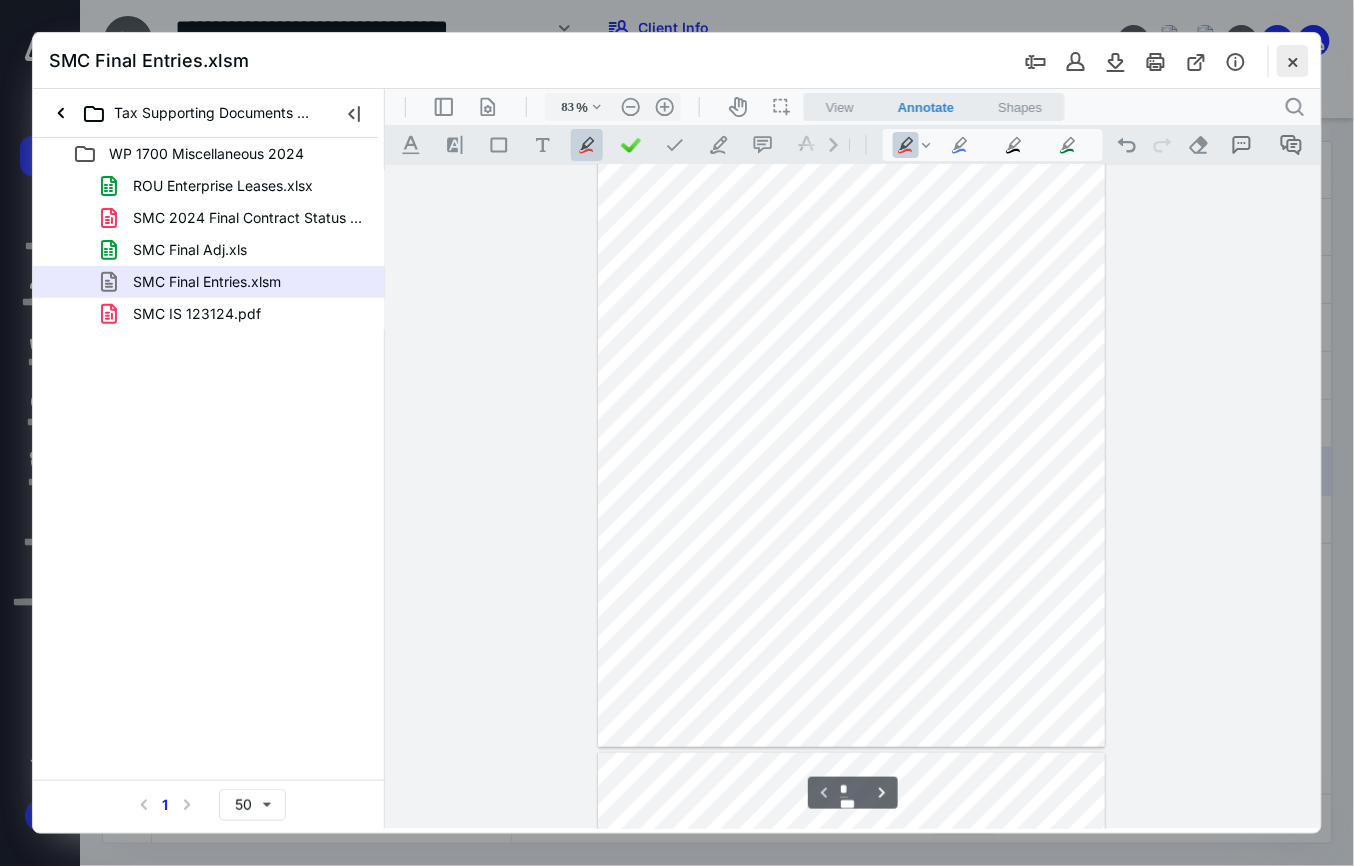 click at bounding box center (1293, 61) 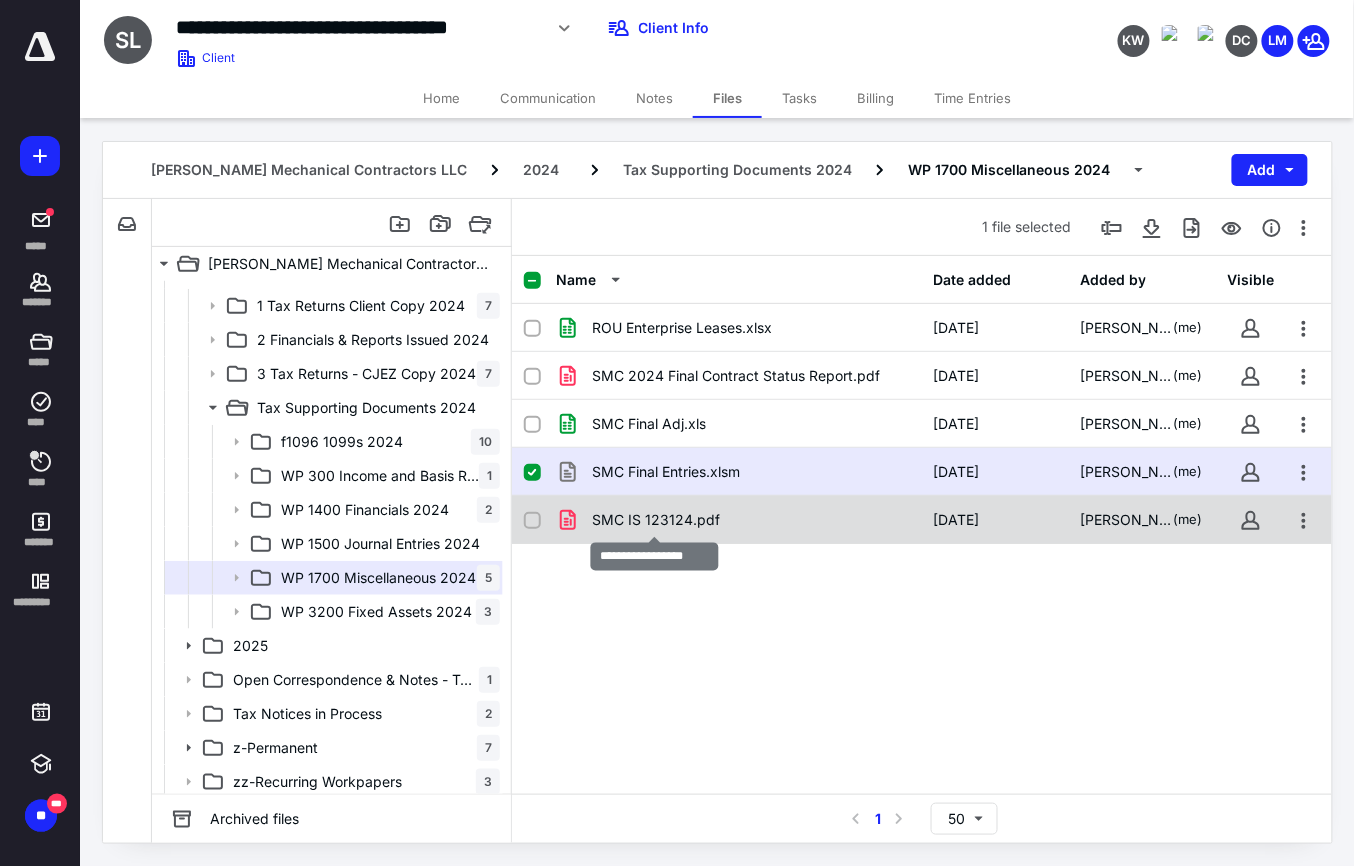 click on "SMC IS 123124.pdf" at bounding box center (656, 520) 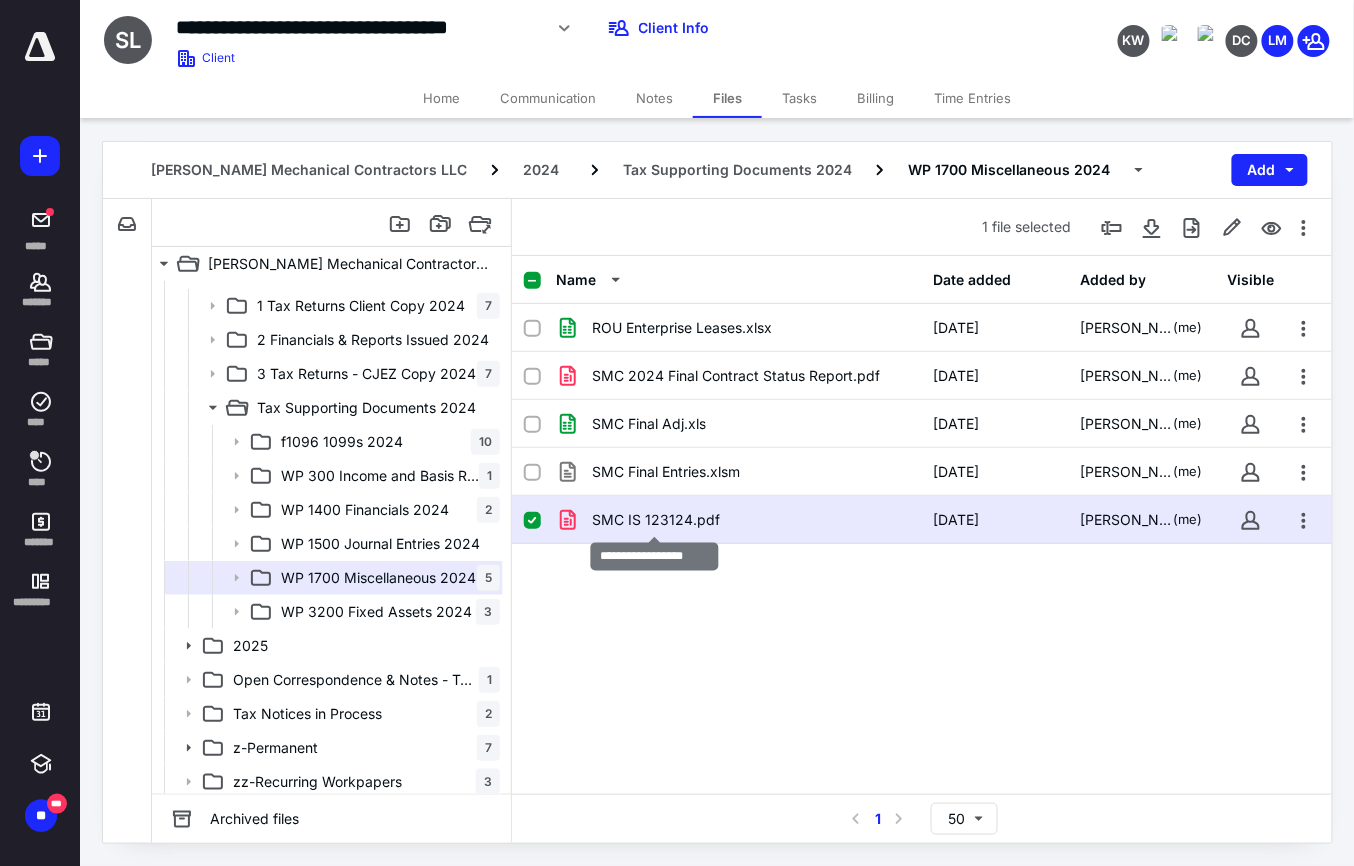 click on "SMC IS 123124.pdf" at bounding box center [656, 520] 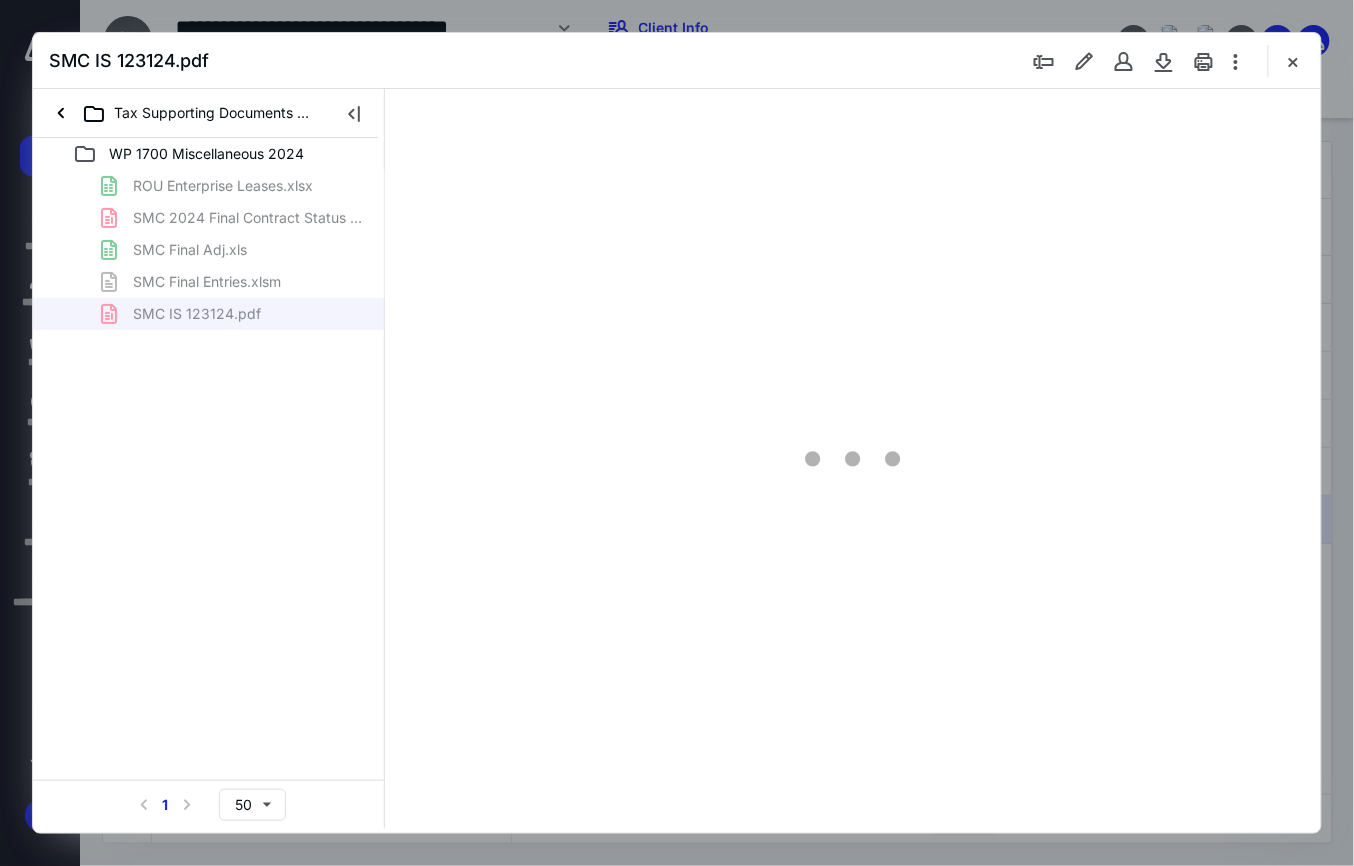 scroll, scrollTop: 0, scrollLeft: 0, axis: both 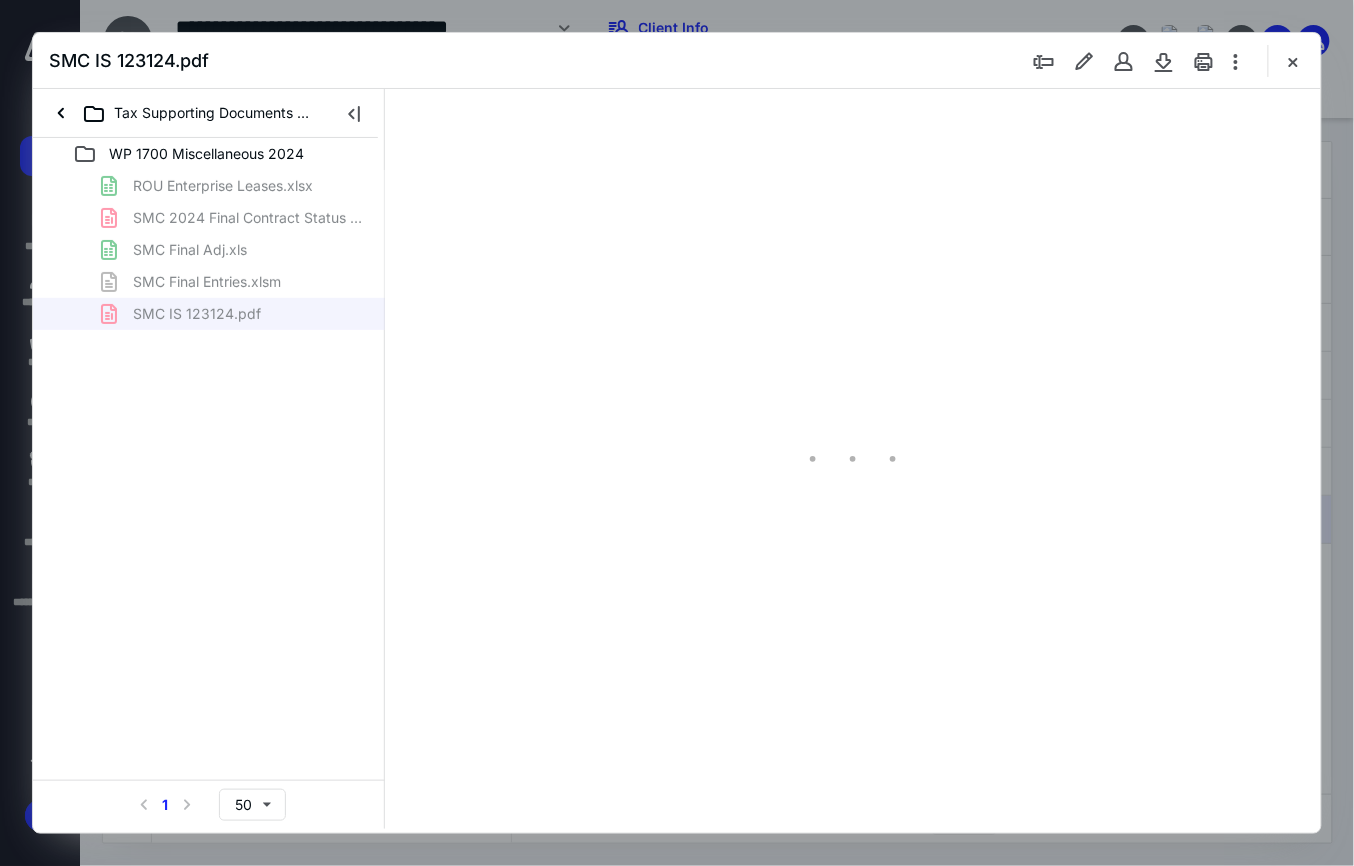 type on "108" 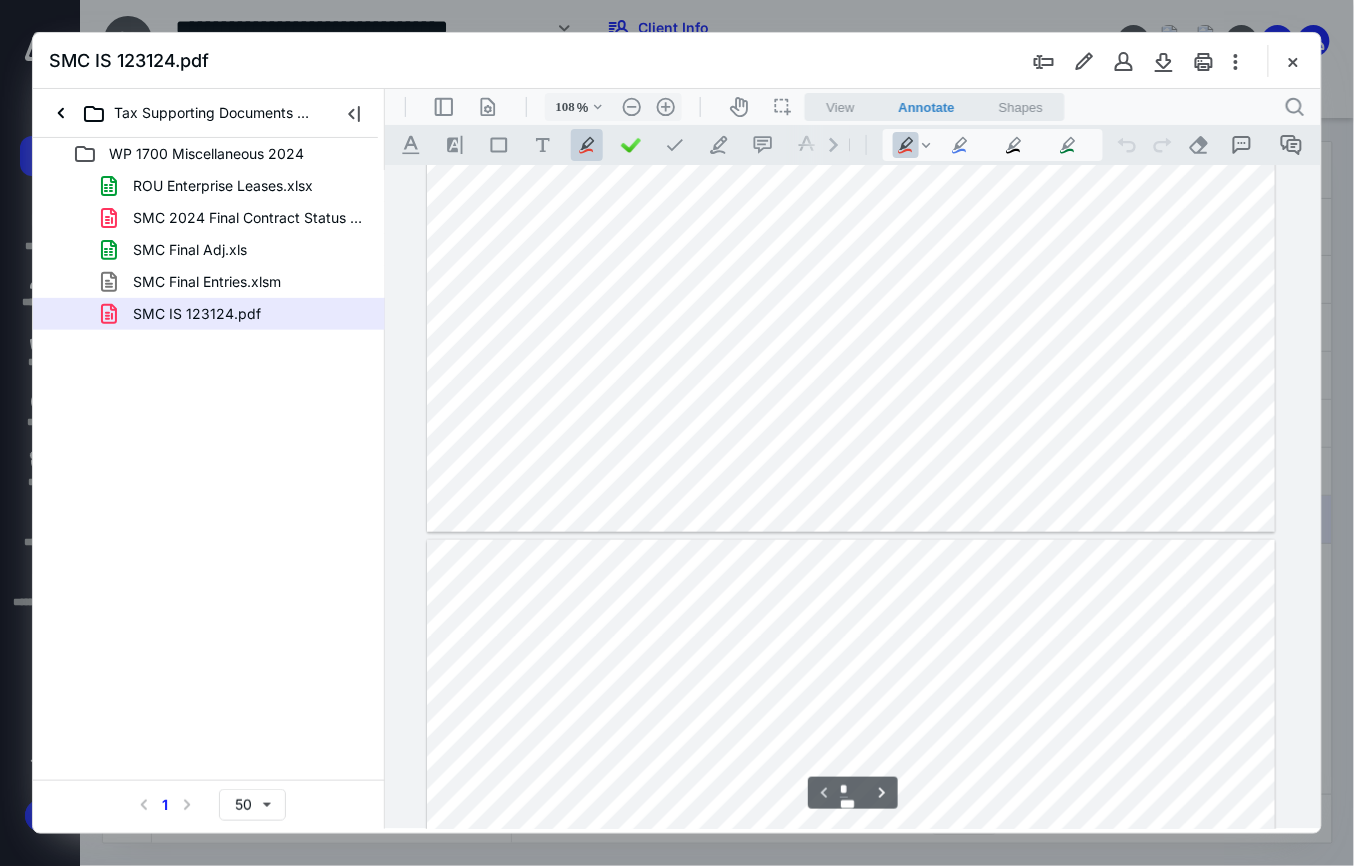 scroll, scrollTop: 346, scrollLeft: 0, axis: vertical 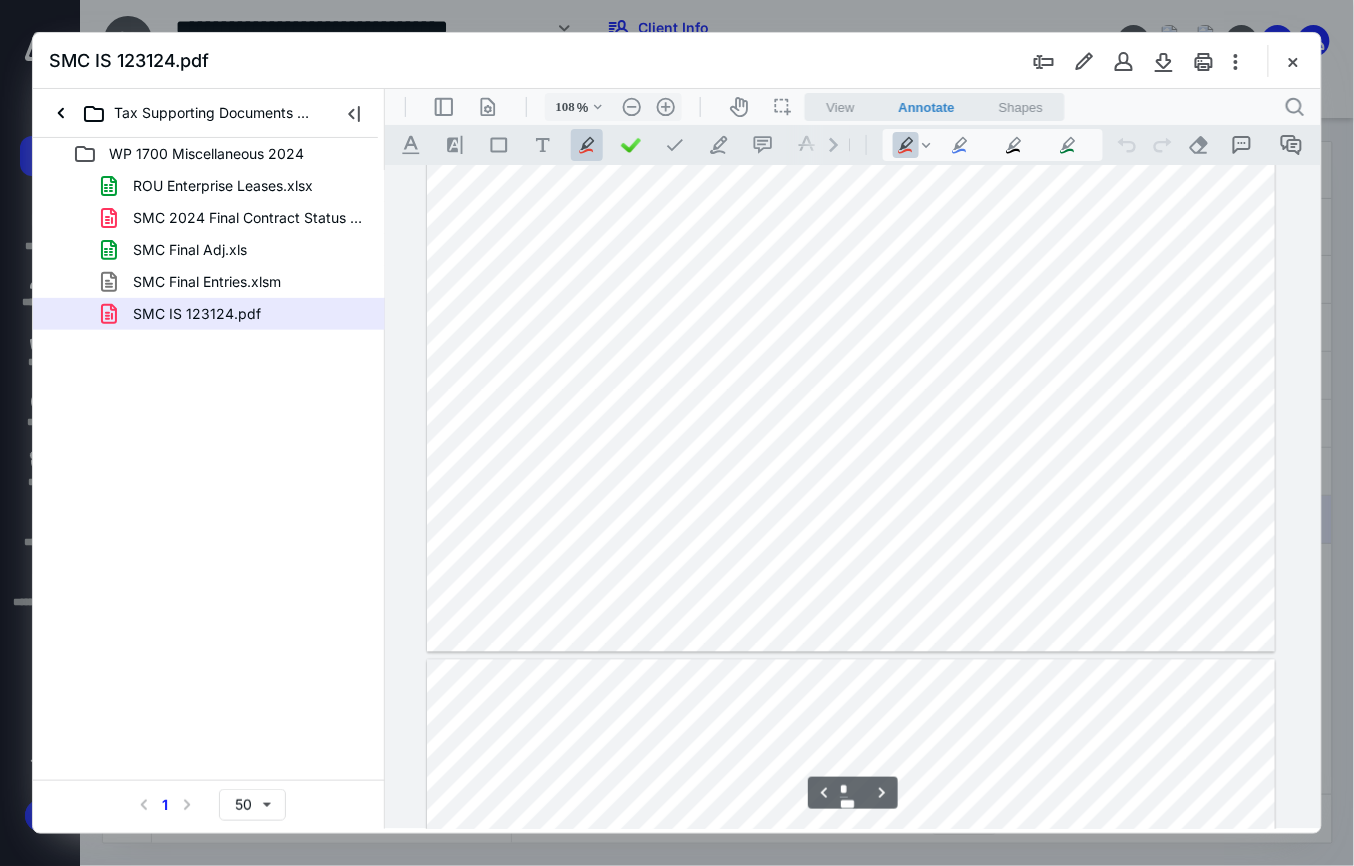 type on "*" 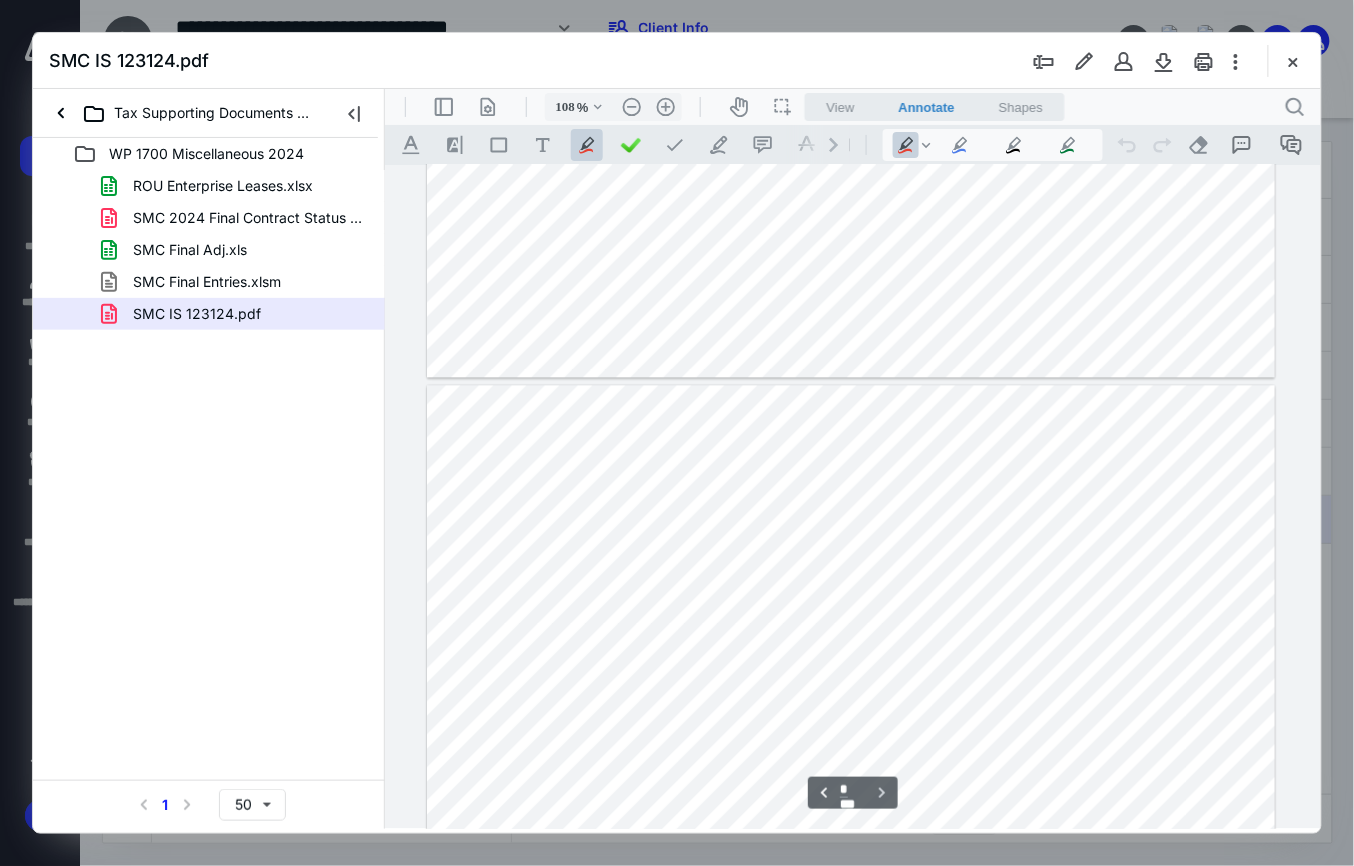 scroll, scrollTop: 3048, scrollLeft: 0, axis: vertical 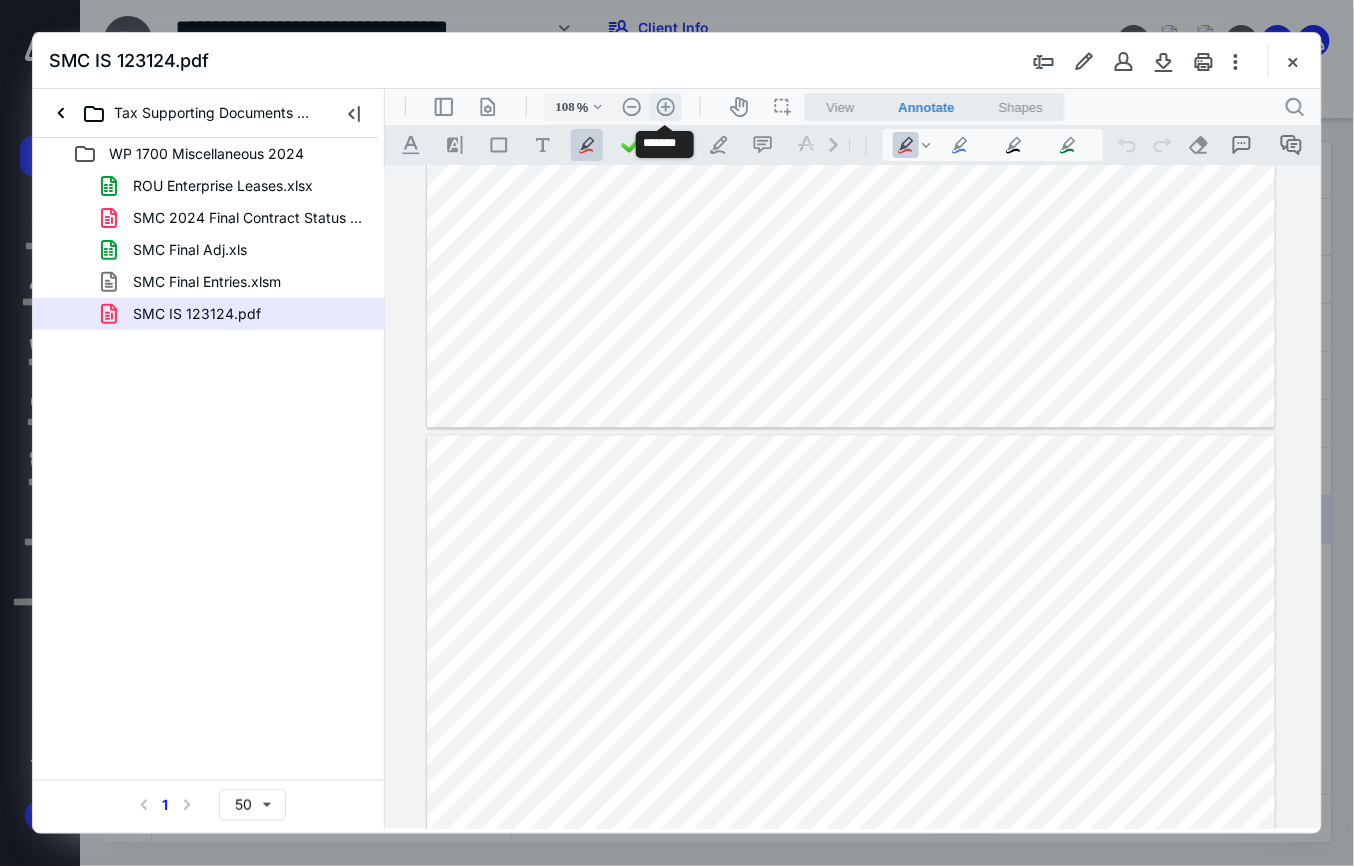 click on ".cls-1{fill:#abb0c4;} icon - header - zoom - in - line" at bounding box center (665, 106) 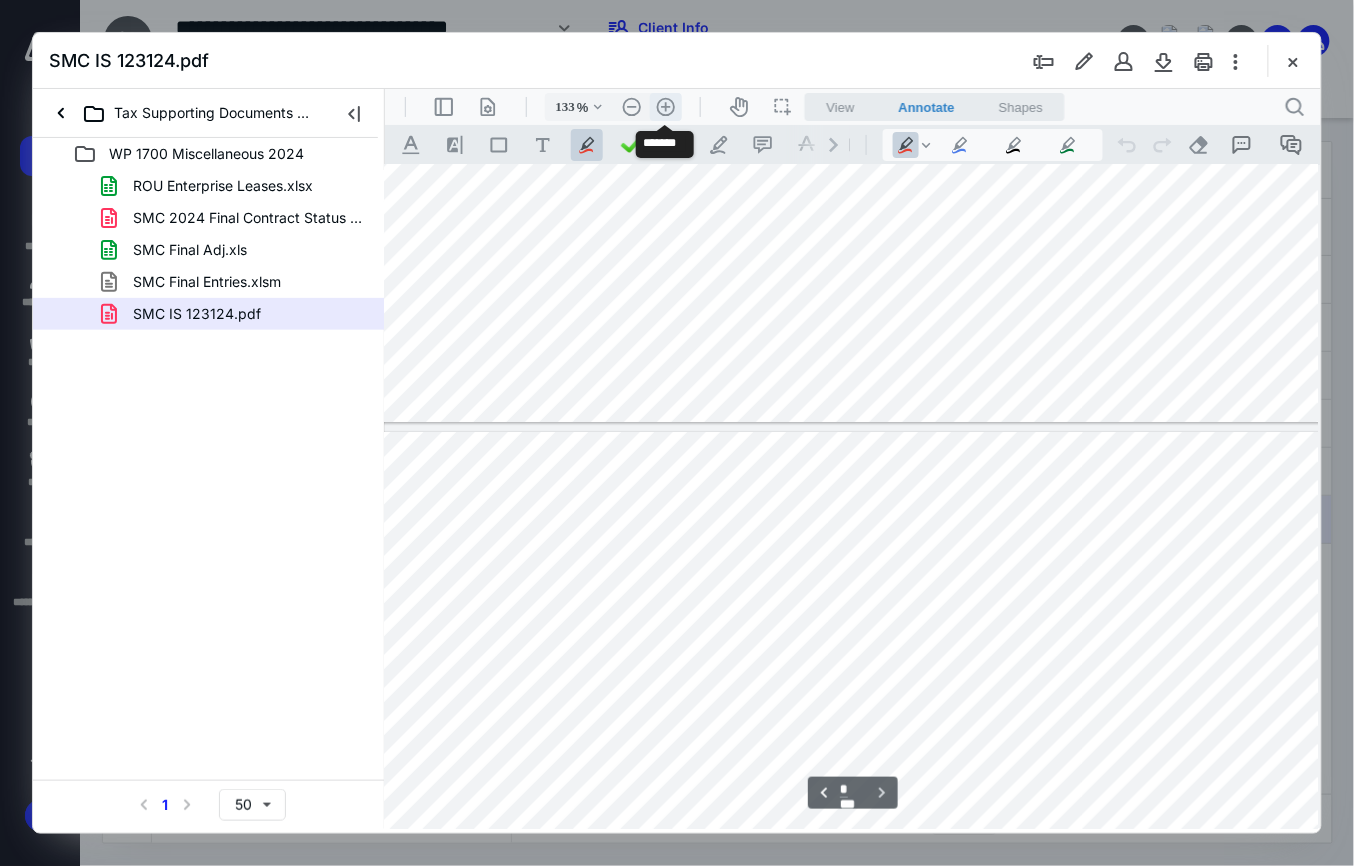 click on ".cls-1{fill:#abb0c4;} icon - header - zoom - in - line" at bounding box center [665, 106] 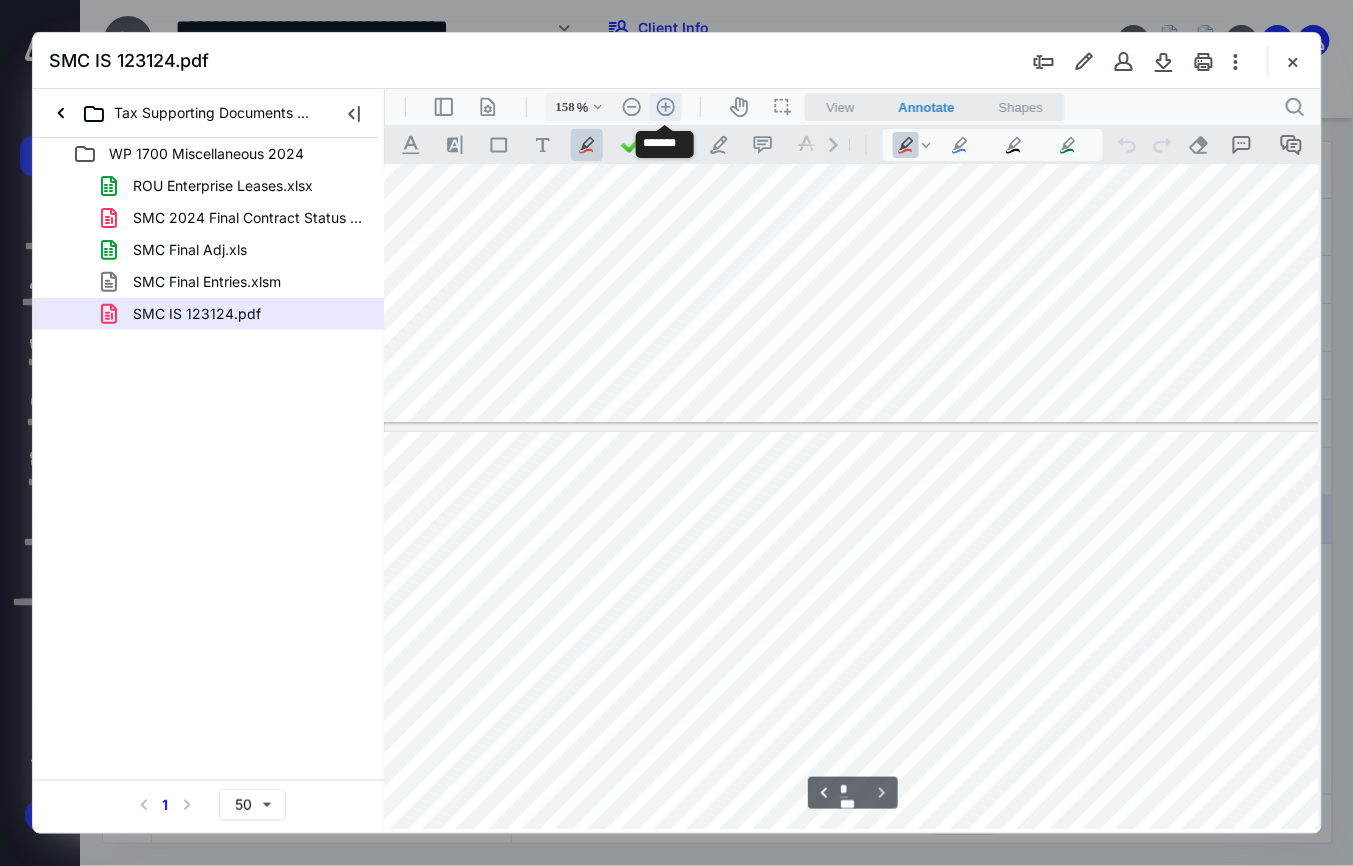 scroll, scrollTop: 4608, scrollLeft: 168, axis: both 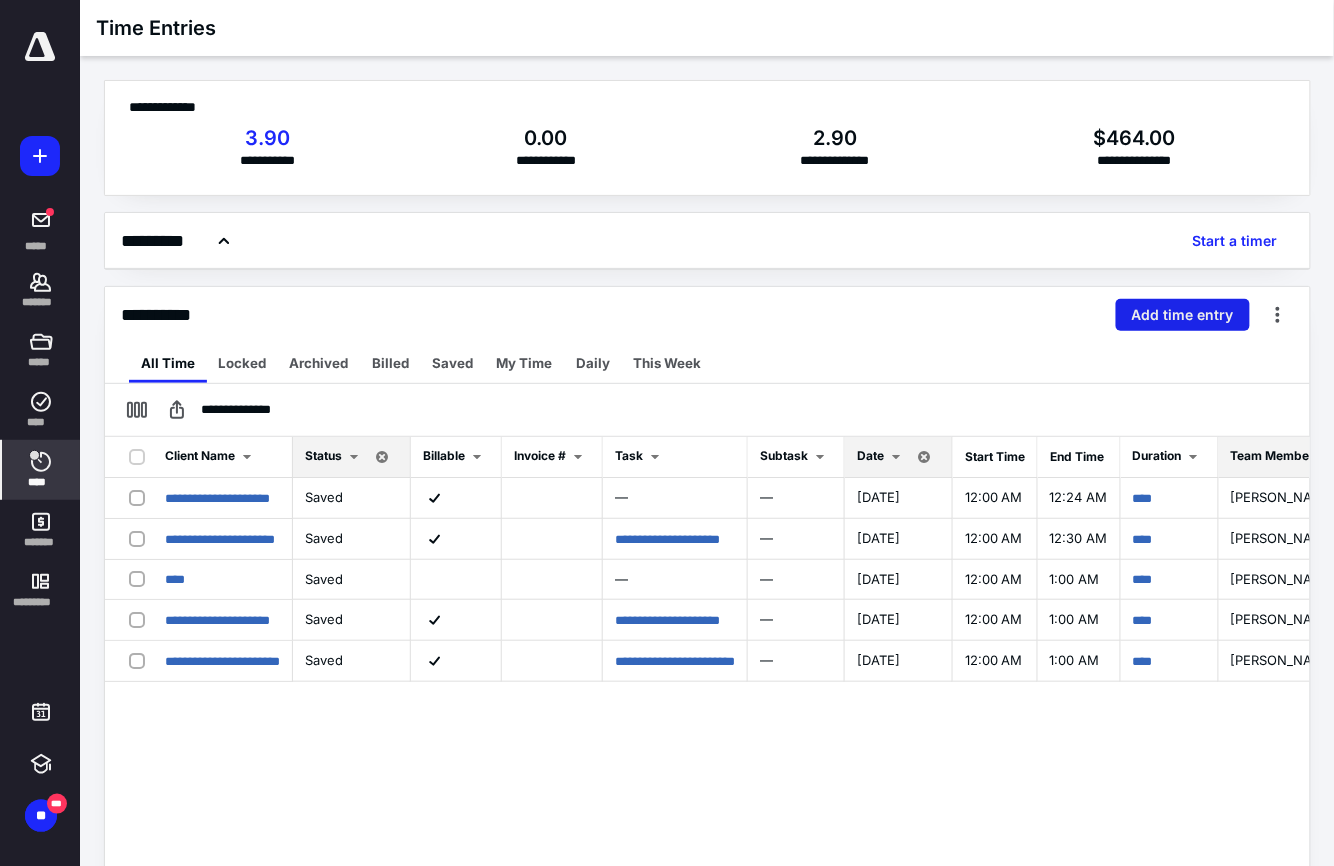 click on "Add time entry" at bounding box center (1183, 315) 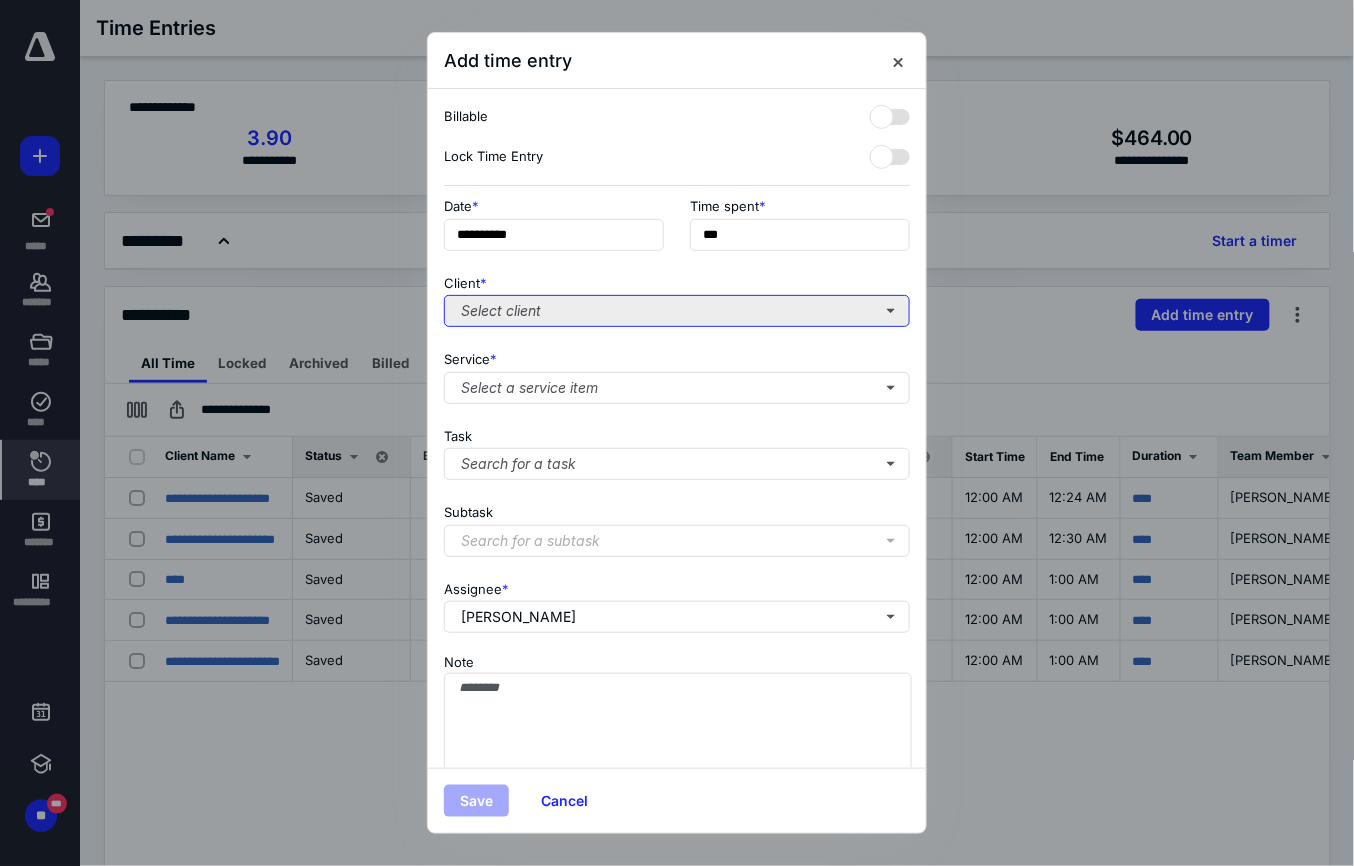click on "Select client" at bounding box center [677, 311] 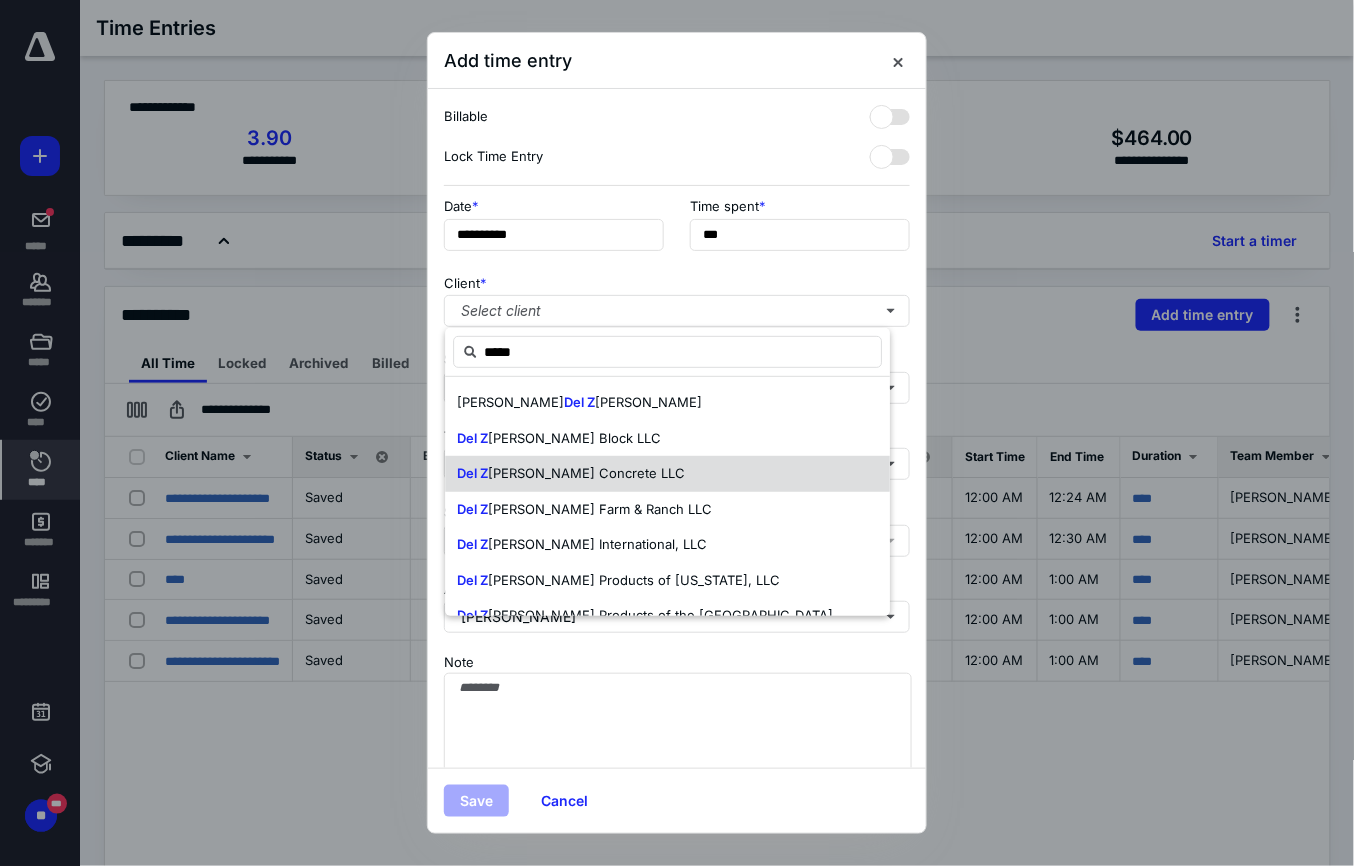 click on "otto Concrete LLC" at bounding box center (586, 473) 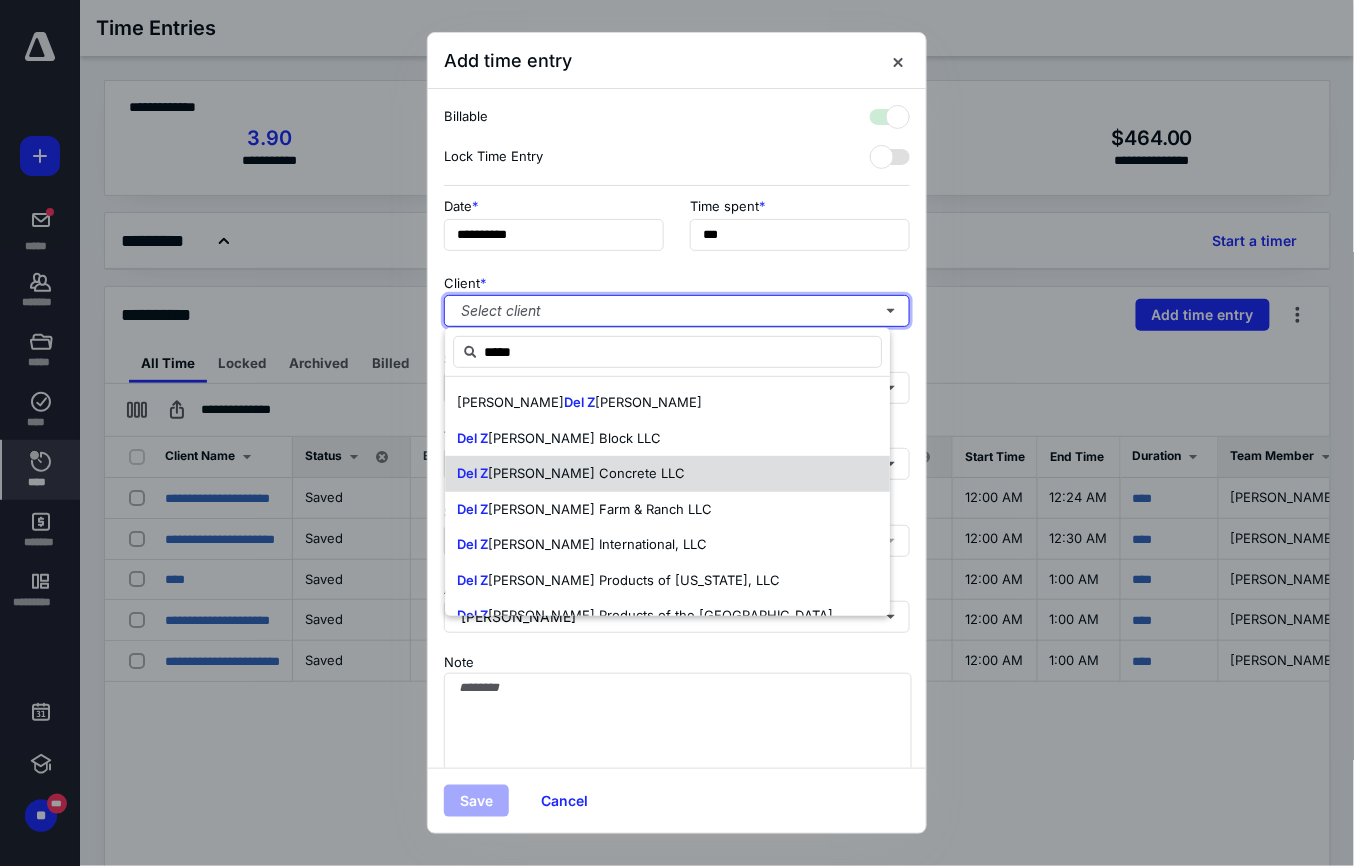 checkbox on "true" 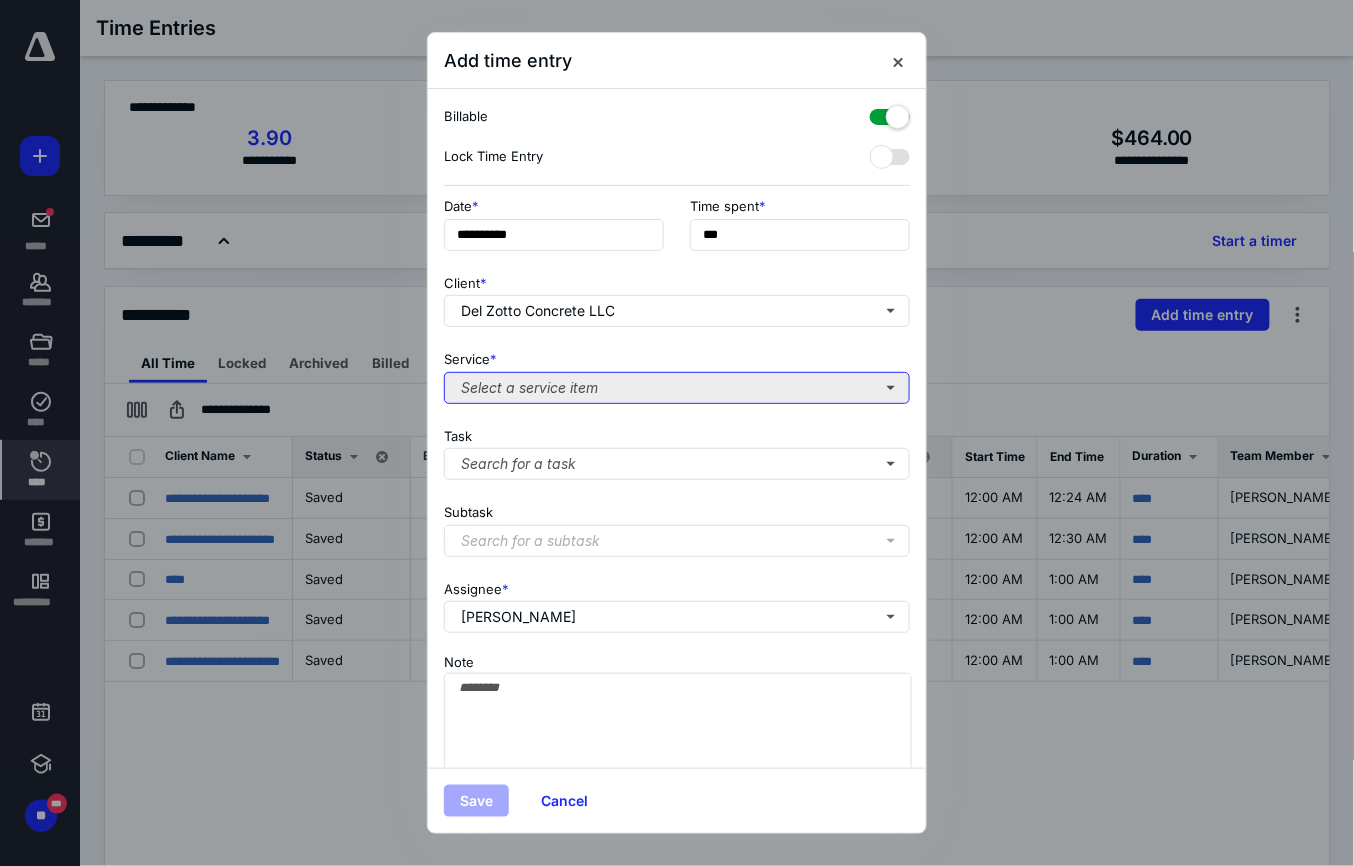 click on "Select a service item" at bounding box center (677, 388) 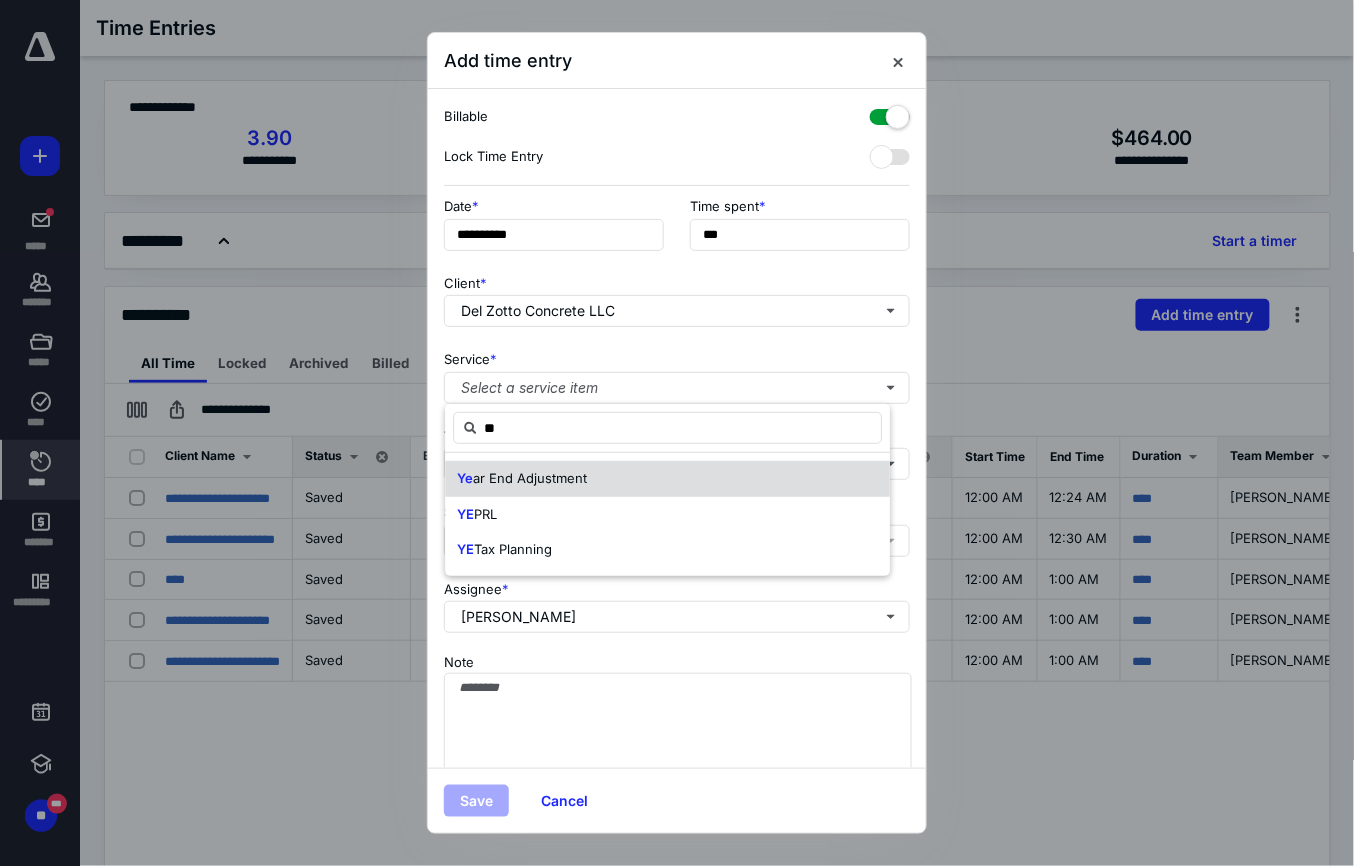 click on "ar End Adjustment" at bounding box center (530, 478) 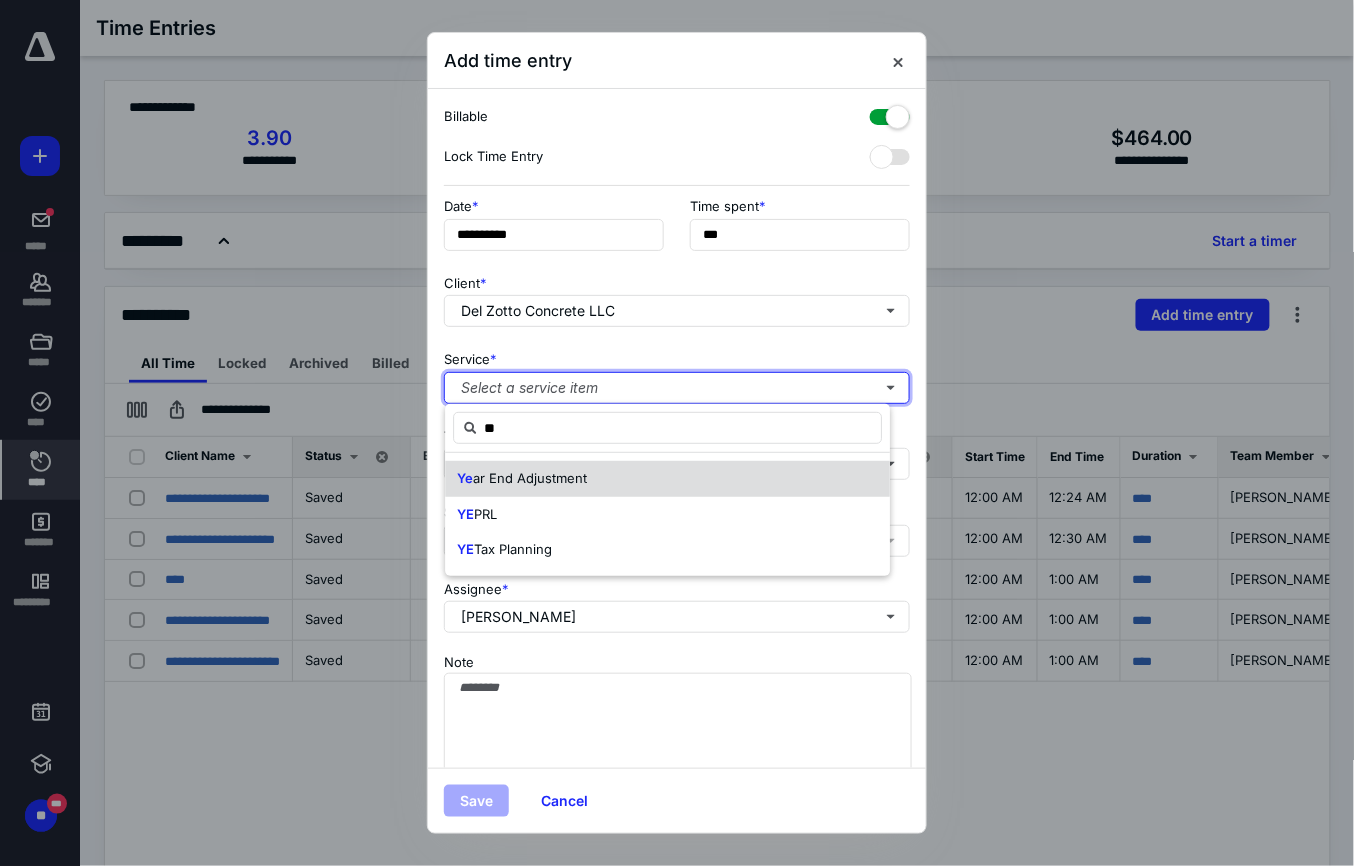 type 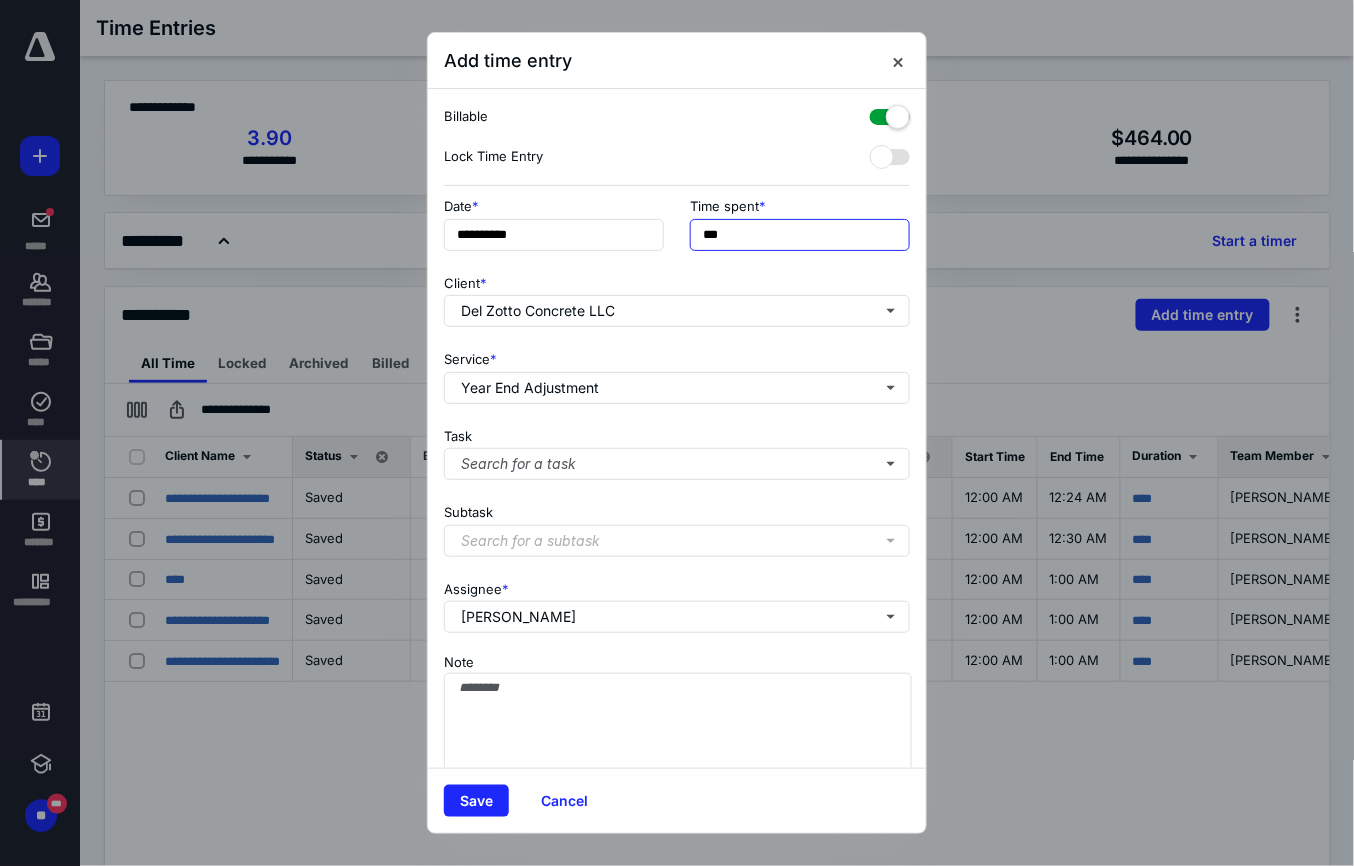 drag, startPoint x: 697, startPoint y: 229, endPoint x: 848, endPoint y: 229, distance: 151 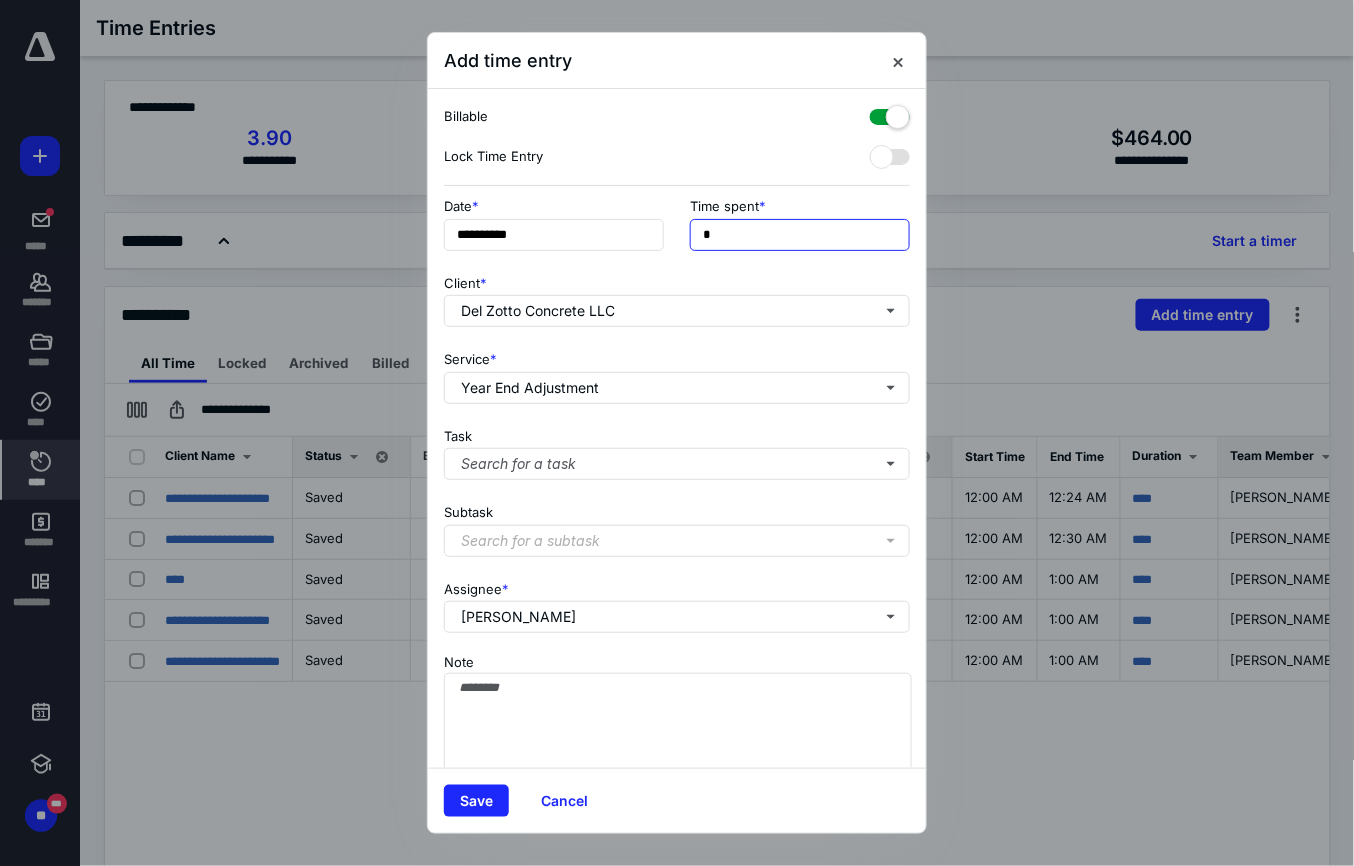 type on "**" 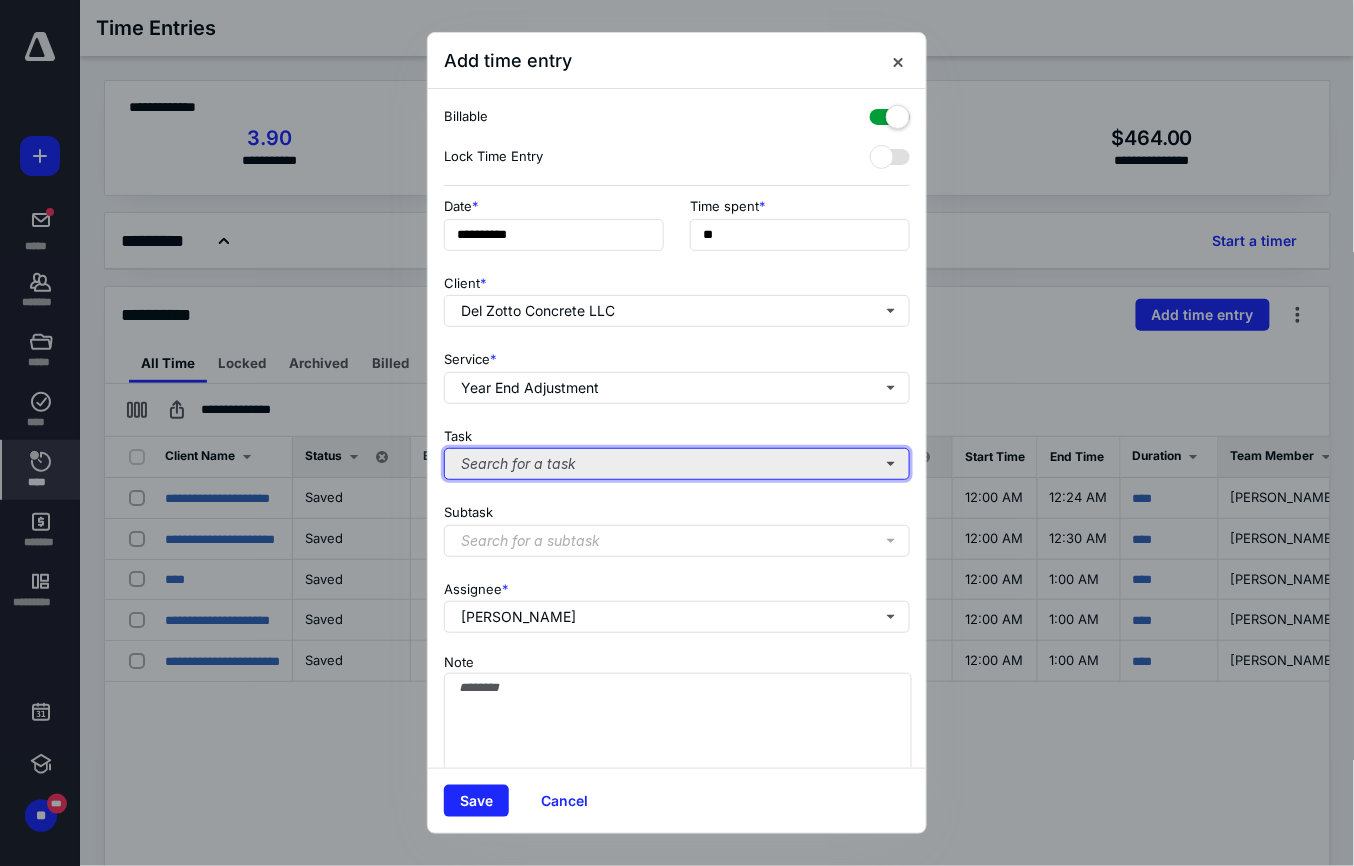 click on "Search for a task" at bounding box center [677, 464] 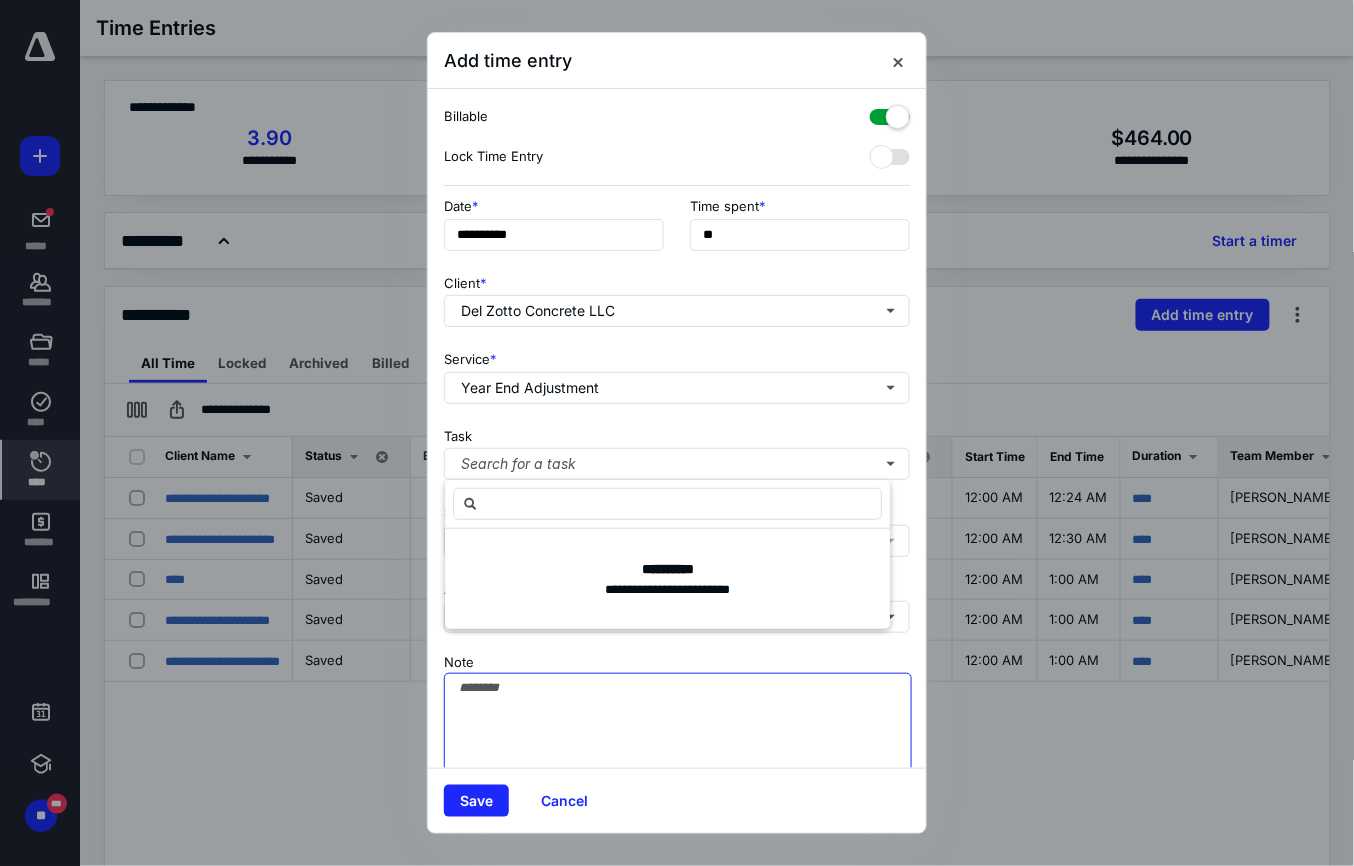 click on "Note" at bounding box center (678, 723) 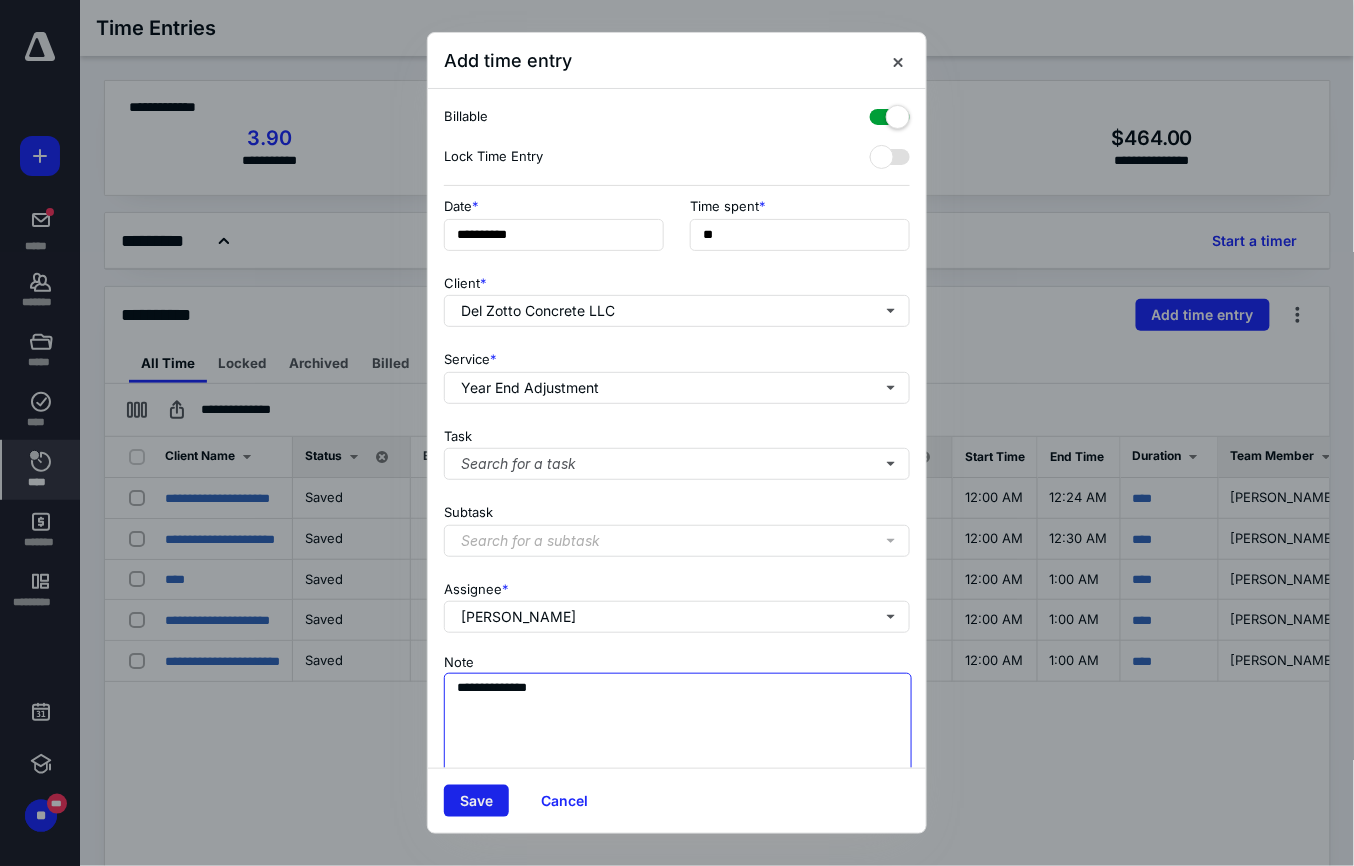 type on "**********" 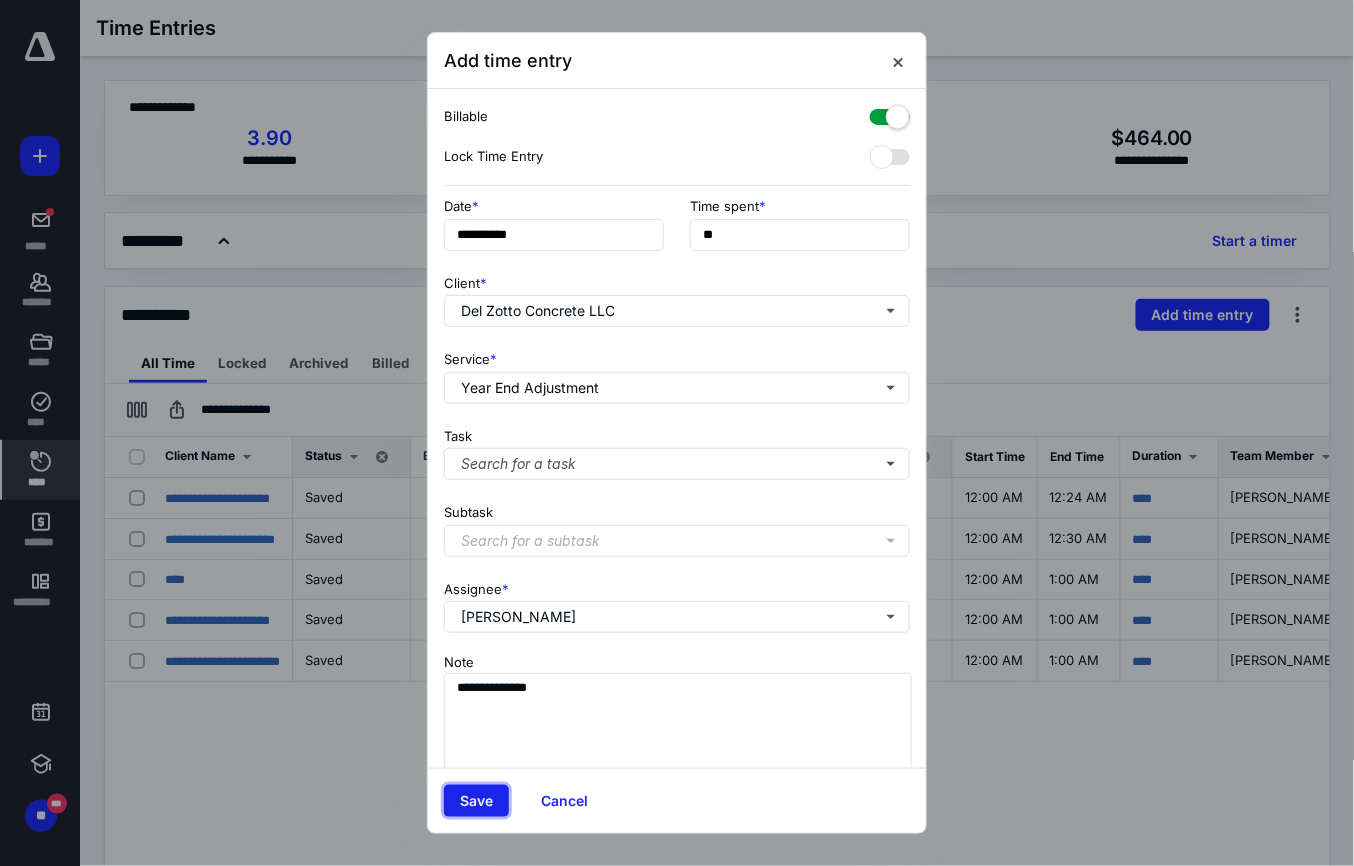 click on "Save" at bounding box center (476, 801) 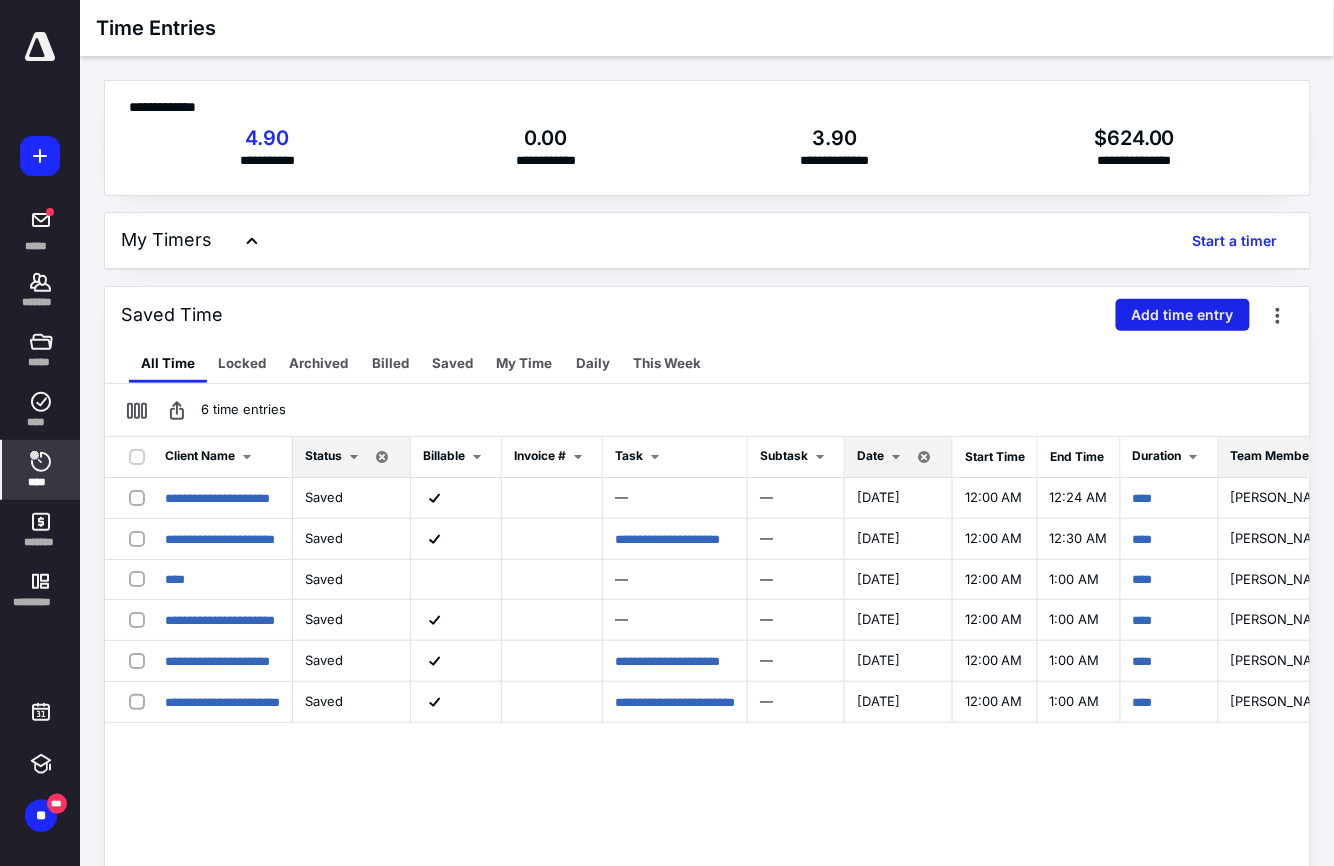 click on "Add time entry" at bounding box center [1183, 315] 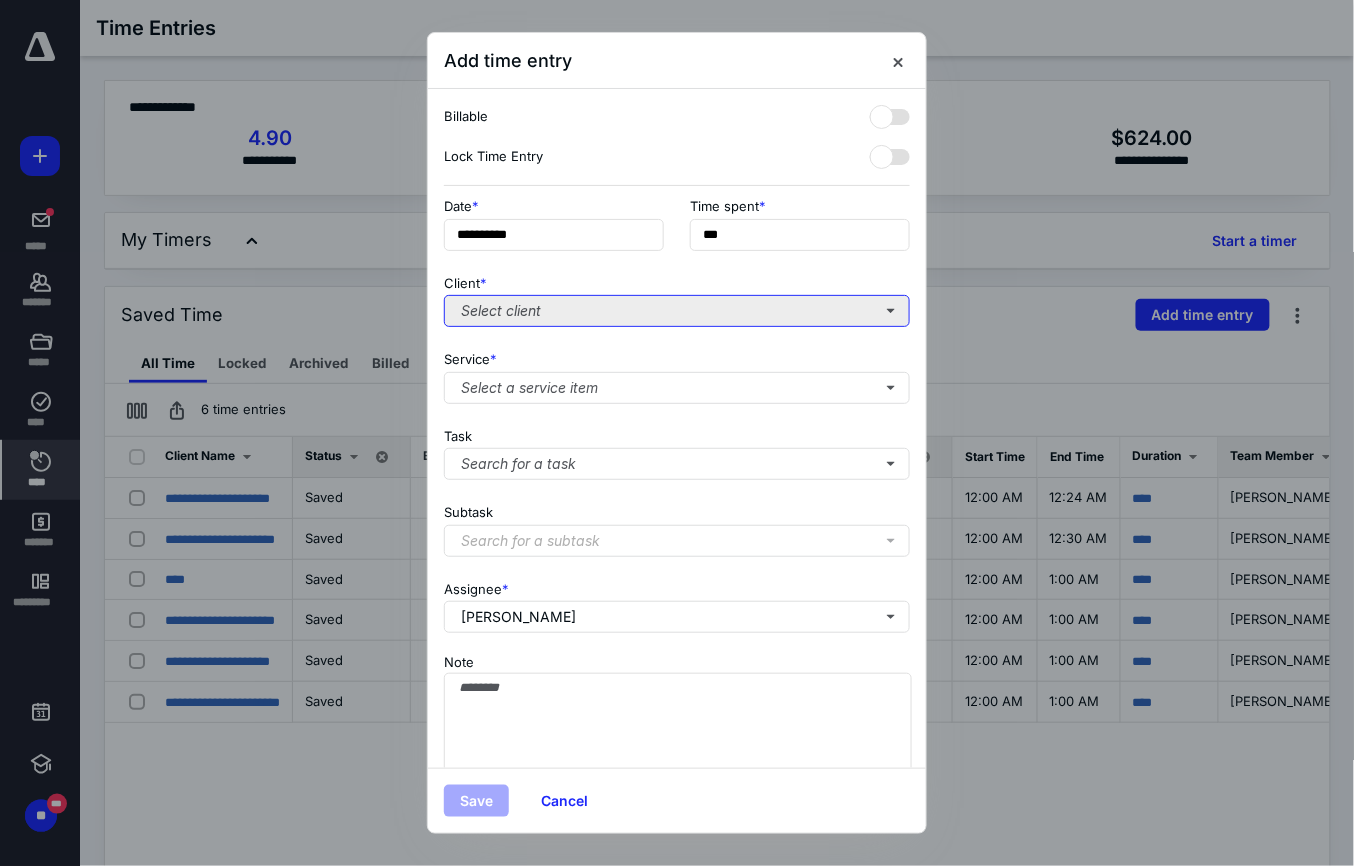 click on "Select client" at bounding box center [677, 311] 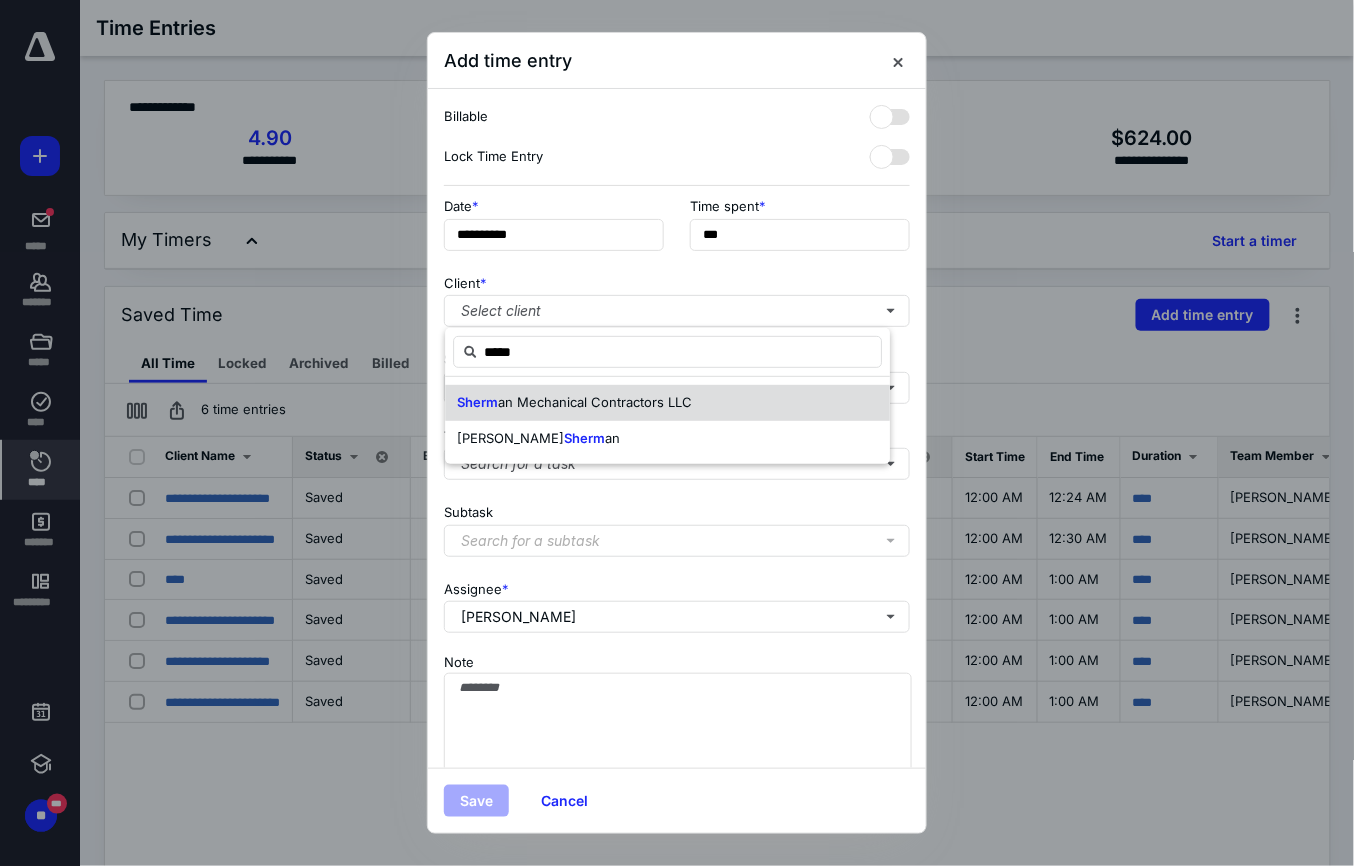 click on "an Mechanical Contractors LLC" at bounding box center [595, 402] 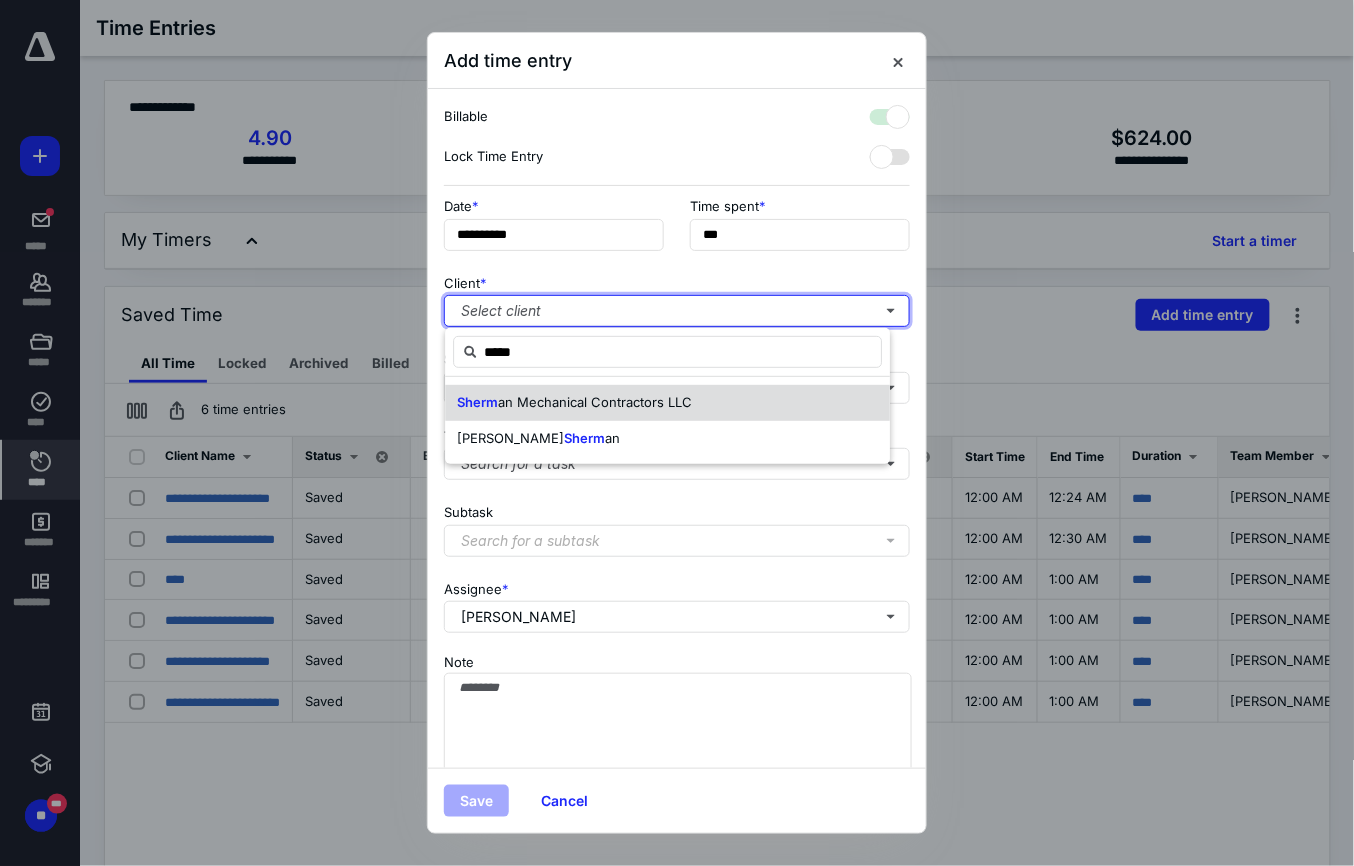 checkbox on "true" 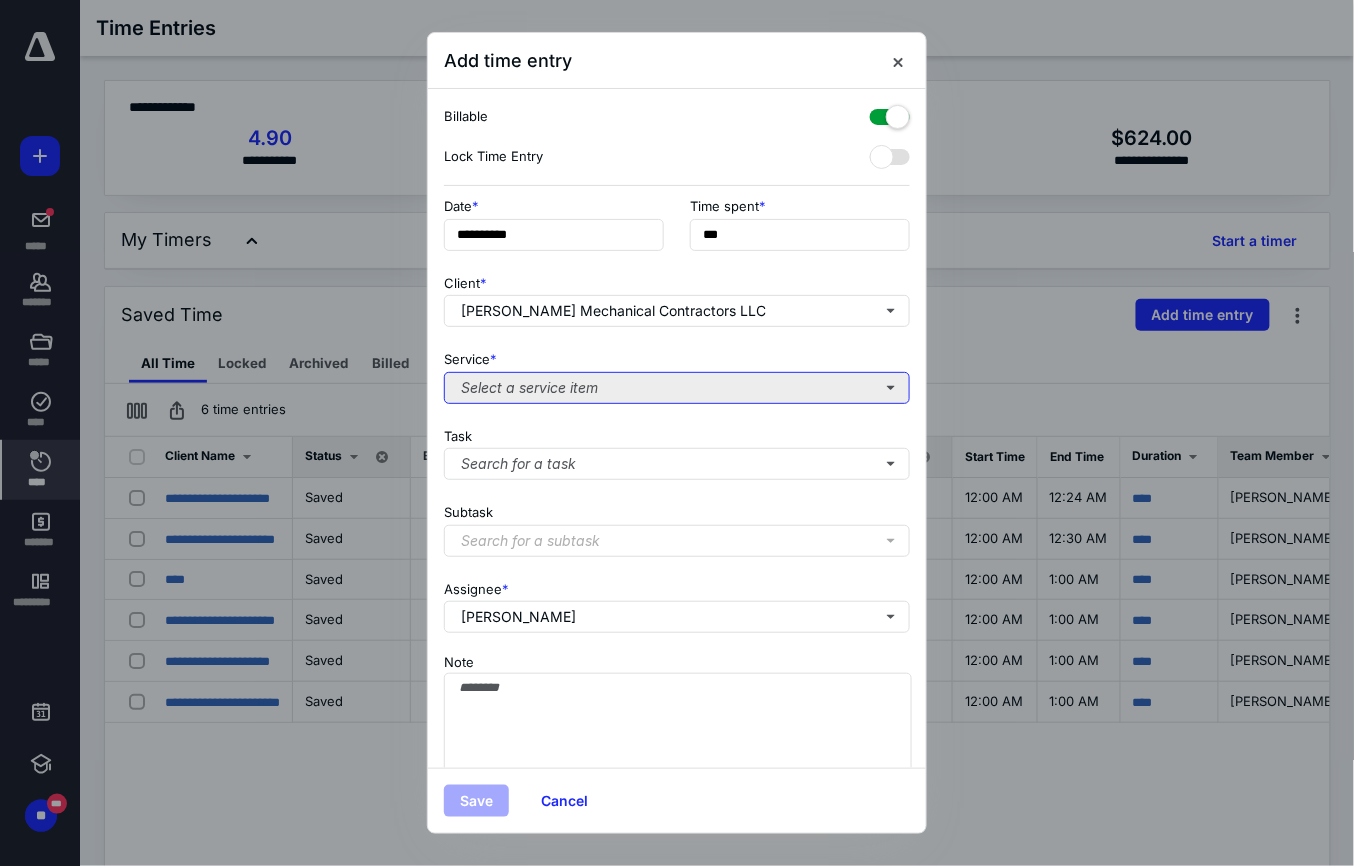 click on "Select a service item" at bounding box center [677, 388] 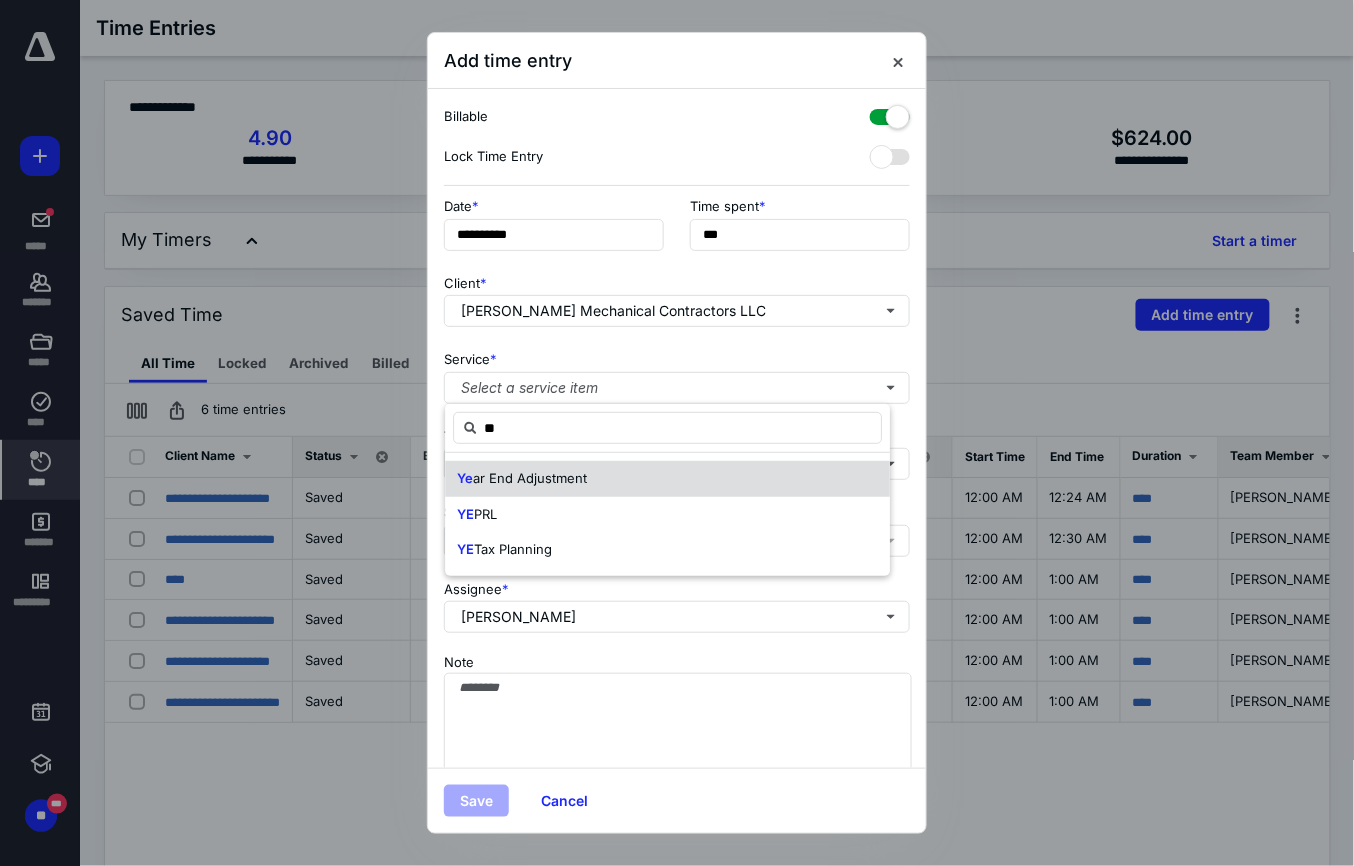 click on "ar End Adjustment" at bounding box center [530, 478] 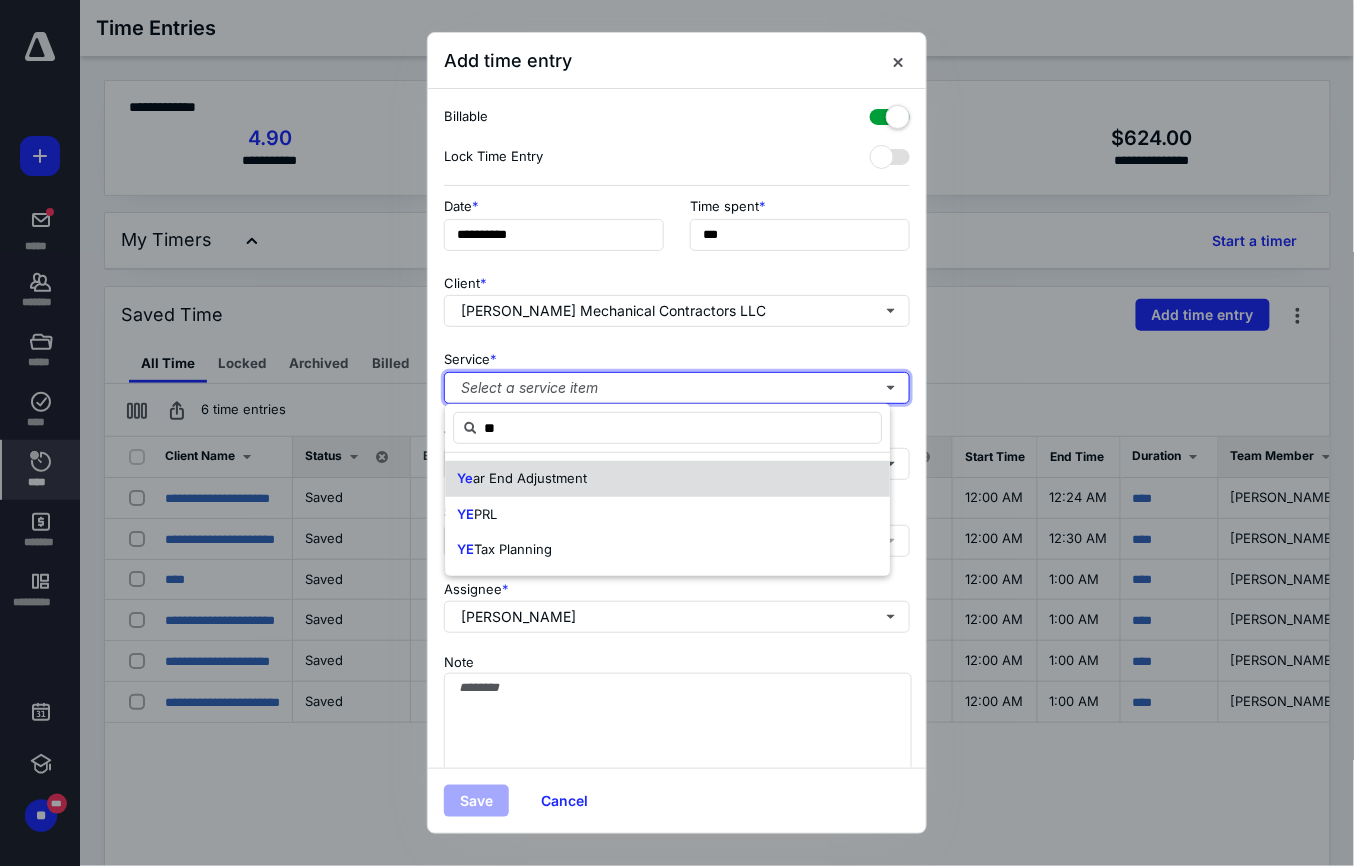 type 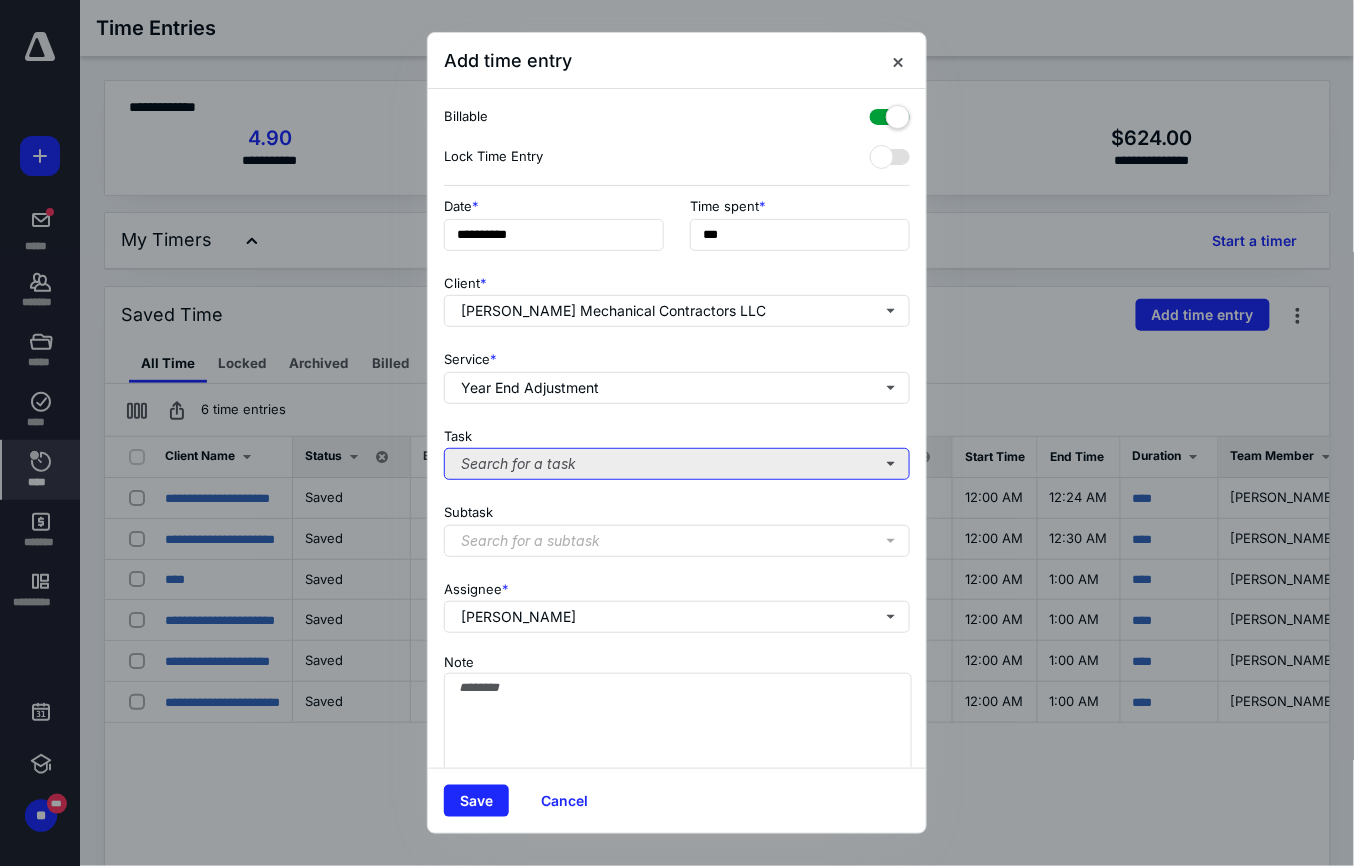 click on "Search for a task" at bounding box center (677, 464) 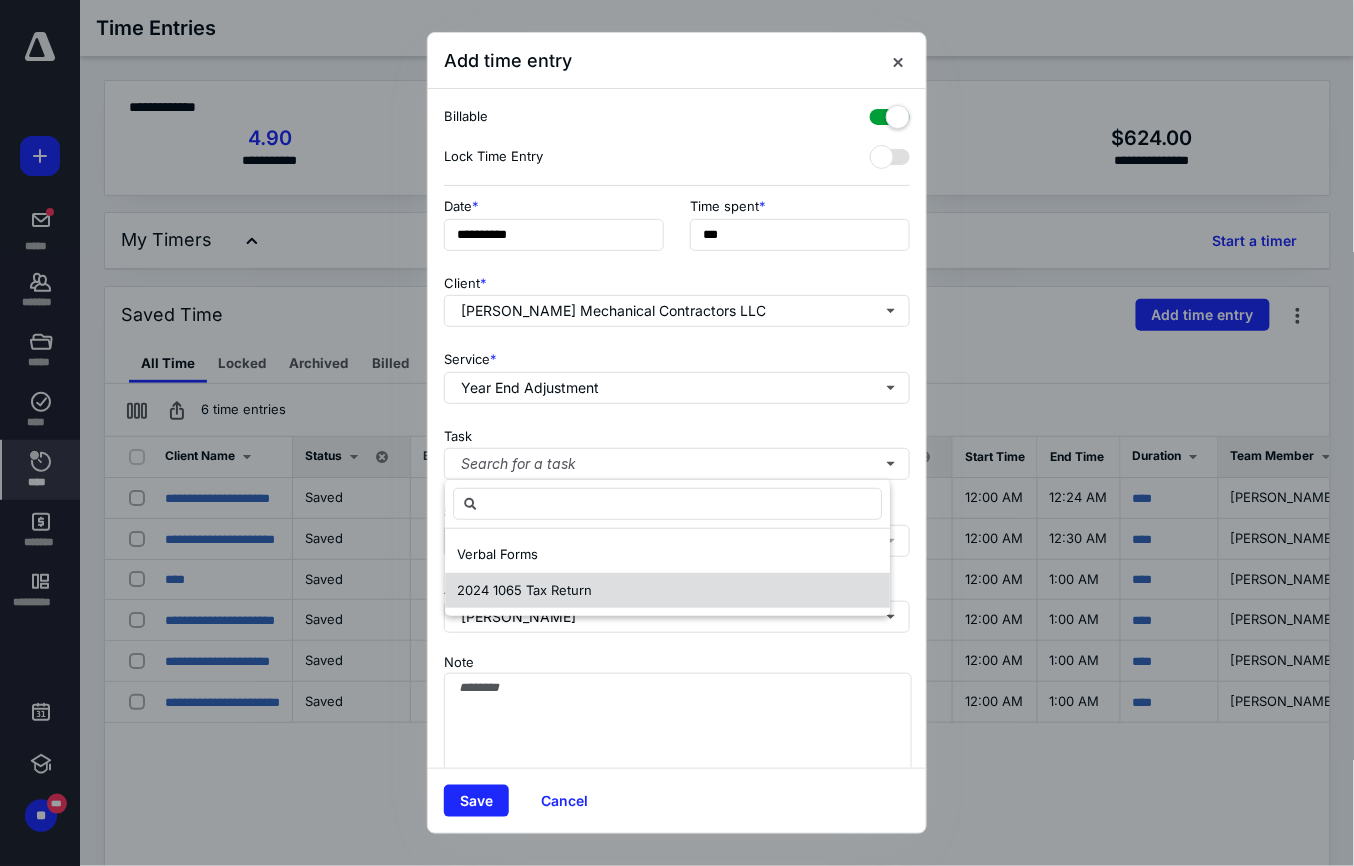 click on "2024 1065 Tax Return" at bounding box center (524, 590) 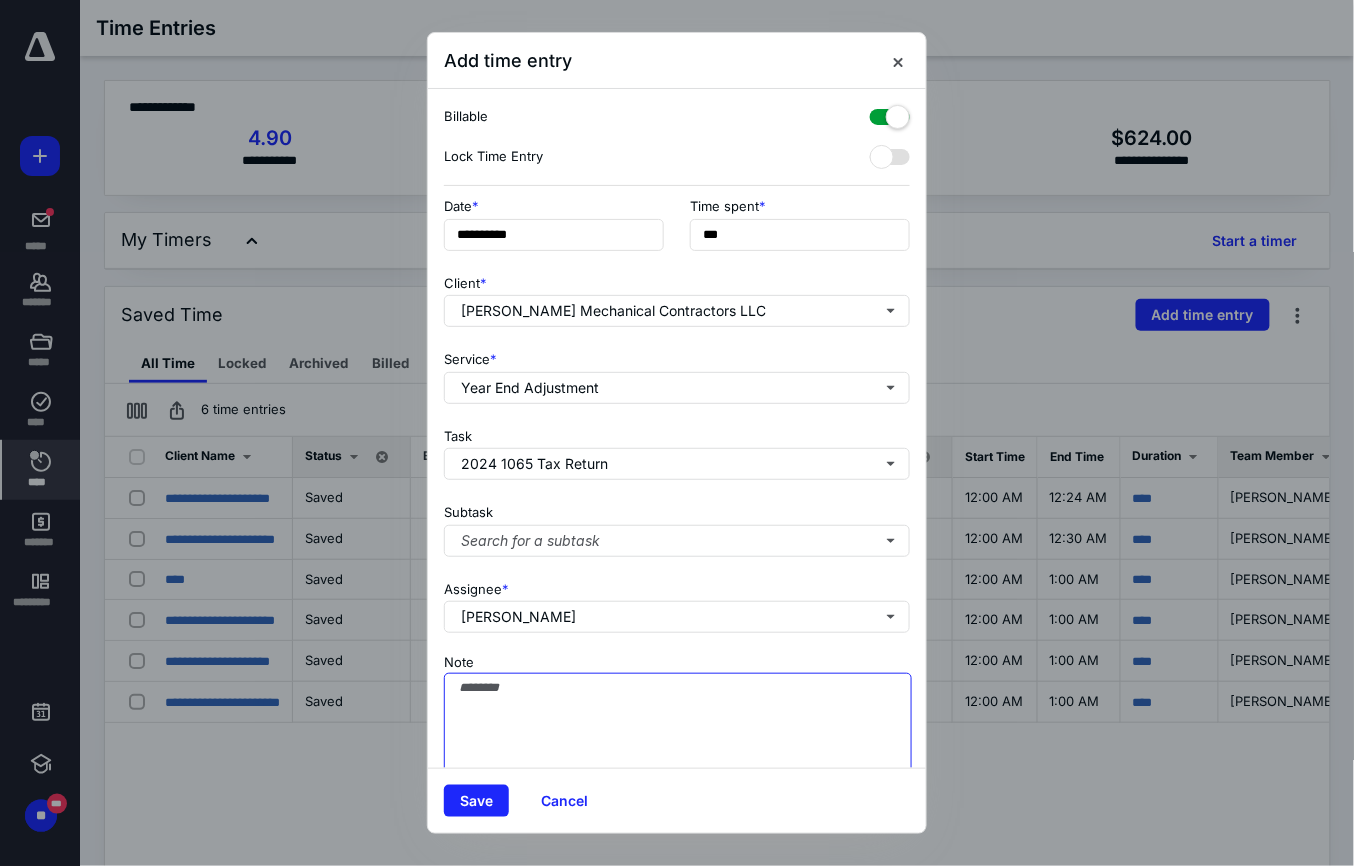 click on "Note" at bounding box center (678, 723) 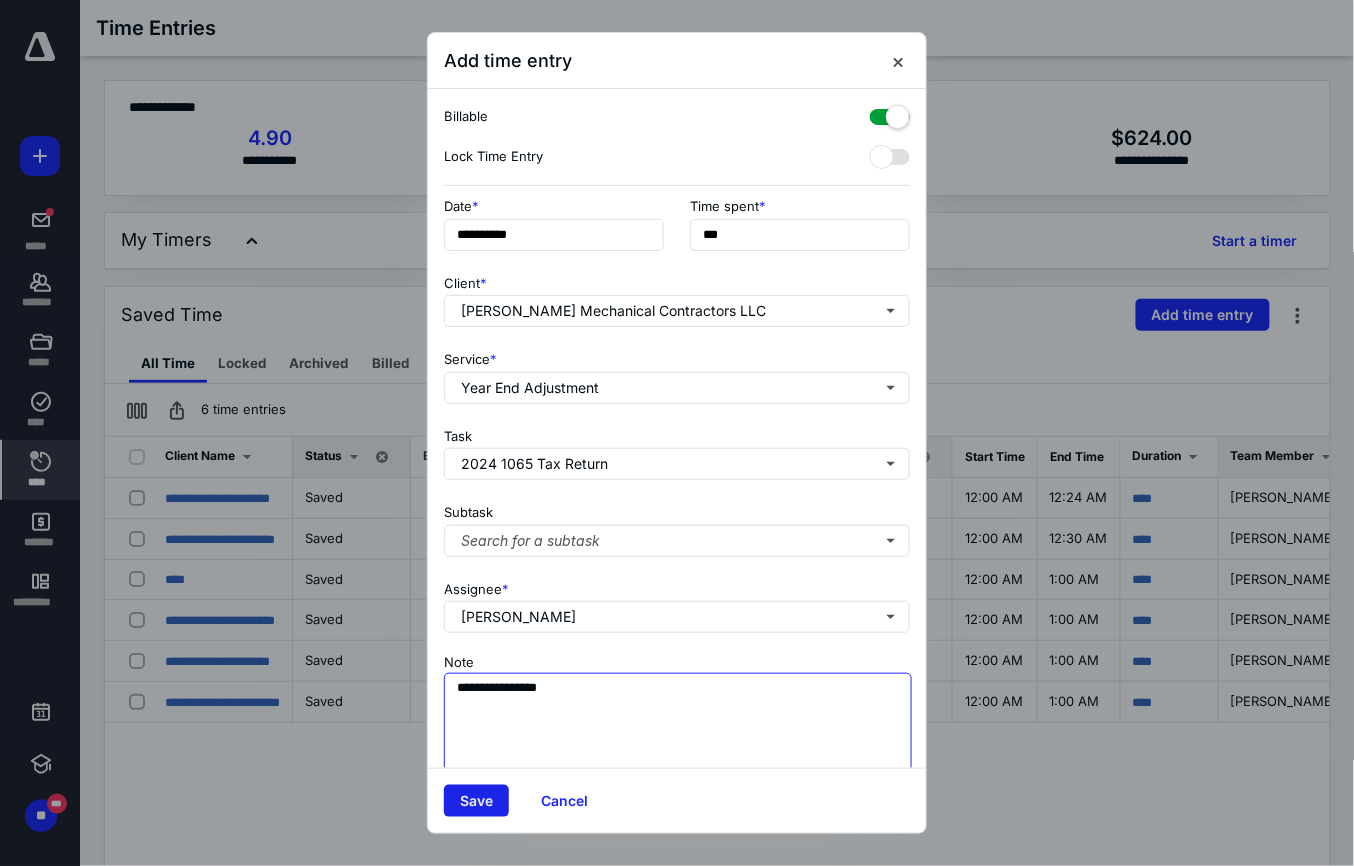 type on "**********" 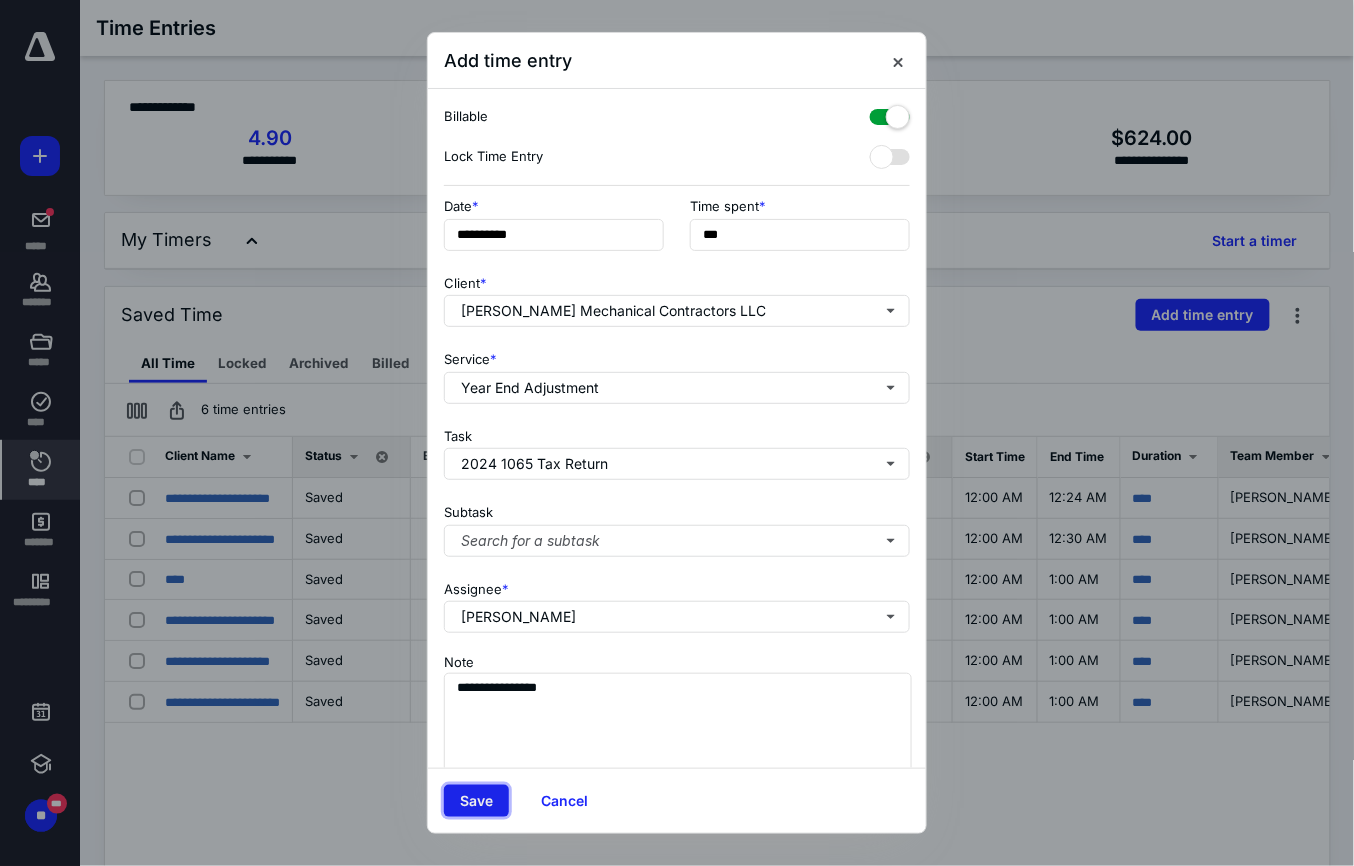 click on "Save" at bounding box center (476, 801) 